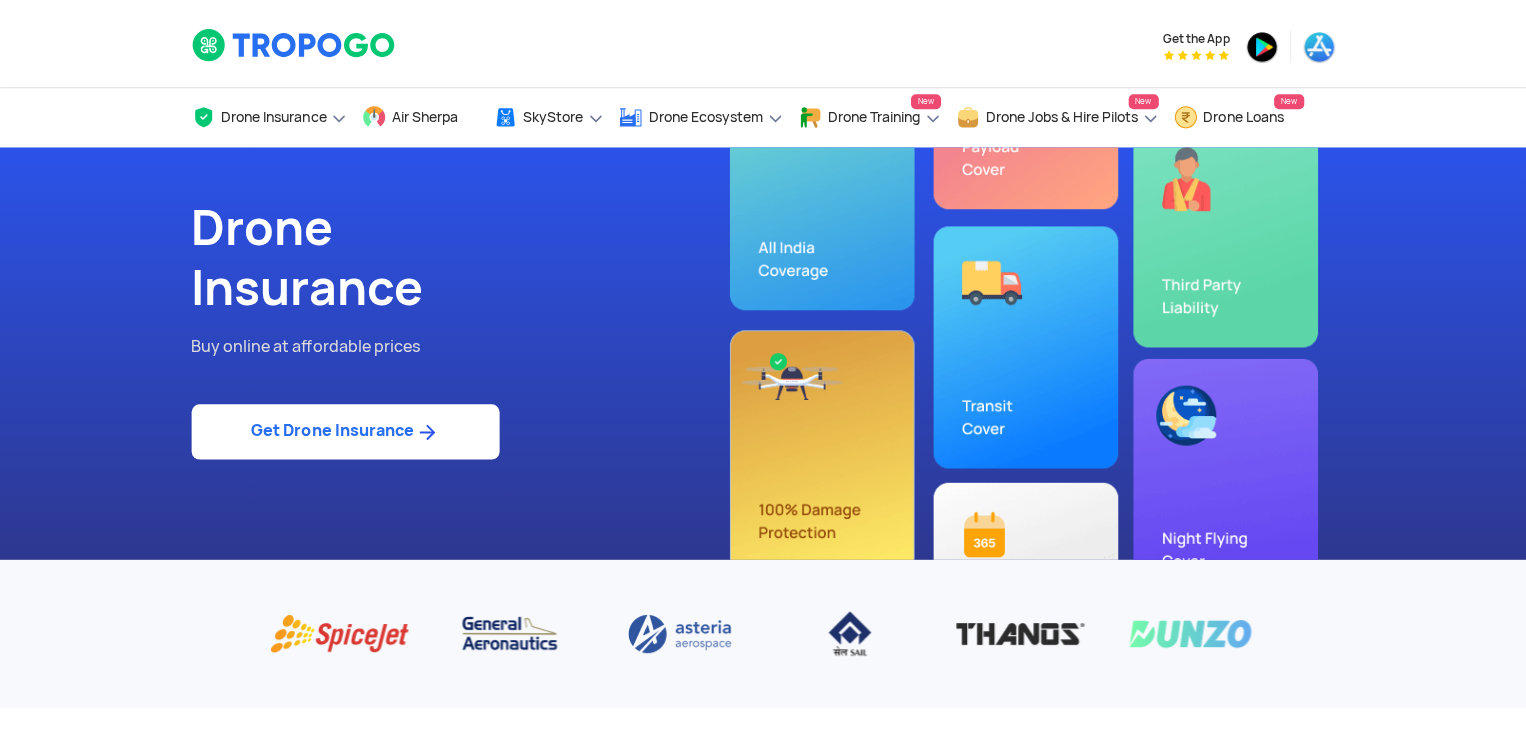 scroll, scrollTop: 0, scrollLeft: 0, axis: both 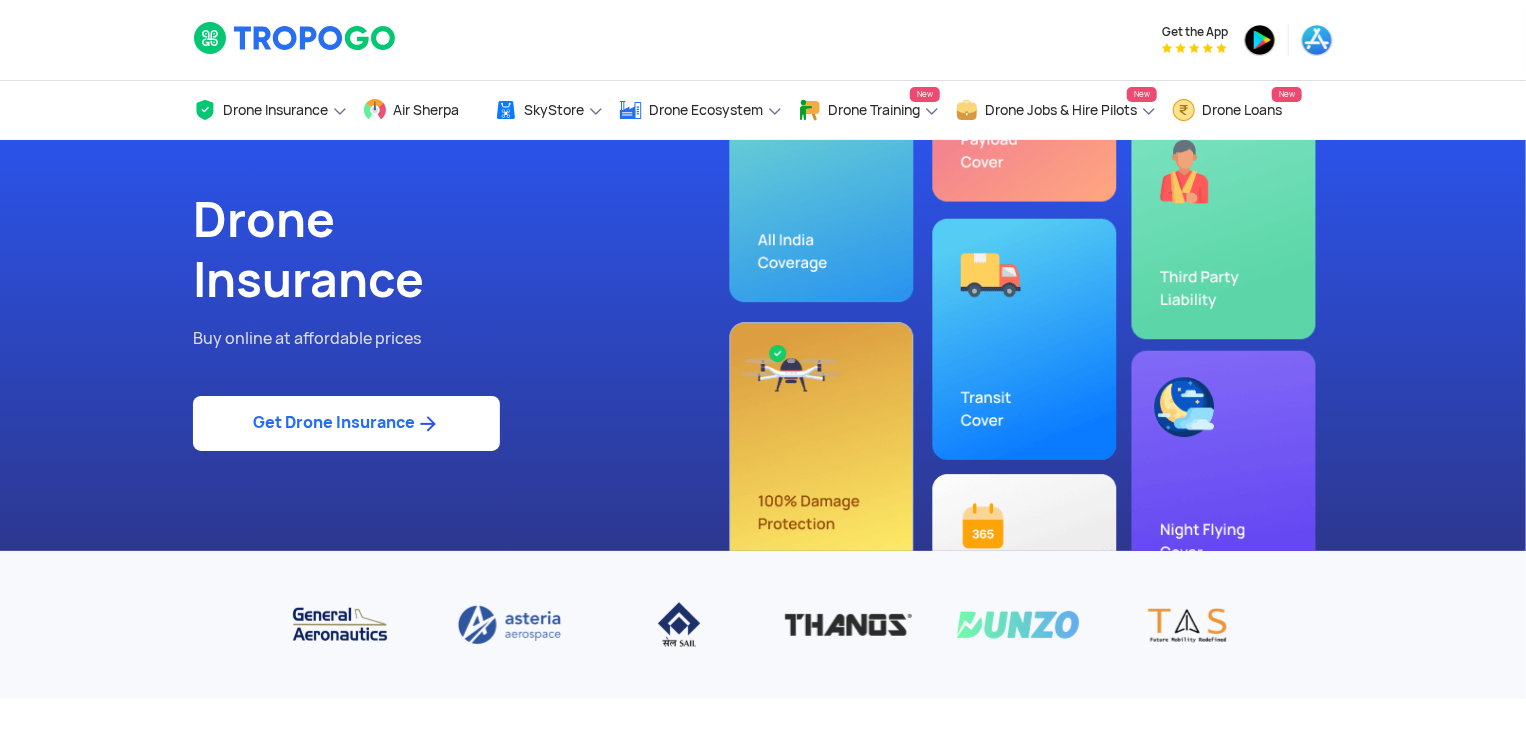 click on "Get Drone Insurance" 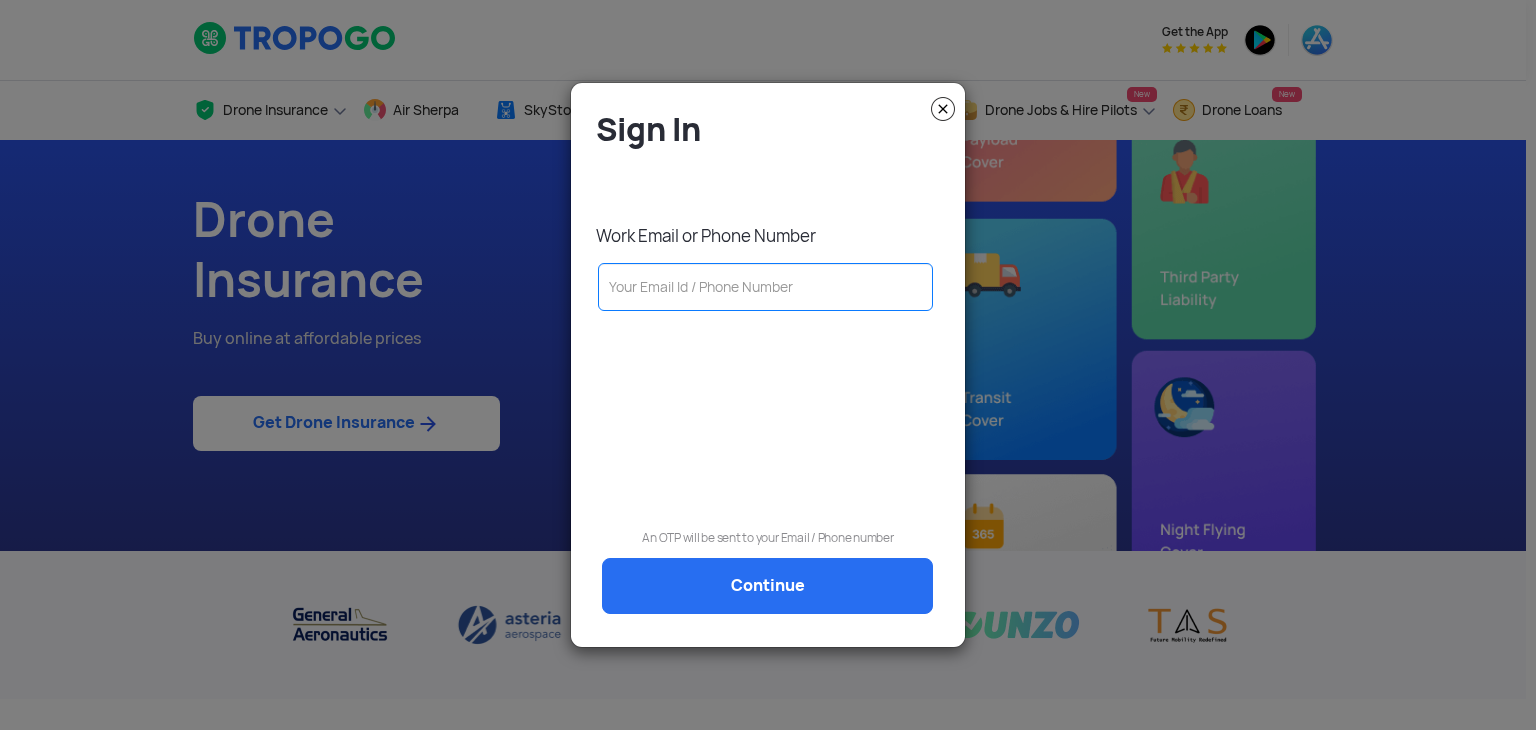 click 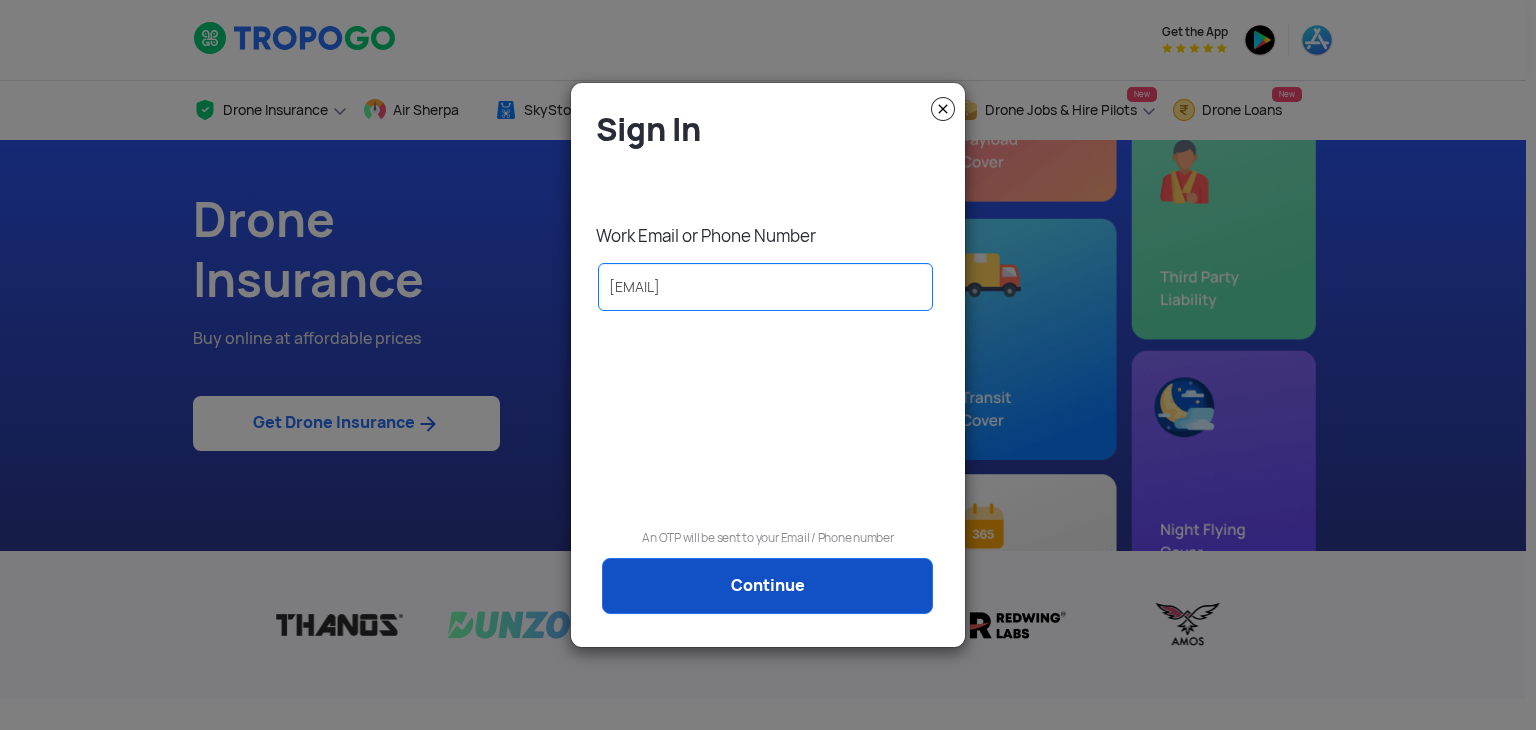 type on "gagansatisha@gmail.com" 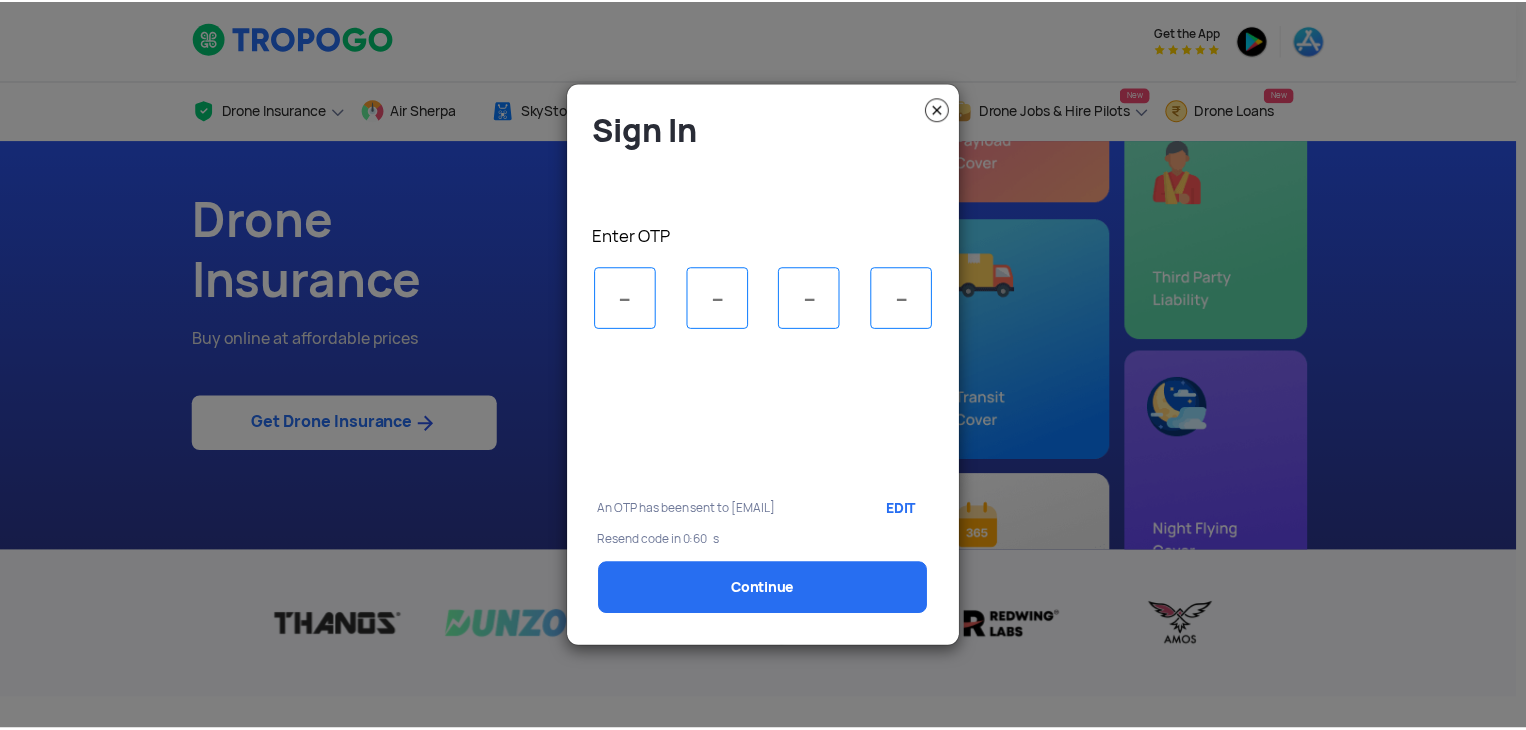 scroll, scrollTop: 0, scrollLeft: 0, axis: both 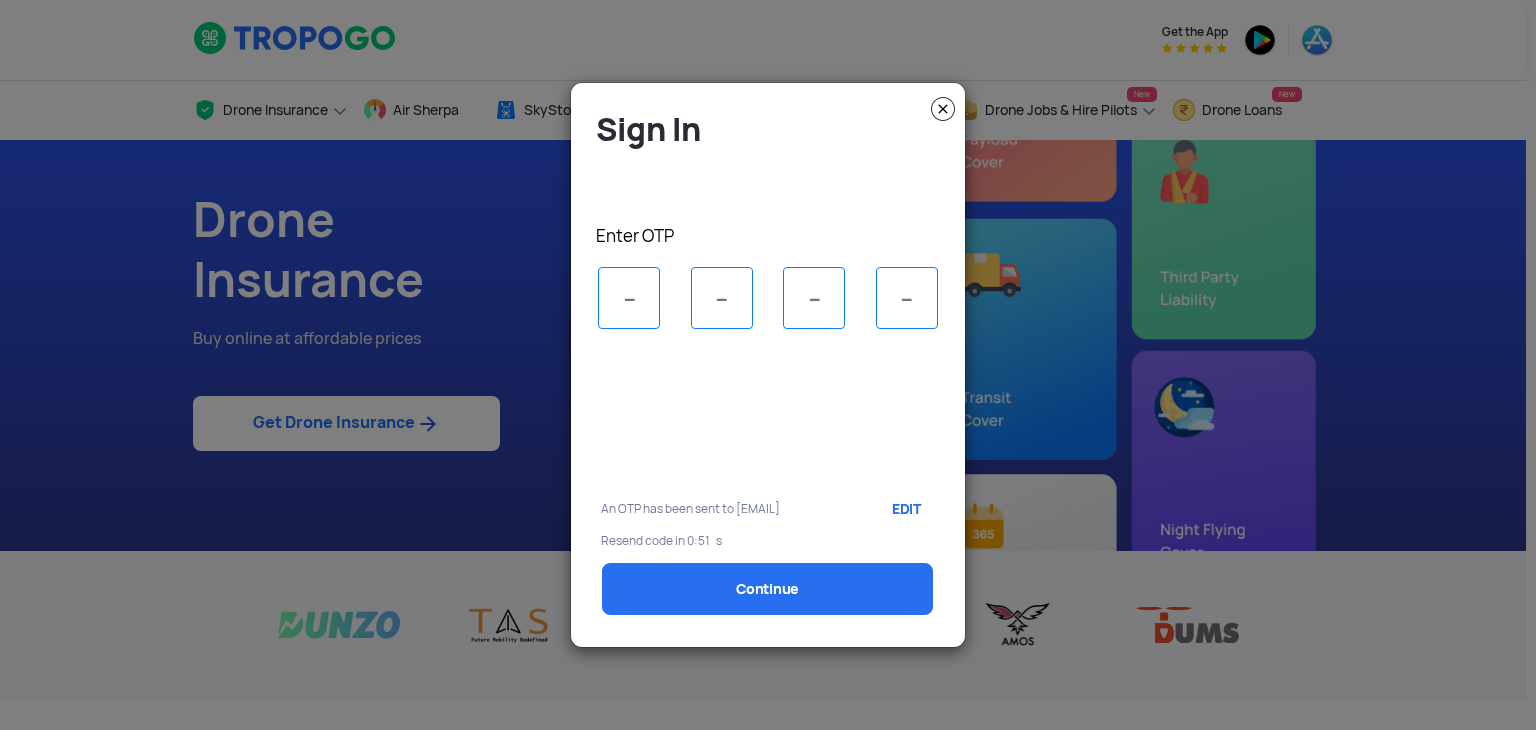 type on "3" 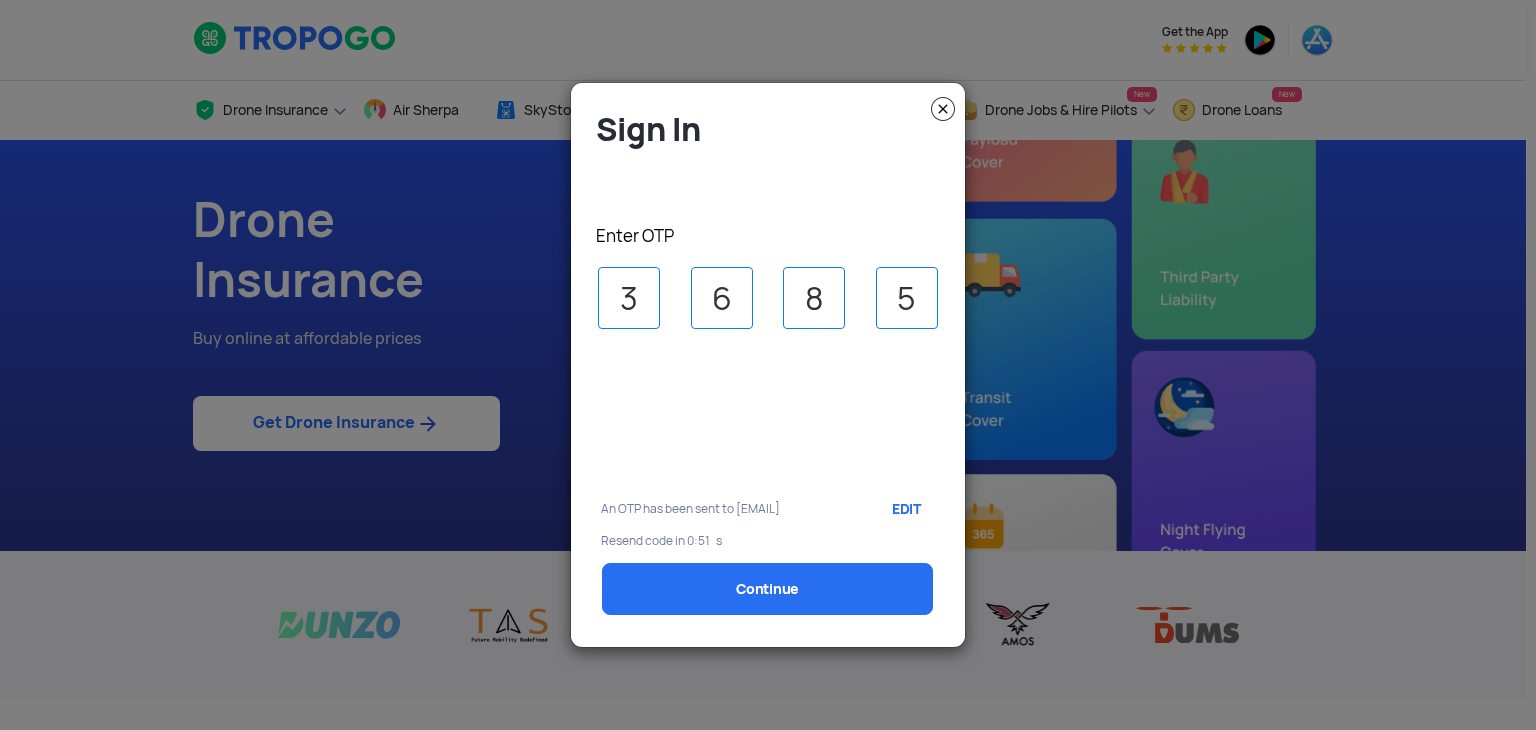 select on "1000000" 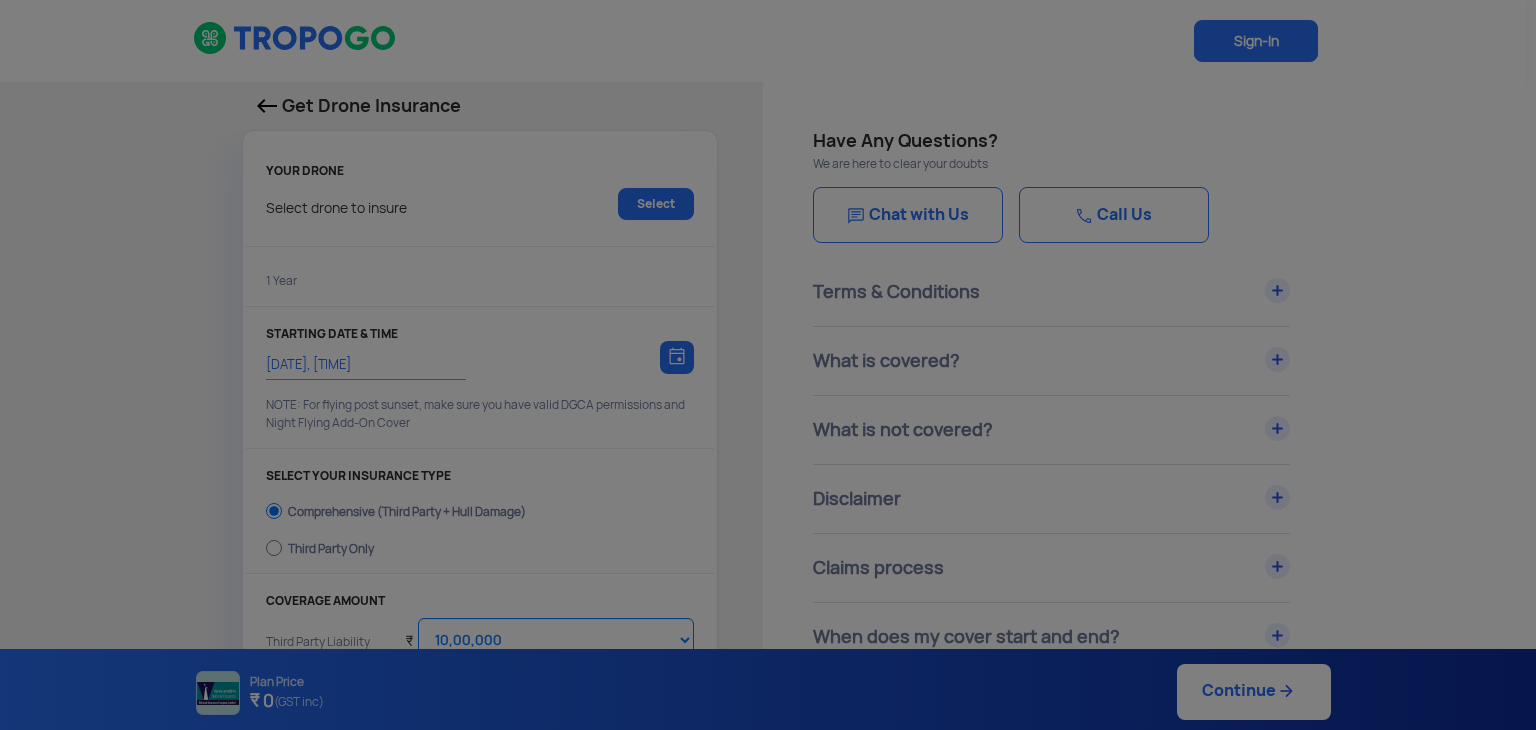 type on "9/8/2025, 2:54:00 PM" 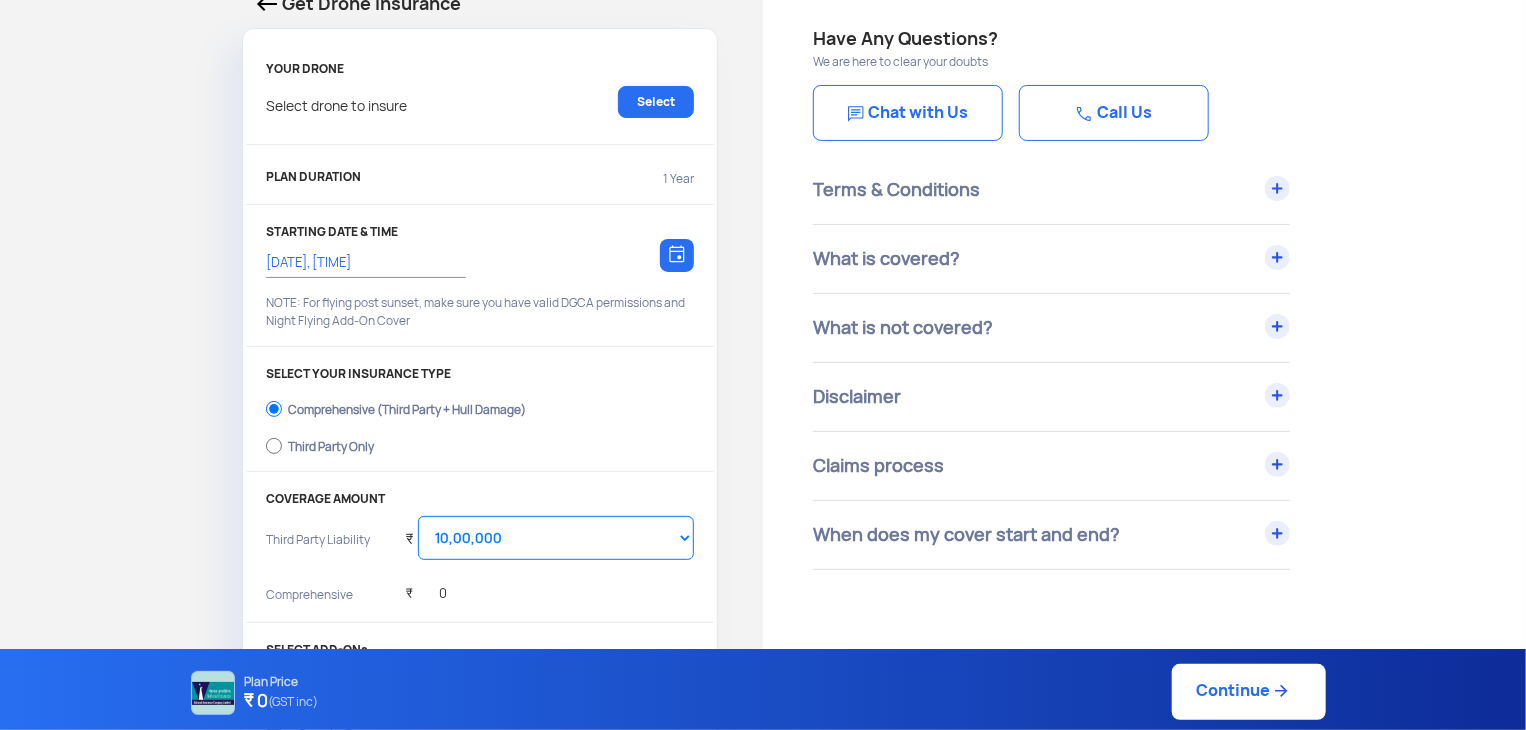 scroll, scrollTop: 0, scrollLeft: 0, axis: both 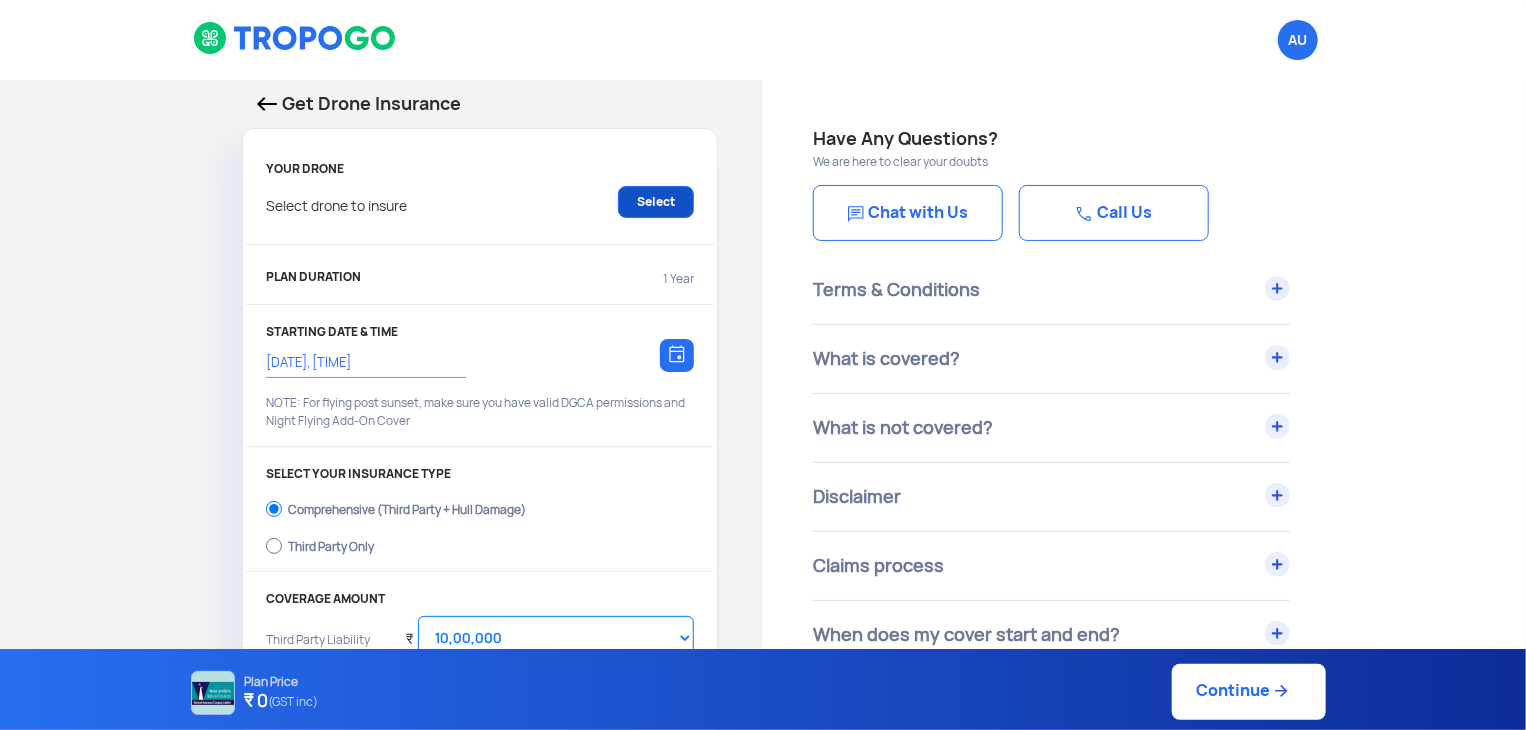 click on "Select" 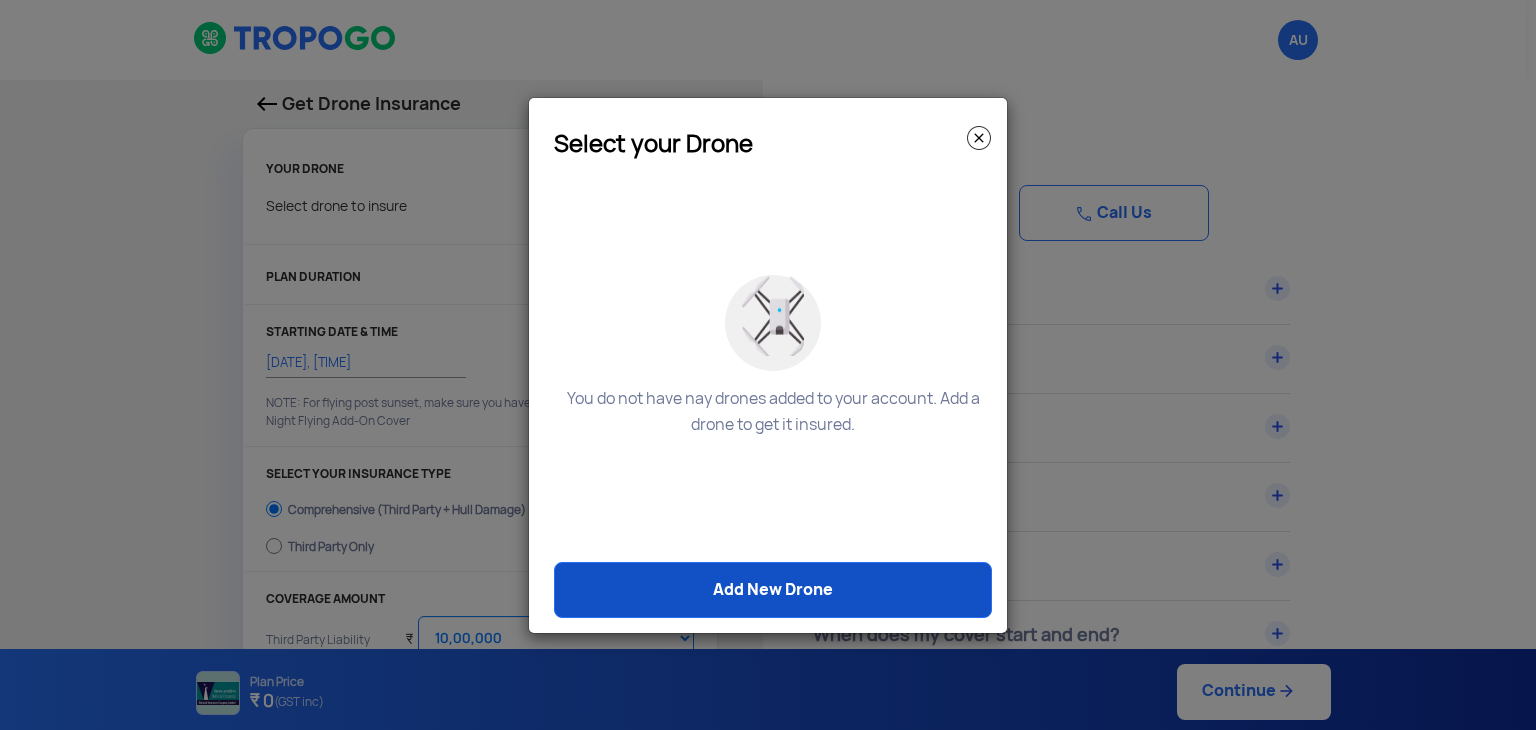 click on "Add New Drone" 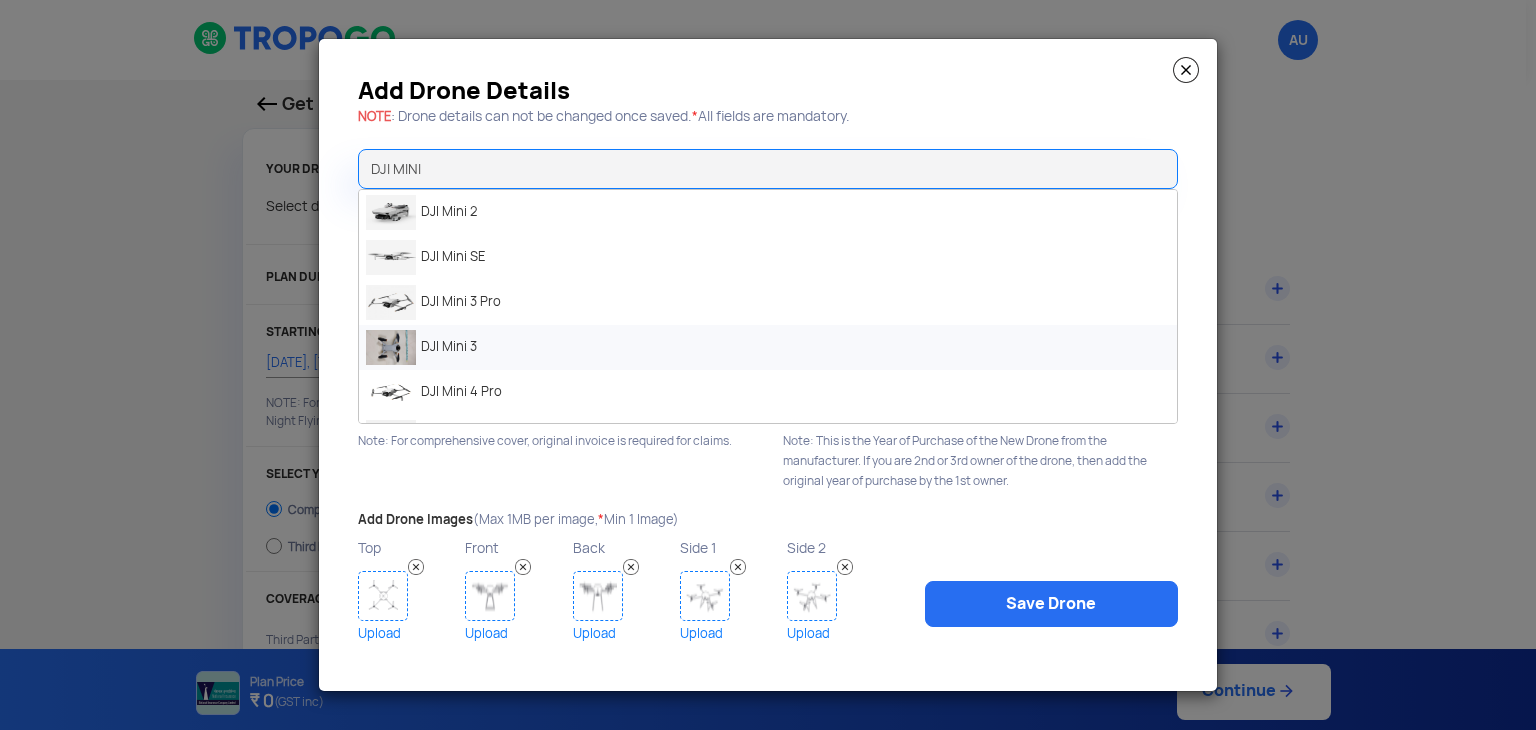click on "DJI Mini 3" 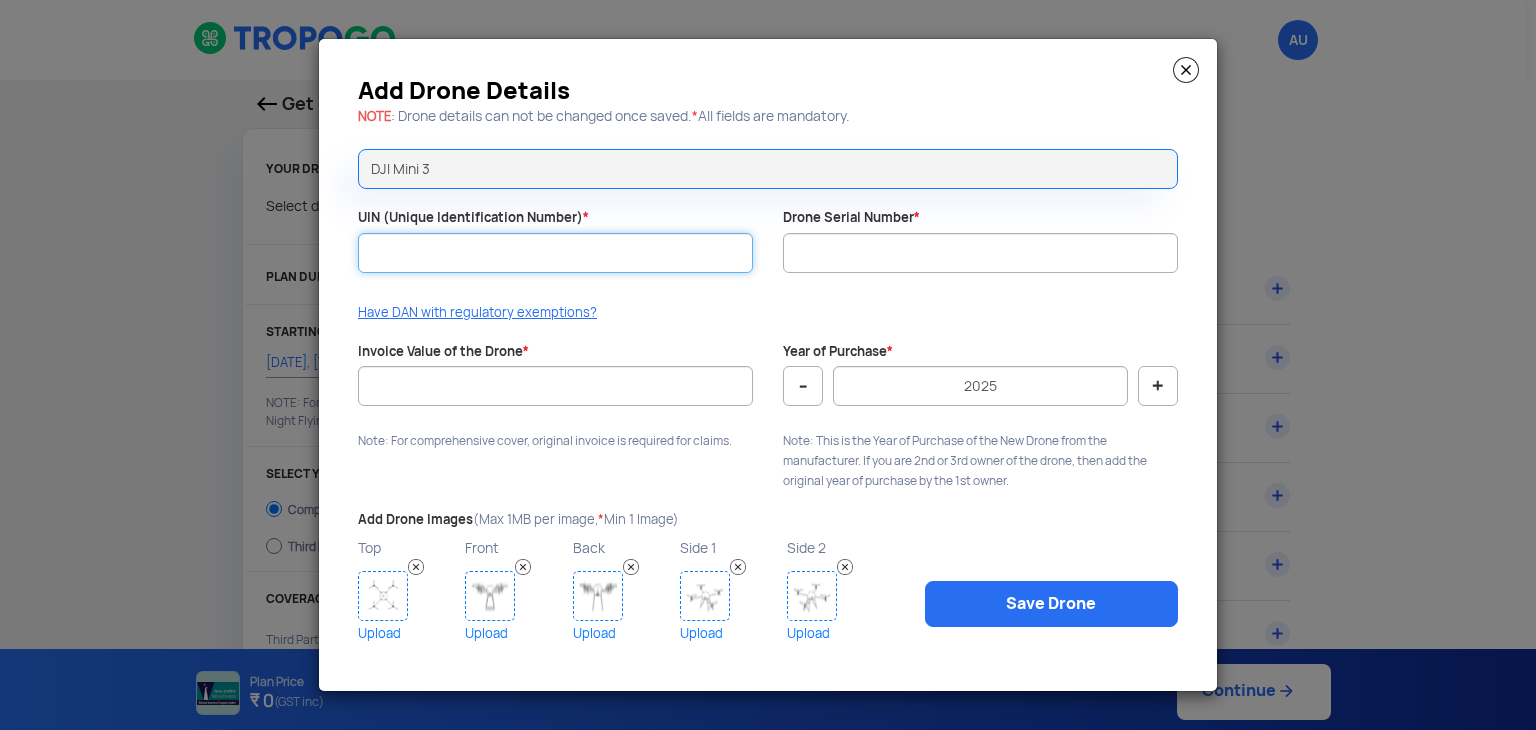 click on "UIN (Unique Identification Number)  *" at bounding box center (555, 253) 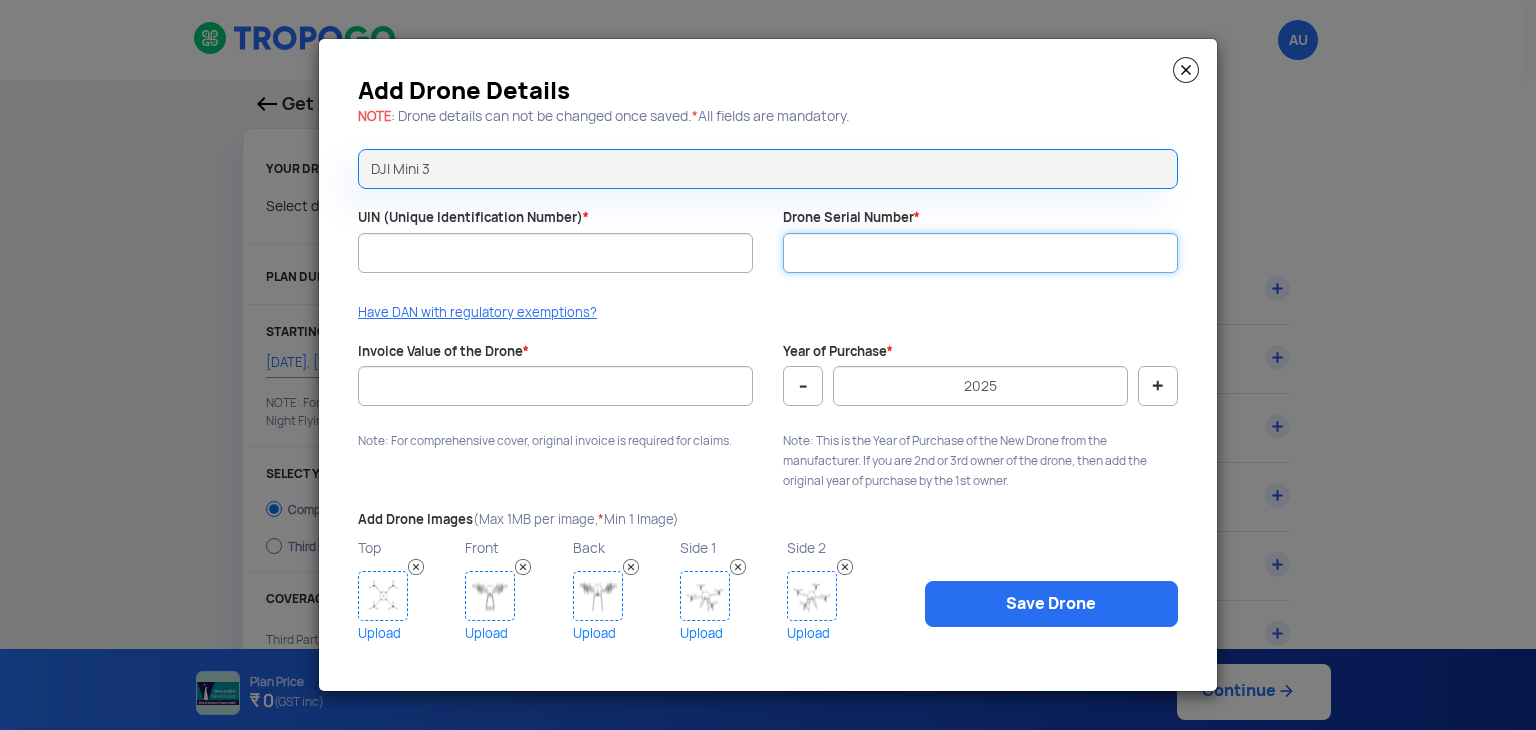 click on "Drone Serial Number  *" at bounding box center [980, 253] 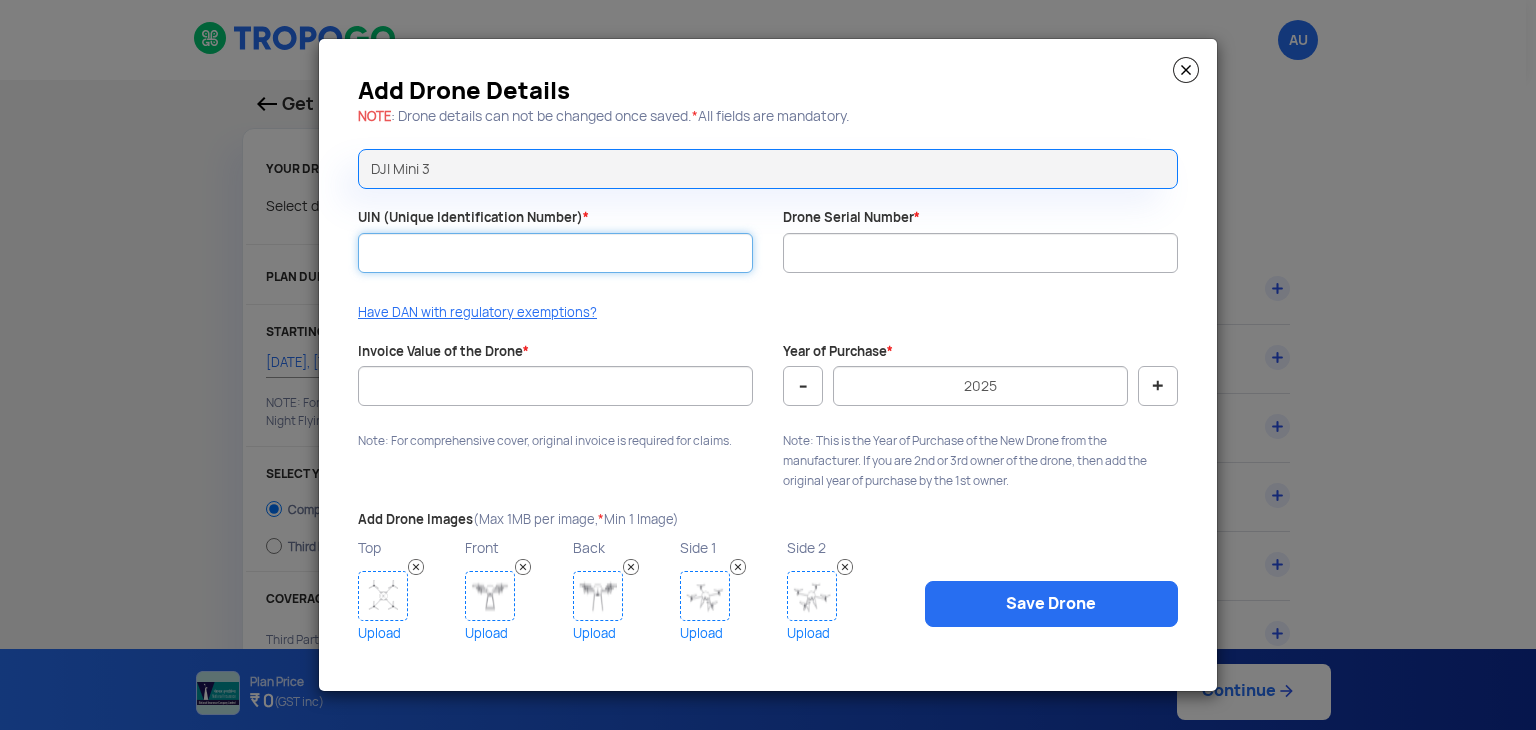 click on "UIN (Unique Identification Number)  *" at bounding box center (555, 253) 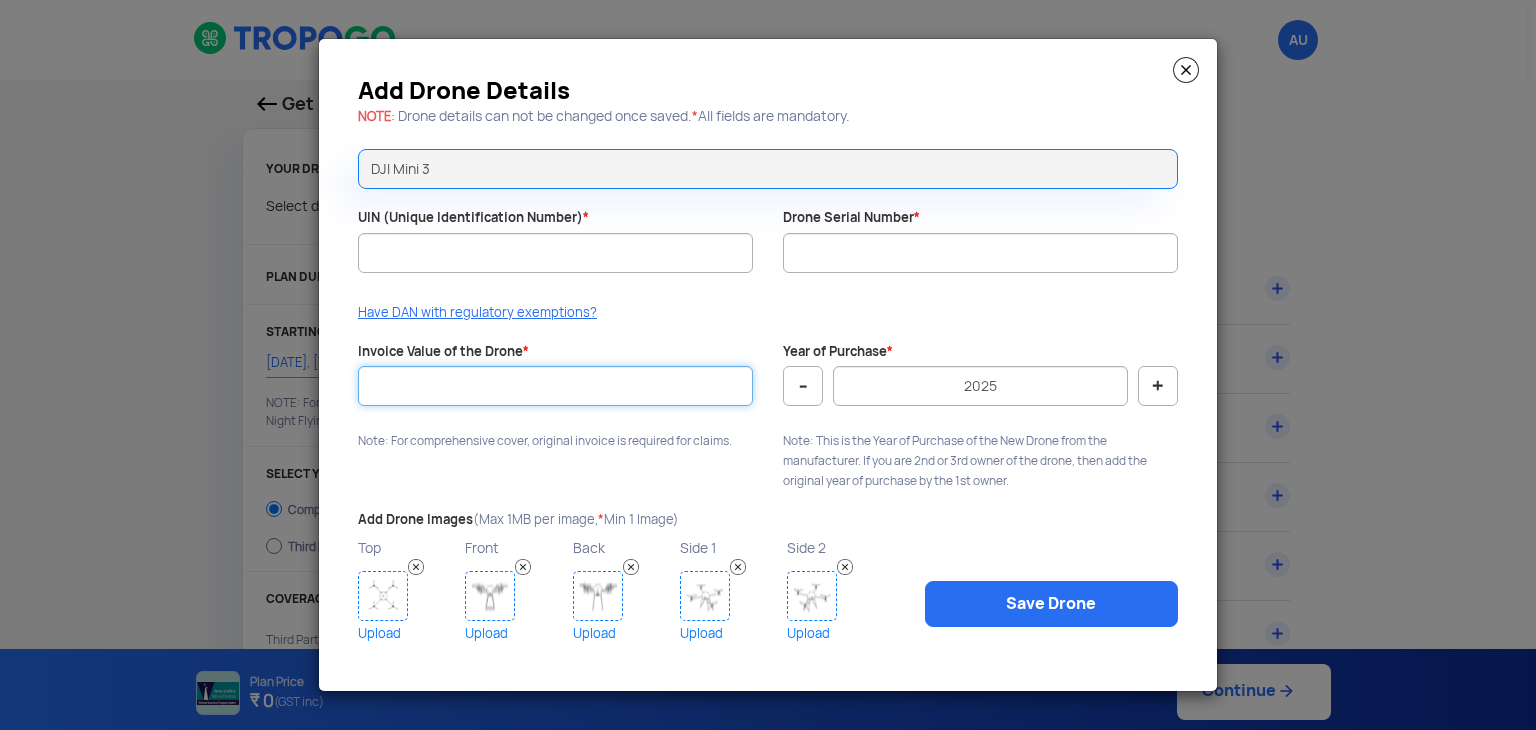 click on "Invoice Value of the Drone  *" at bounding box center (555, 386) 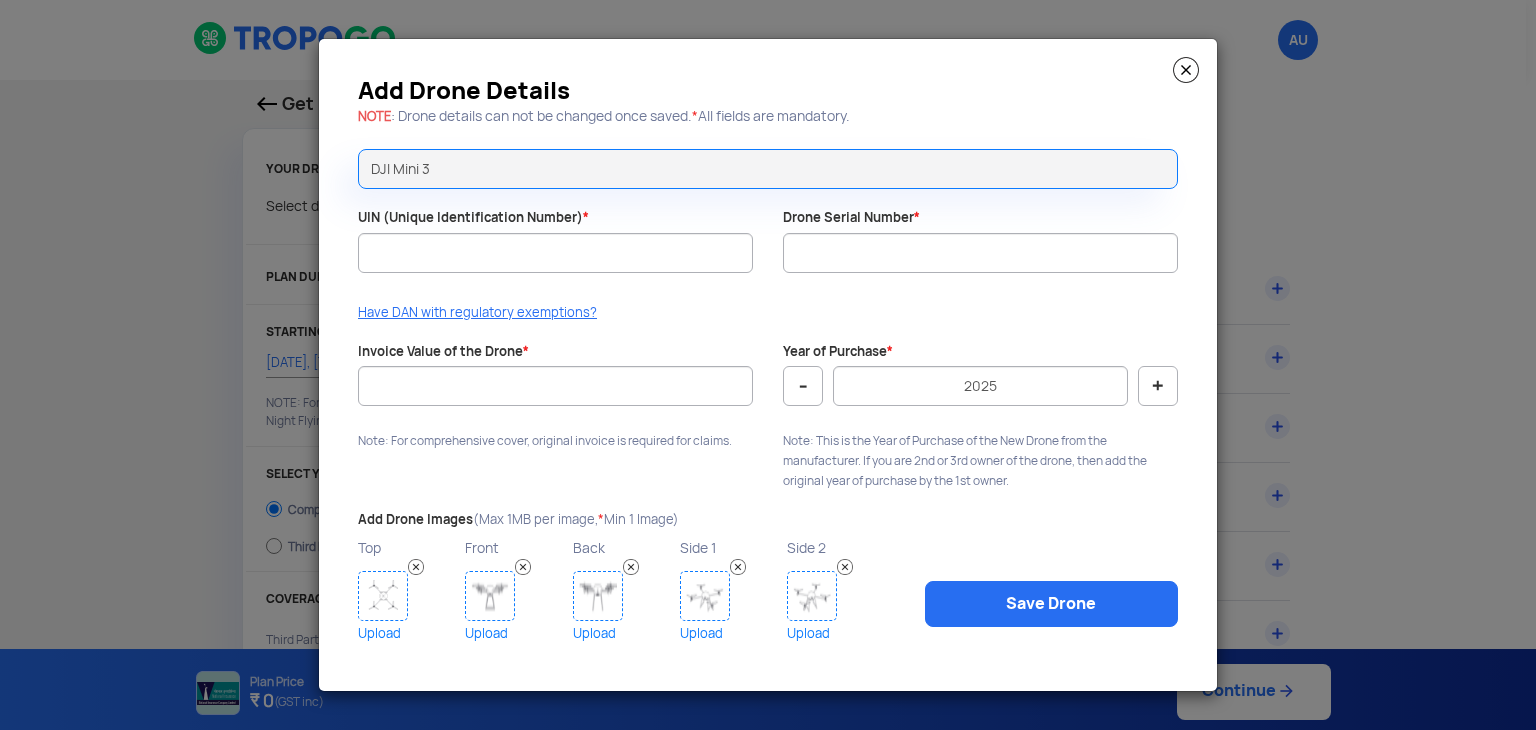 click on "Invoice Value of the Drone  *" 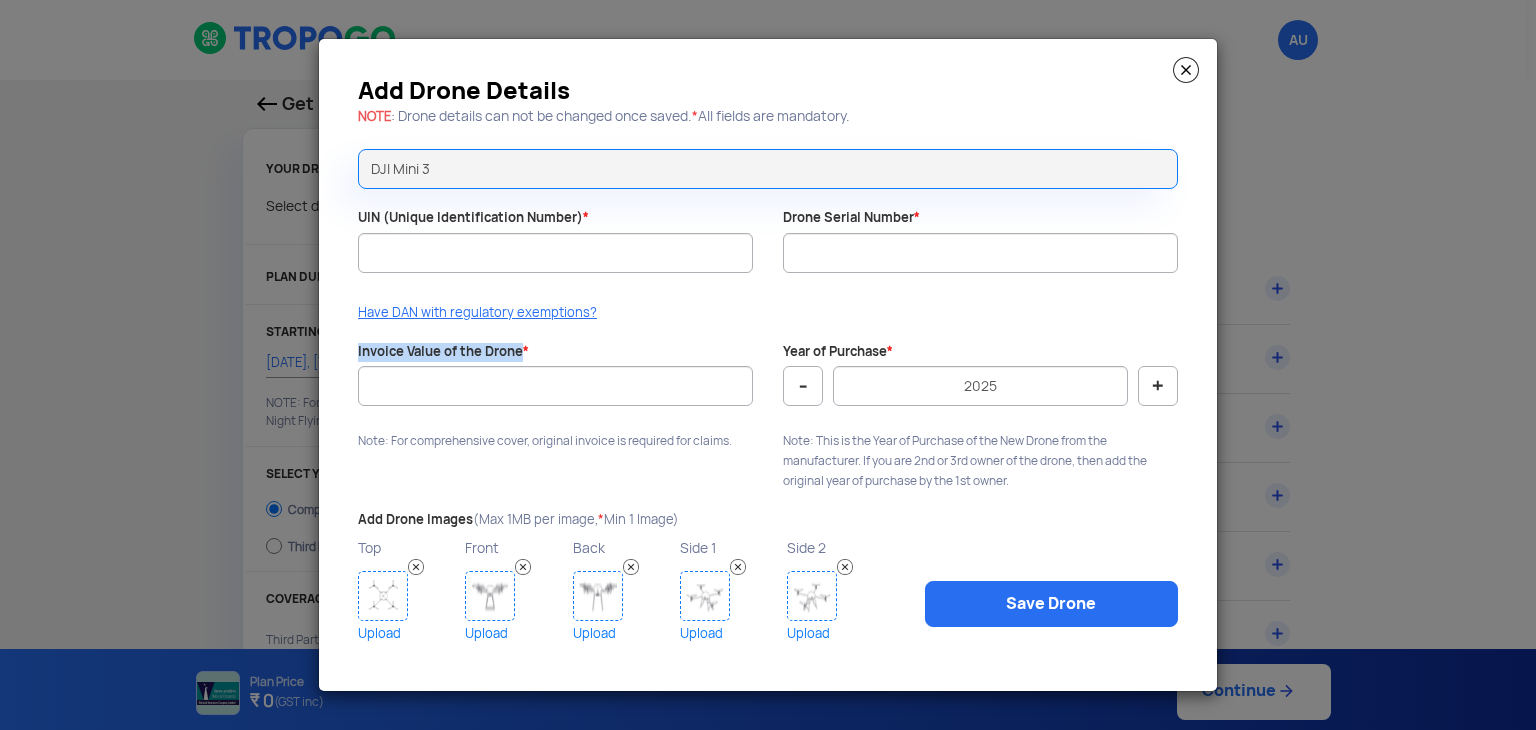drag, startPoint x: 380, startPoint y: 349, endPoint x: 508, endPoint y: 352, distance: 128.03516 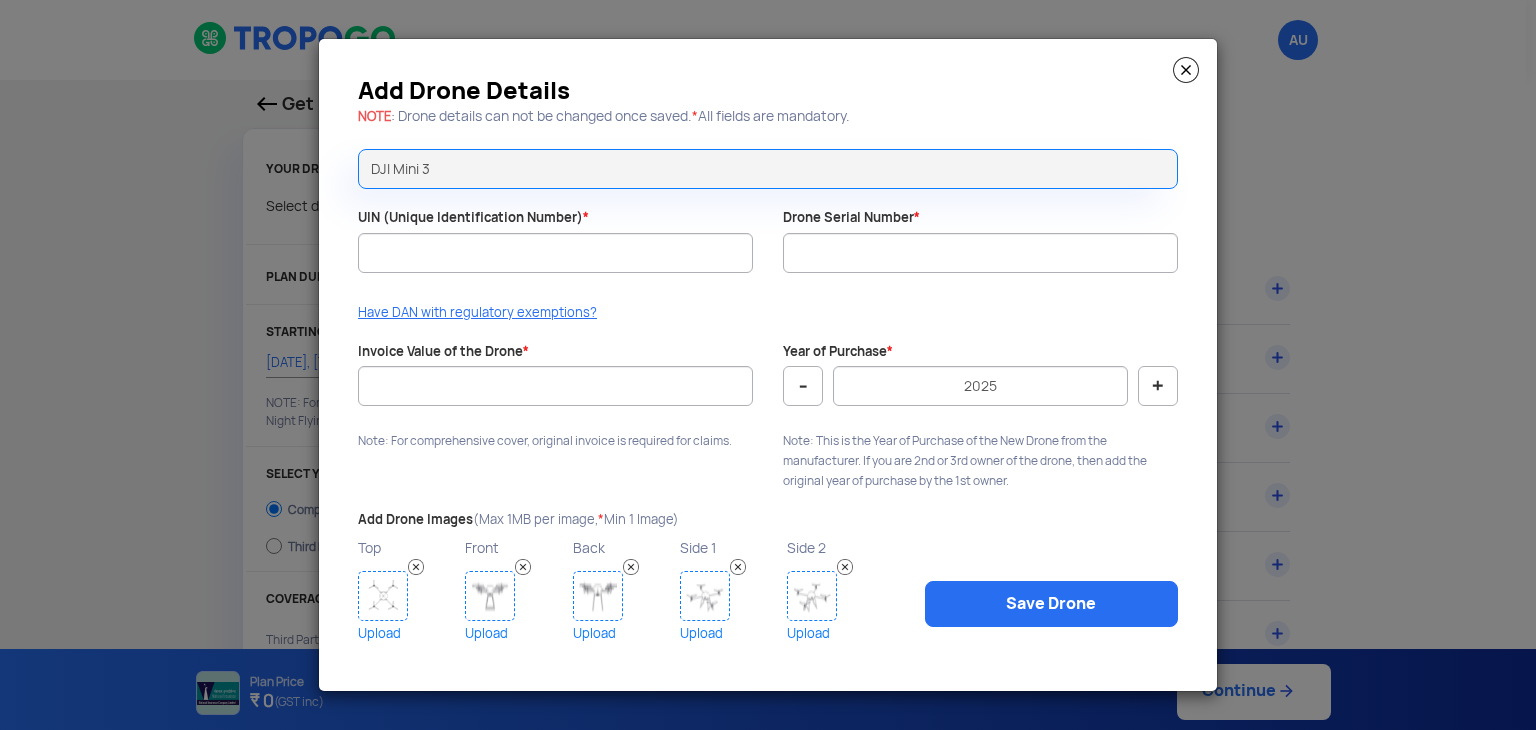 click on "Invoice Value of the Drone  *  Note: For comprehensive cover, original invoice is required for claims." 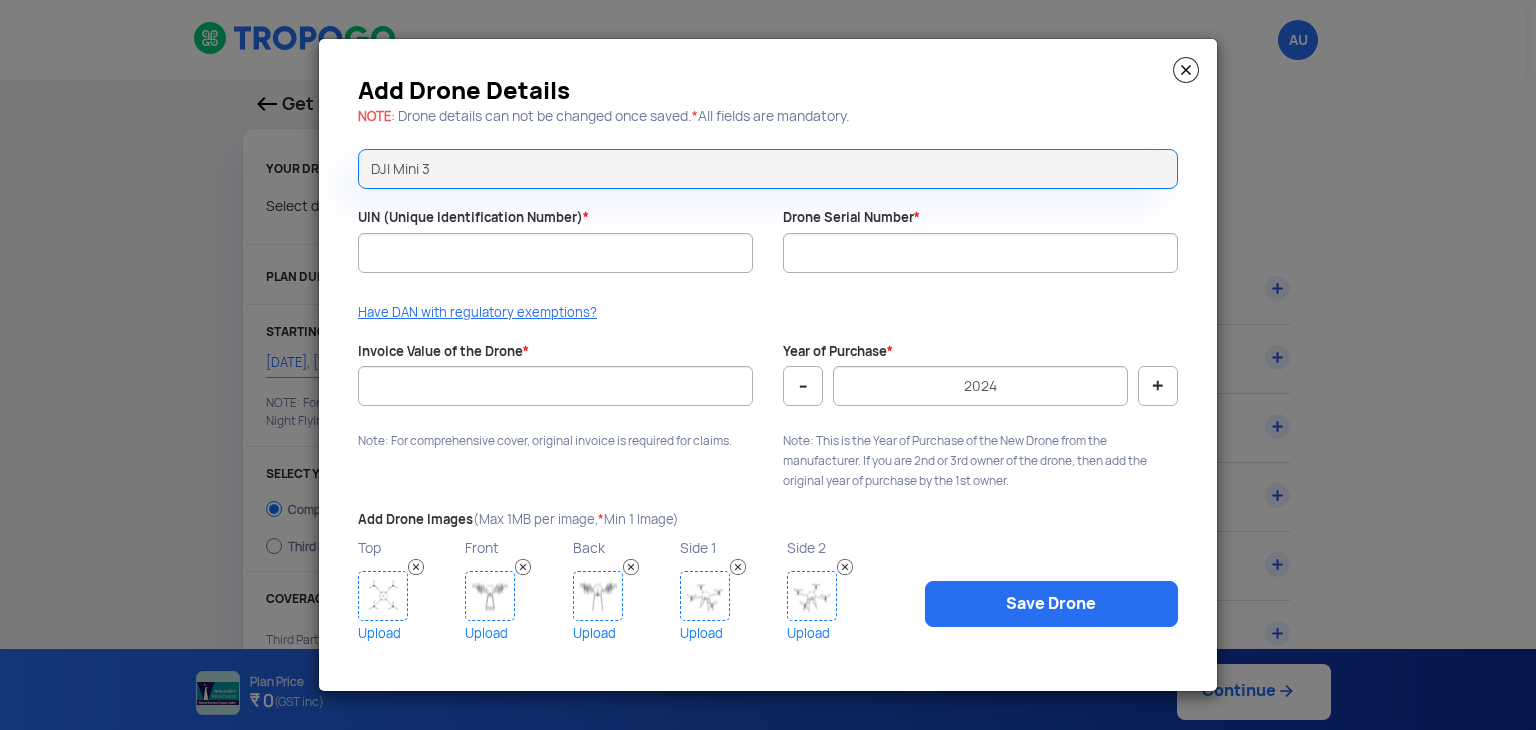 click 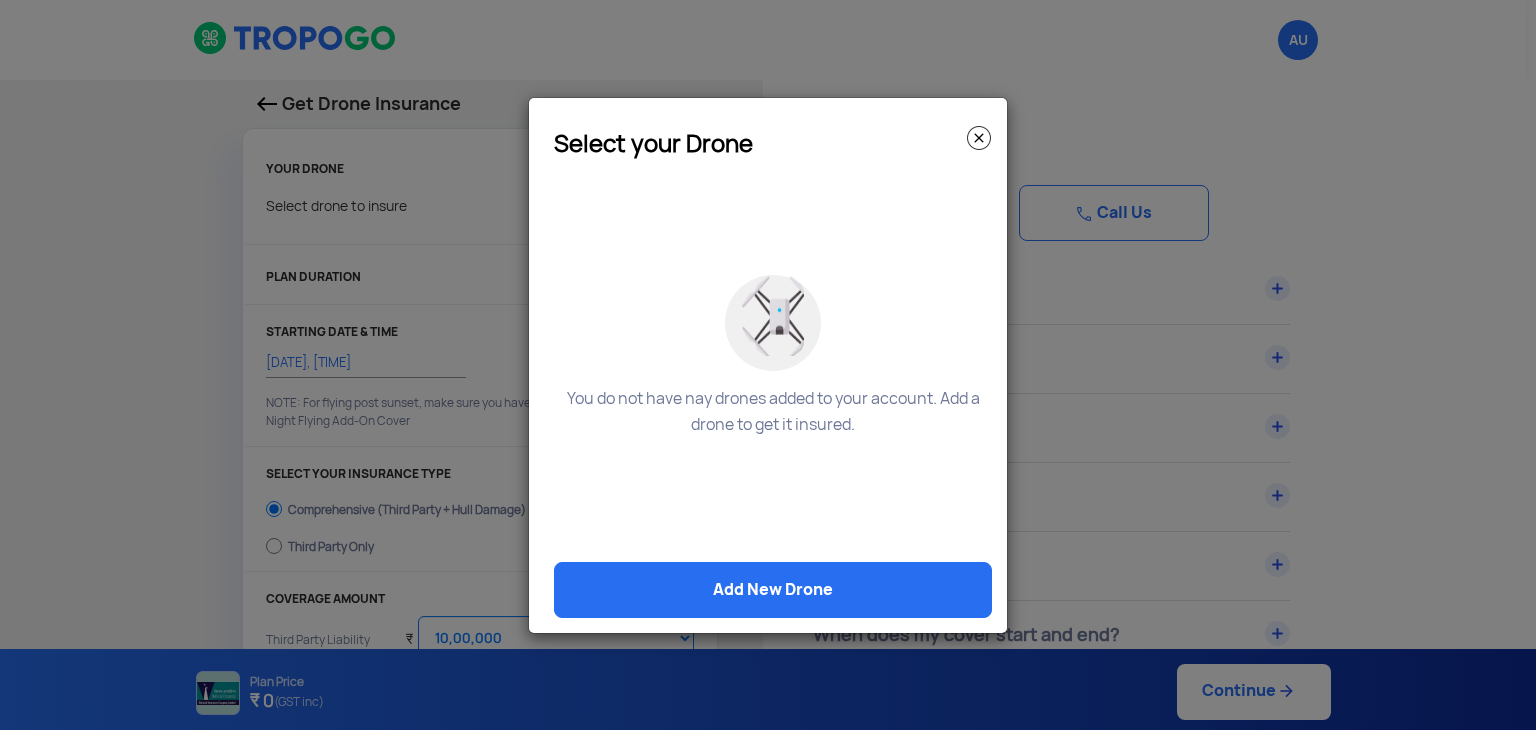 click on "Select your Drone  You do not have nay drones added to your account. Add a drone to get it insured.   Add New Drone" 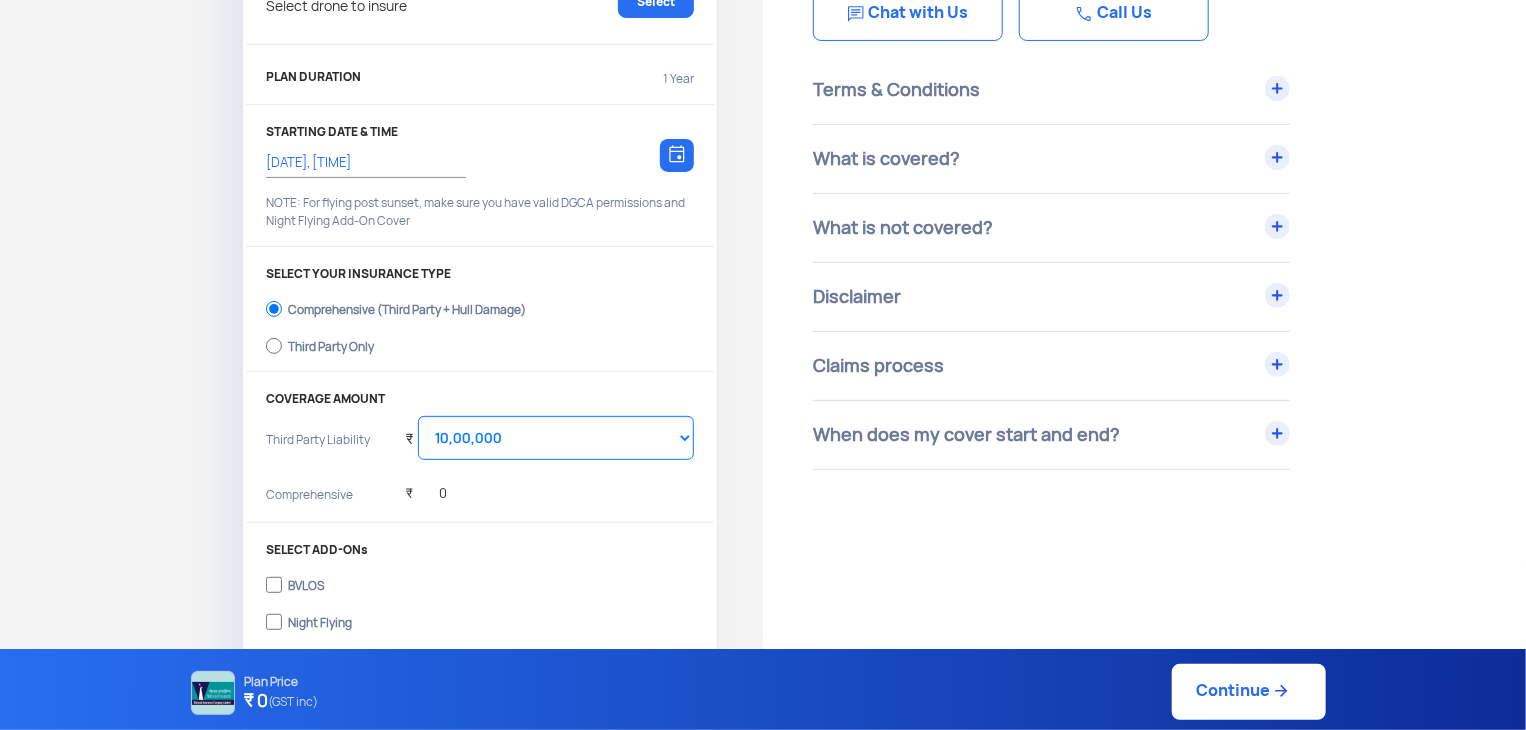 scroll, scrollTop: 300, scrollLeft: 0, axis: vertical 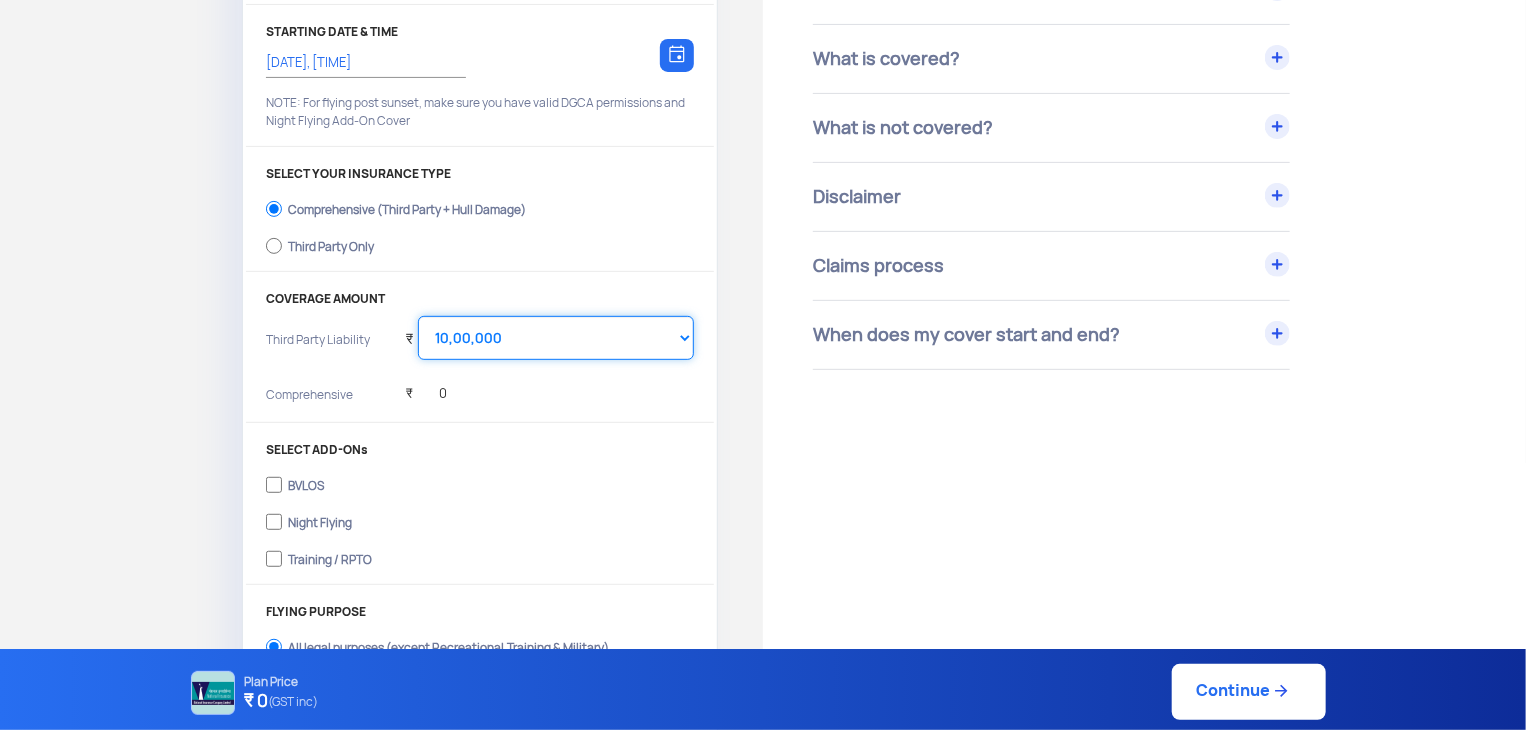 click on "Select Amount   10,00,000   15,00,000   20,00,000   25,00,000   30,00,000   35,00,000   40,00,000   45,00,000   50,00,000" at bounding box center [556, 338] 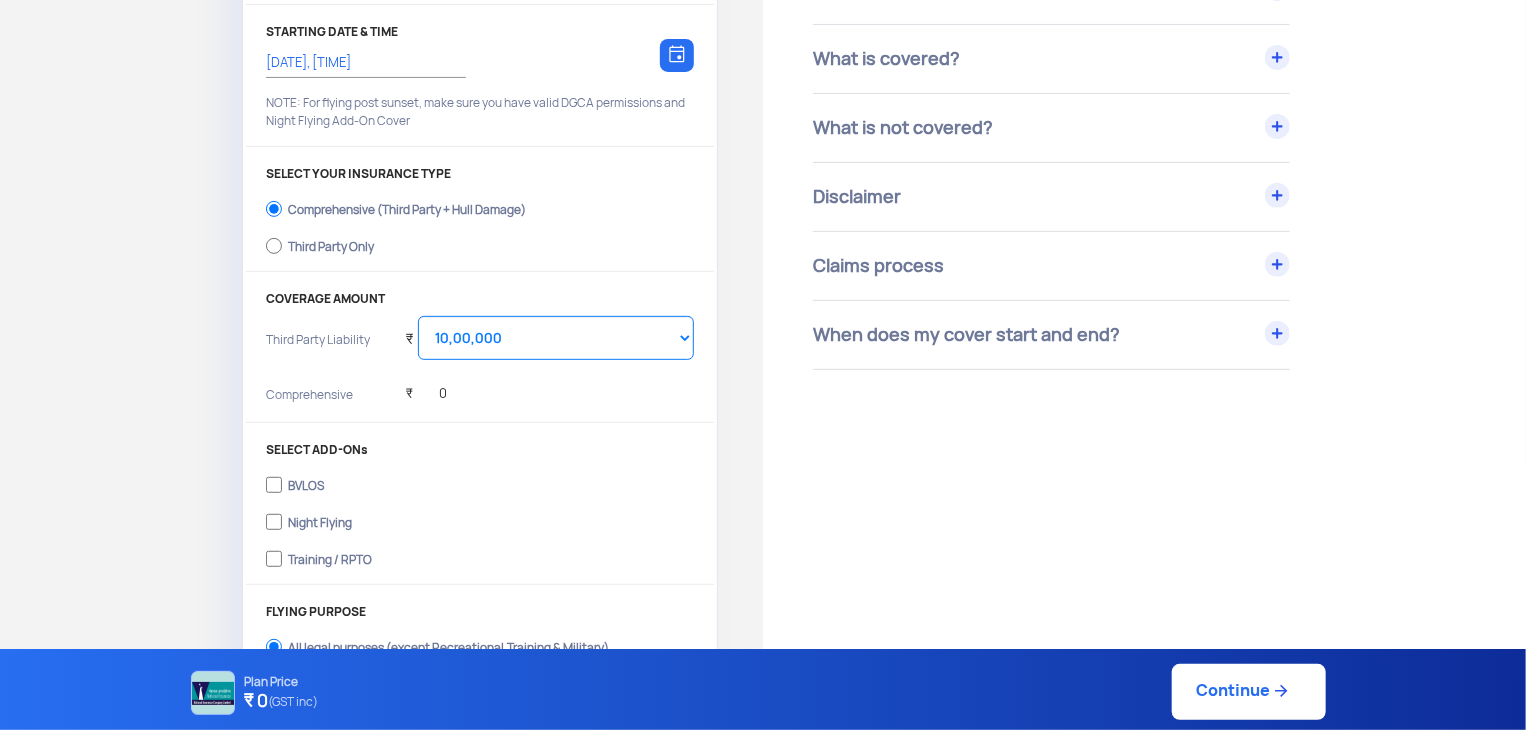 click on "Get Drone Insurance  YOUR DRONE Select drone to insure  Select   PLAN DURATION  1 Year STARTING DATE & TIME 9/8/2025, 2:54:00 PM Choose a date  NOTE: For flying post sunset, make sure you have valid DGCA permissions and Night Flying Add-On Cover  SELECT YOUR INSURANCE TYPE Comprehensive (Third Party + Hull Damage) Third Party Only COVERAGE AMOUNT Third Party Liability ₹  Select Amount   10,00,000   15,00,000   20,00,000   25,00,000   30,00,000   35,00,000   40,00,000   45,00,000   50,00,000  Comprehensive  ₹         0  SELECT ADD-ONs BVLOS Night Flying Training / RPTO FLYING PURPOSE  All legal purposes (except Recreational,Training & Military)  Recreational FLYING LOCATION All India  is covered under this Plan" 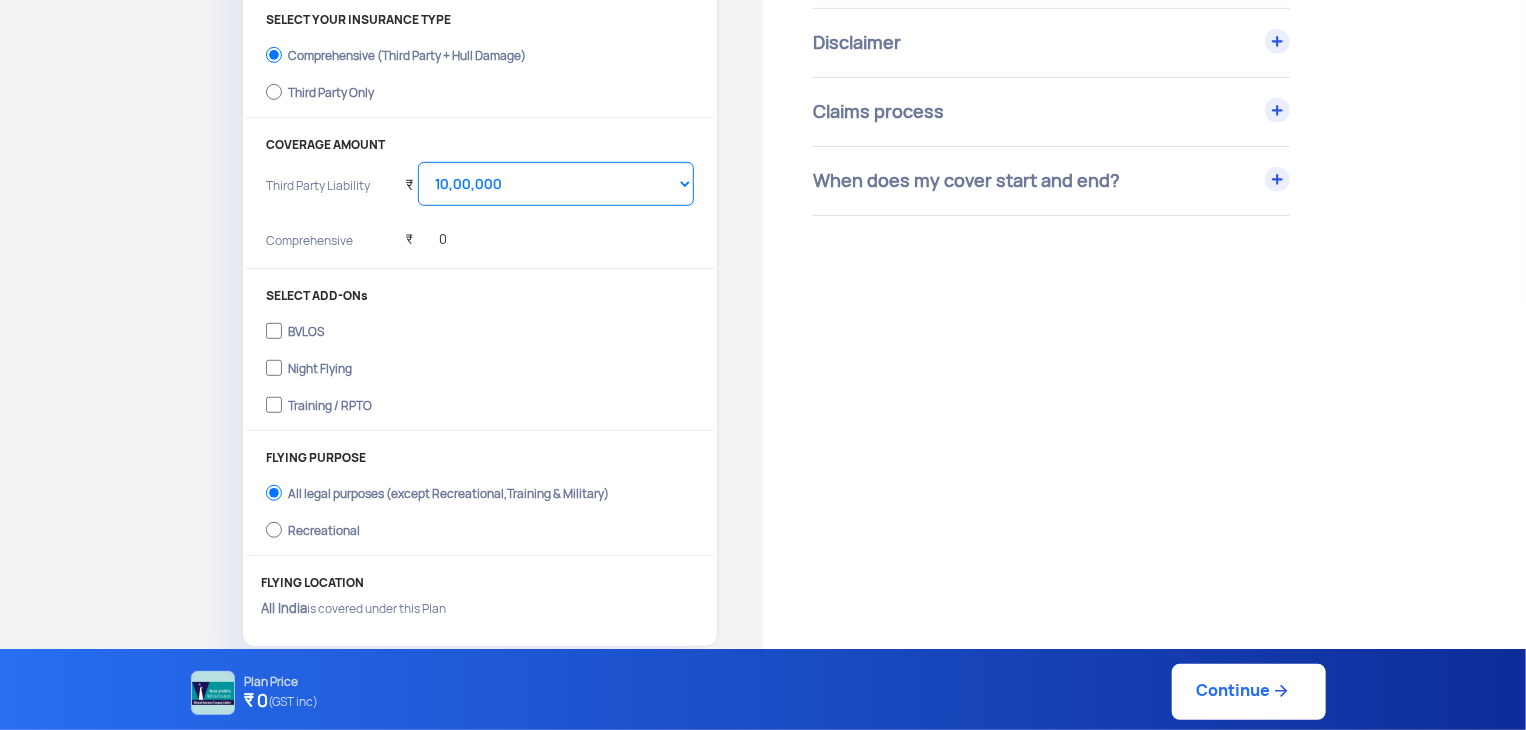 scroll, scrollTop: 530, scrollLeft: 0, axis: vertical 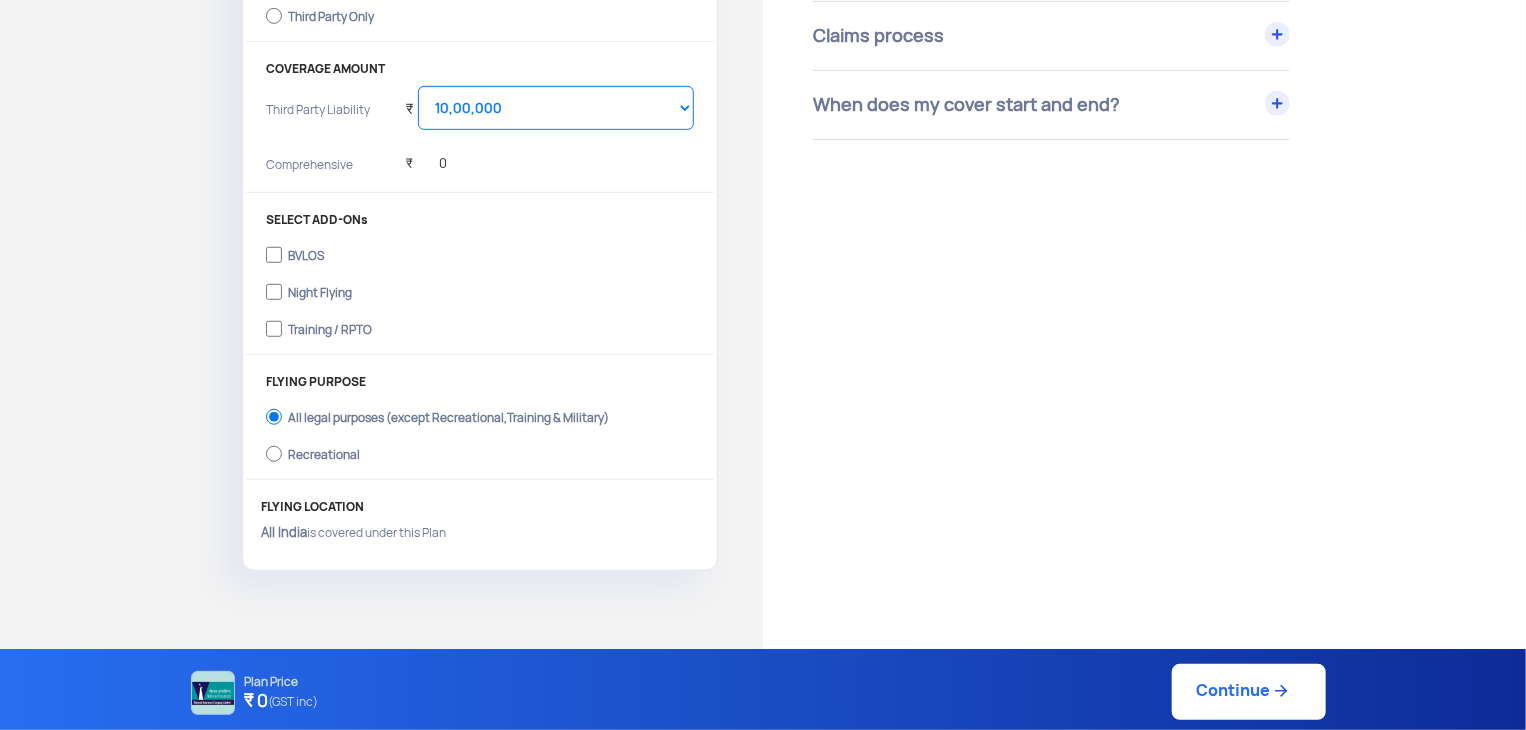 click on "All India  is covered under this Plan" 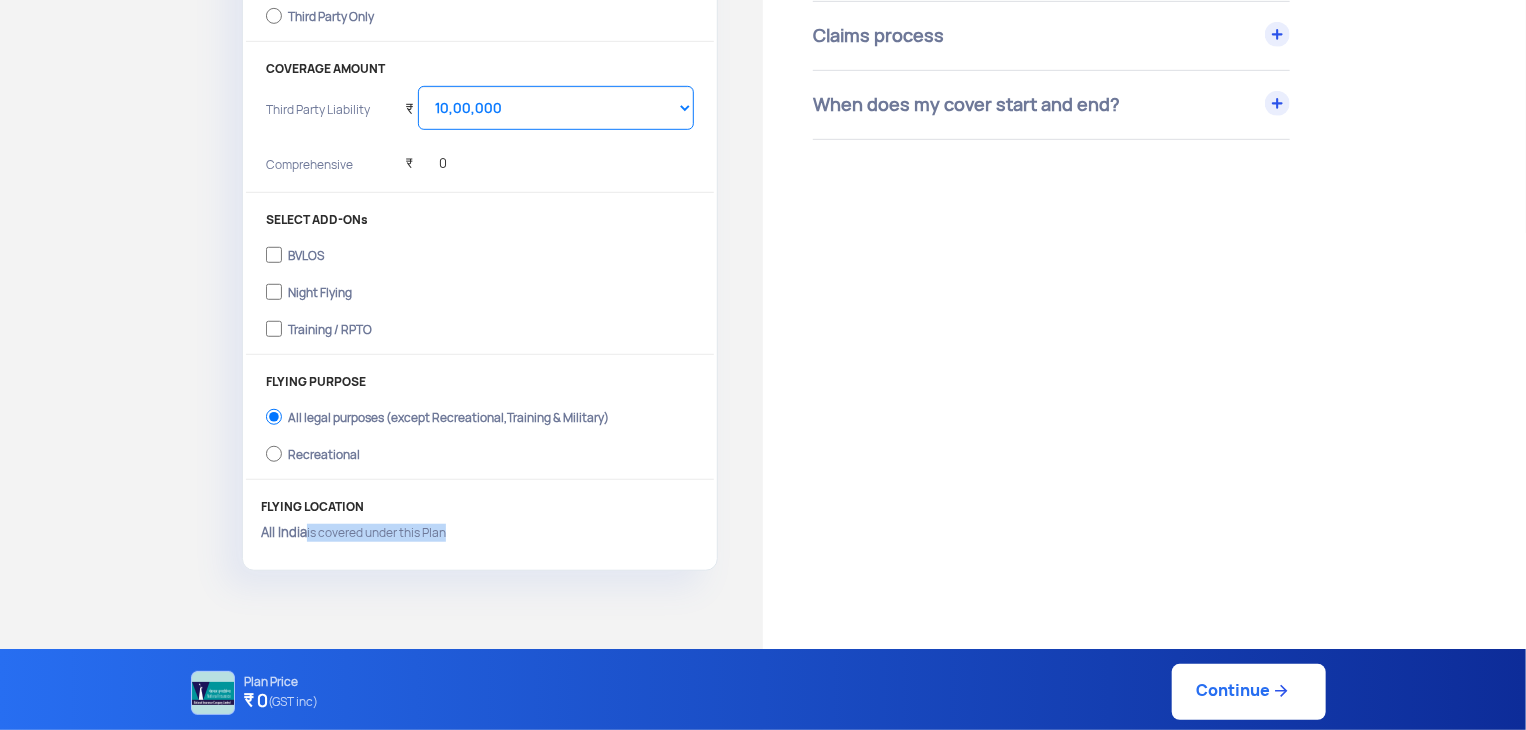 drag, startPoint x: 310, startPoint y: 532, endPoint x: 436, endPoint y: 529, distance: 126.035706 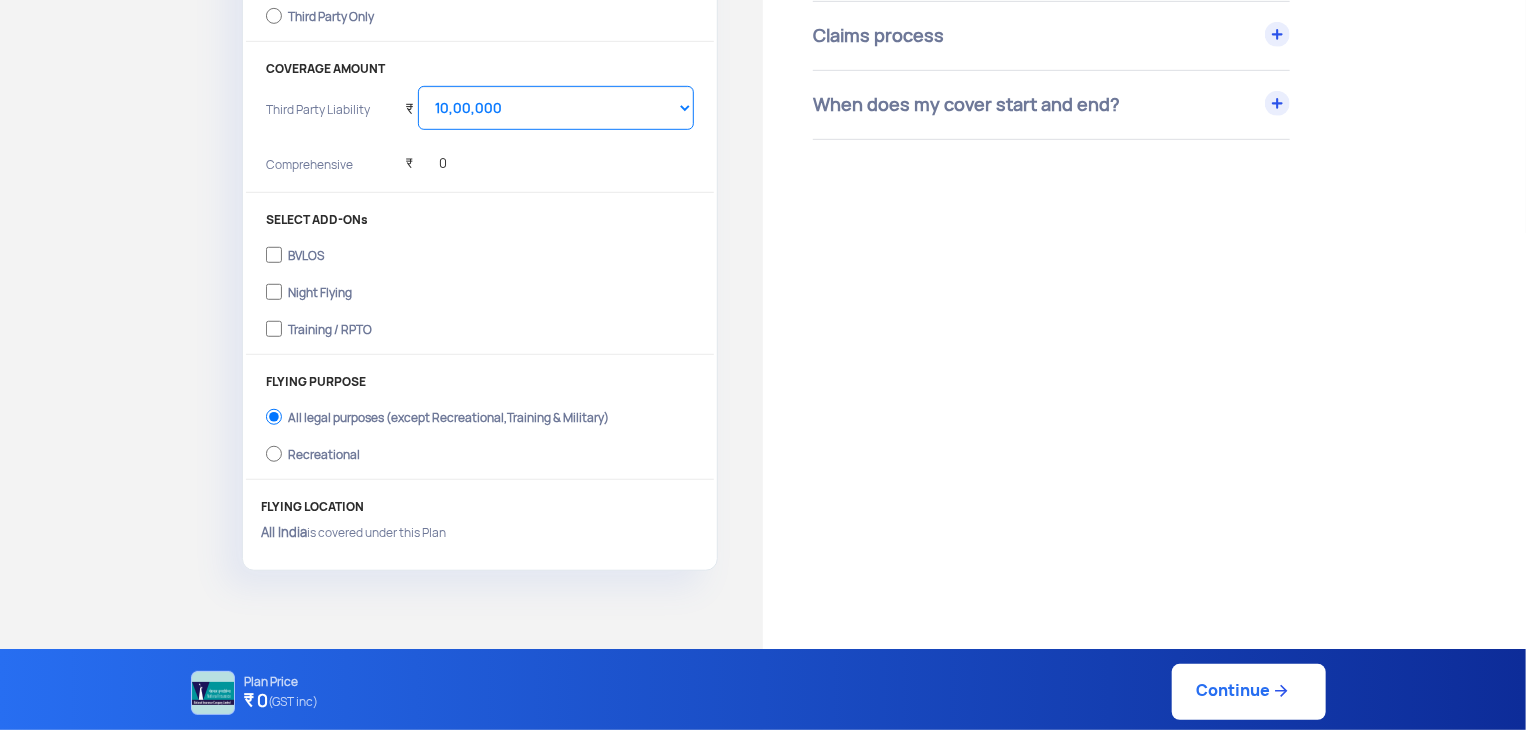 click on "Have Any Questions? We are here to clear your doubts  Chat with Us   Call Us   Terms & Conditions   1) All flights must adhere to the DGCA regulations  2) Fly within the planned area only for the entire duration of your flight  3) Keep personal information up to date. Notify insurer in case of any updates  4) Read insurance documents carefully  What is covered?   1) All commercial flights within India   2) Third party accidental property damage caused by the drone   3) Third party accidental bodily injury (including death) caused by the drone  4) Hull Damage cover if Comprehensive insurance type is opted   5) BVLOS opertaion if opted as Add-On 8)Night Flying if opted as Add-On  6) Training/RPTO if opted as Add-On   What is not covered?   1) Drones that are used for recreational purposes   2) Drones that are used for training purposes if Training/RPTO not opted as Add-On   3) Drones that are used for military purposes   5) Any claim in the event of or due to or arising out of:   Disclaimer   Claims process  ." 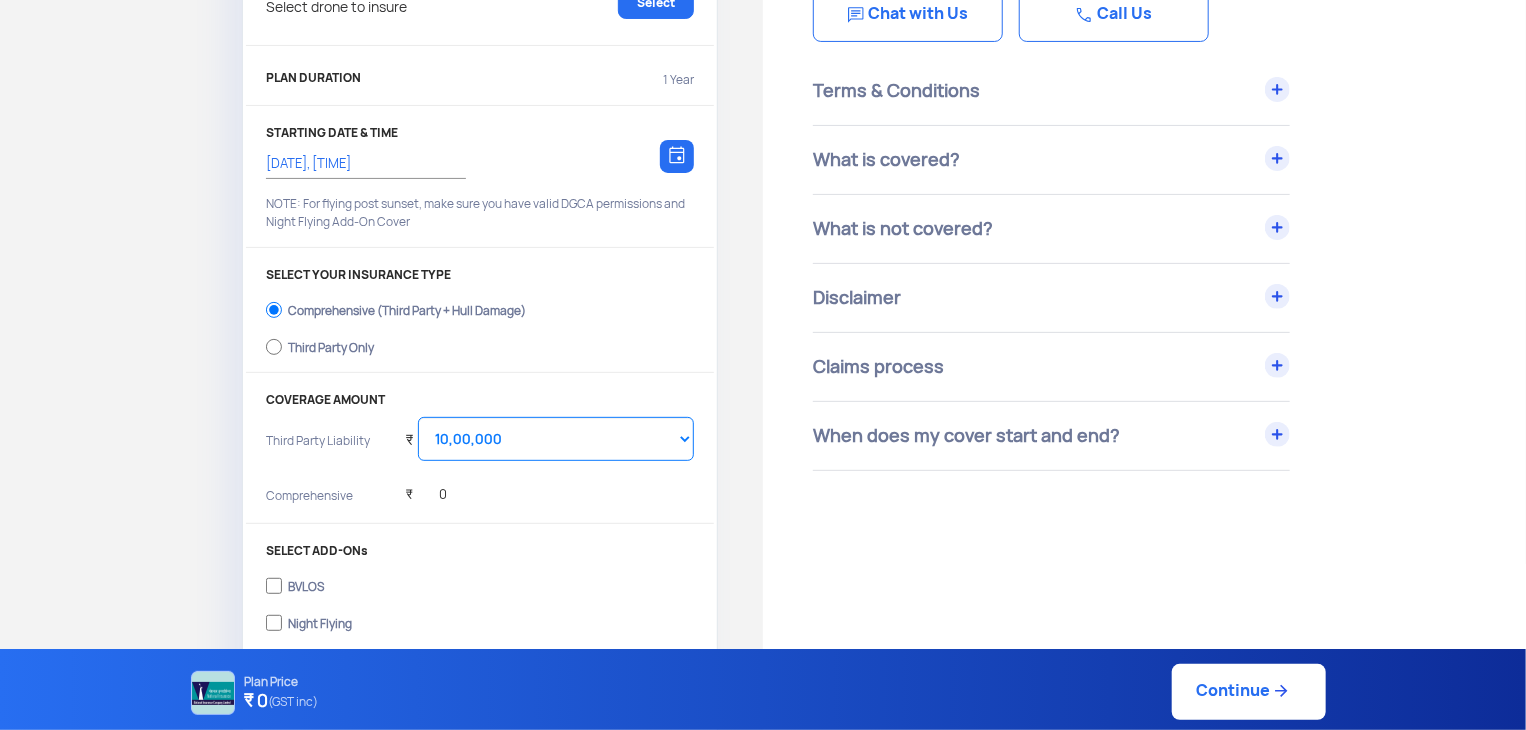 scroll, scrollTop: 200, scrollLeft: 0, axis: vertical 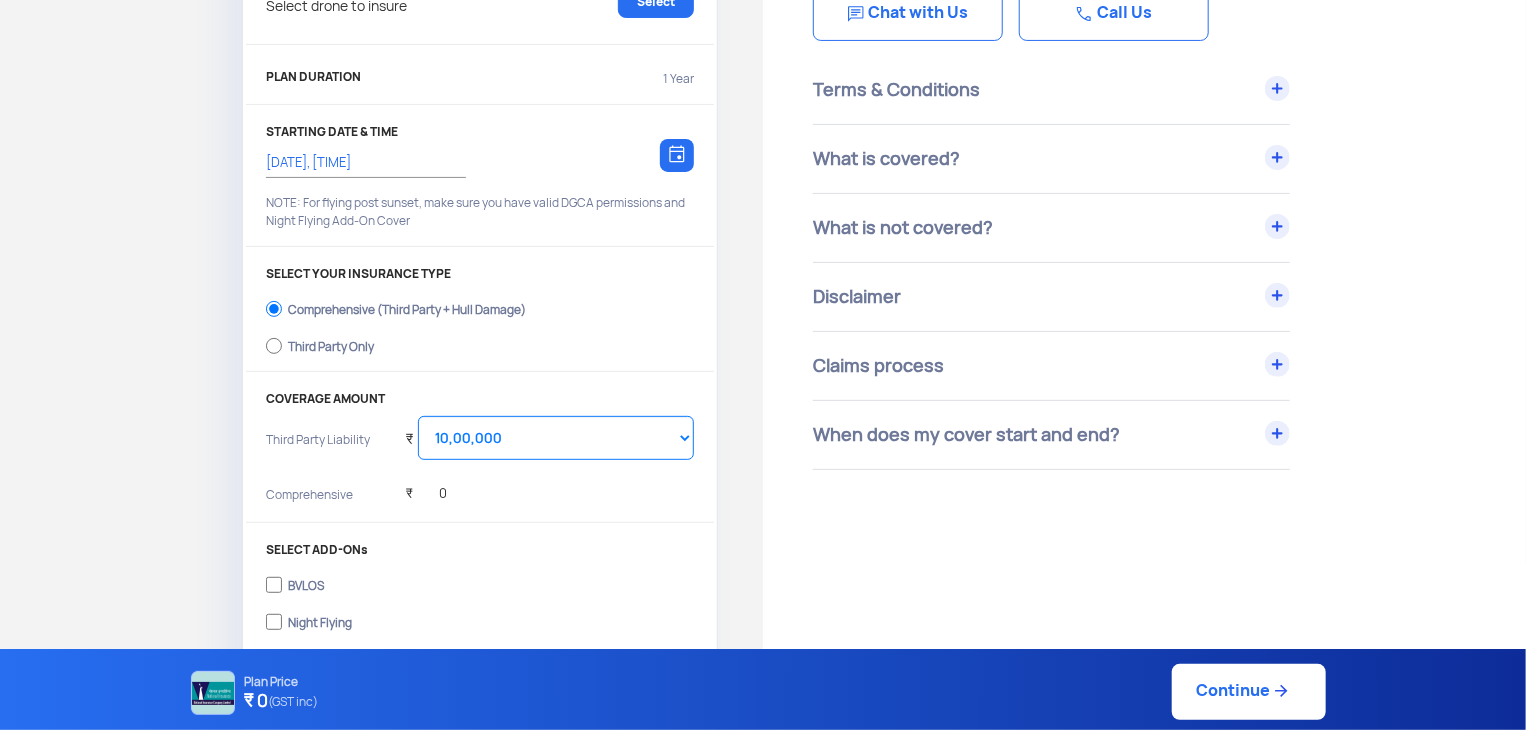 click on "When does my cover start and end?" at bounding box center (1051, 435) 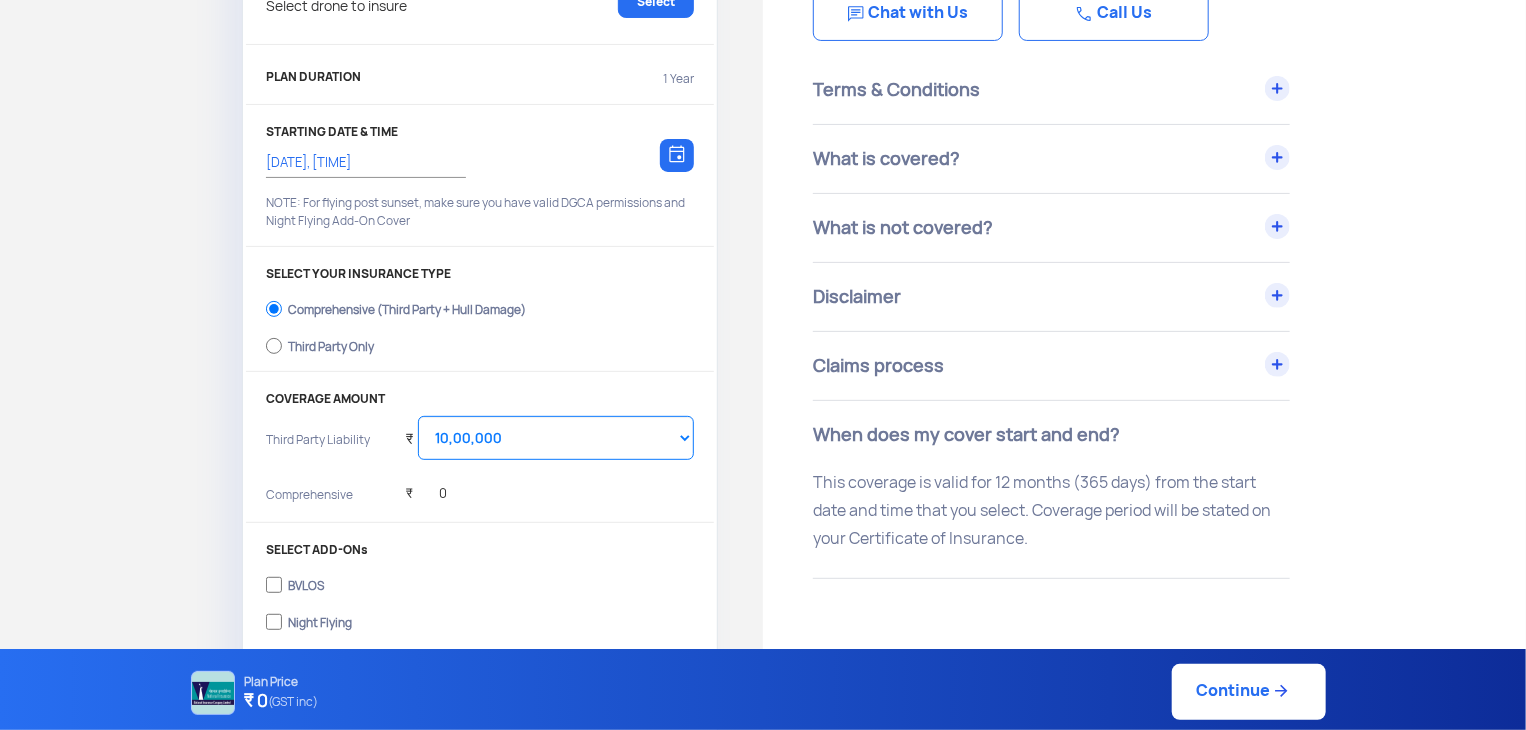 click on "Claims process" at bounding box center (1051, 366) 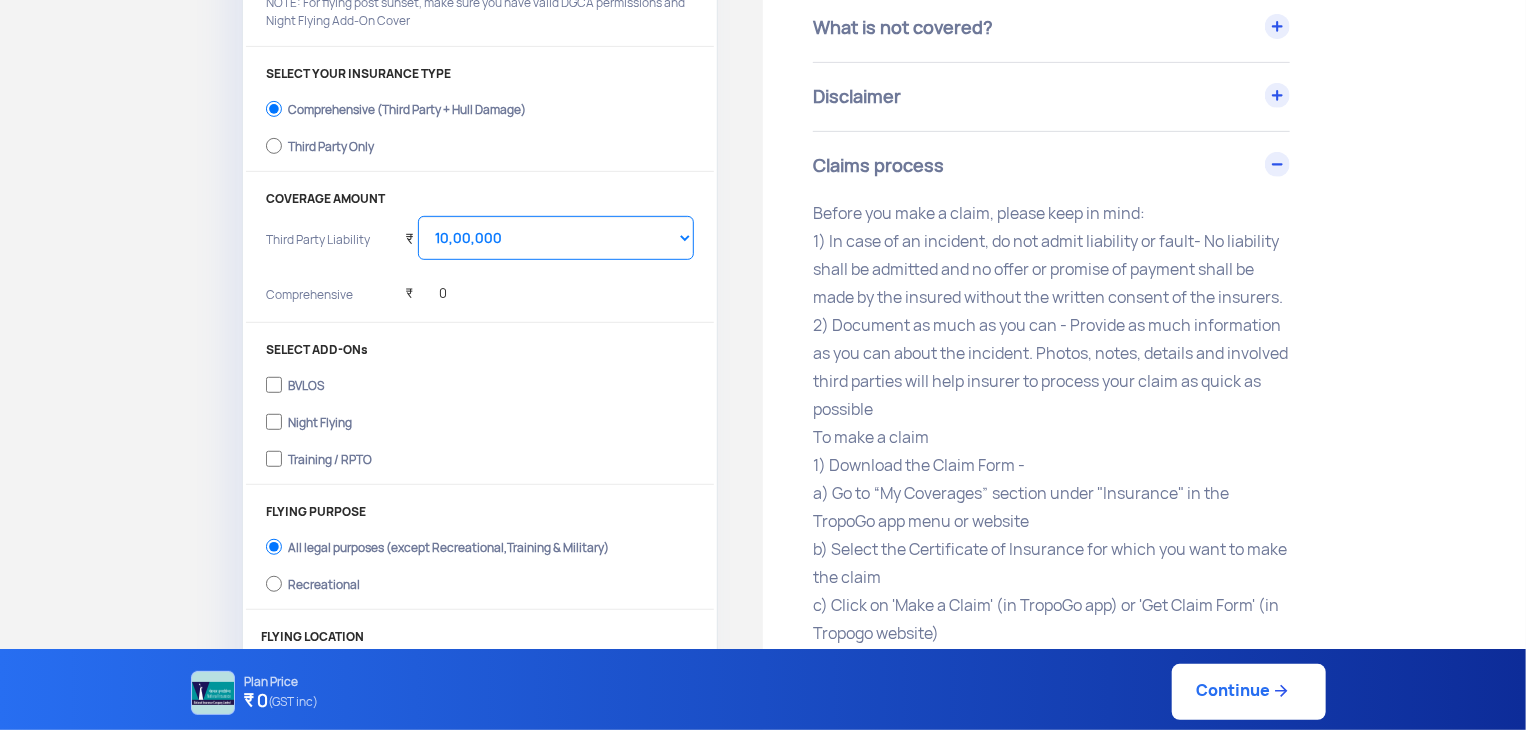 scroll, scrollTop: 500, scrollLeft: 0, axis: vertical 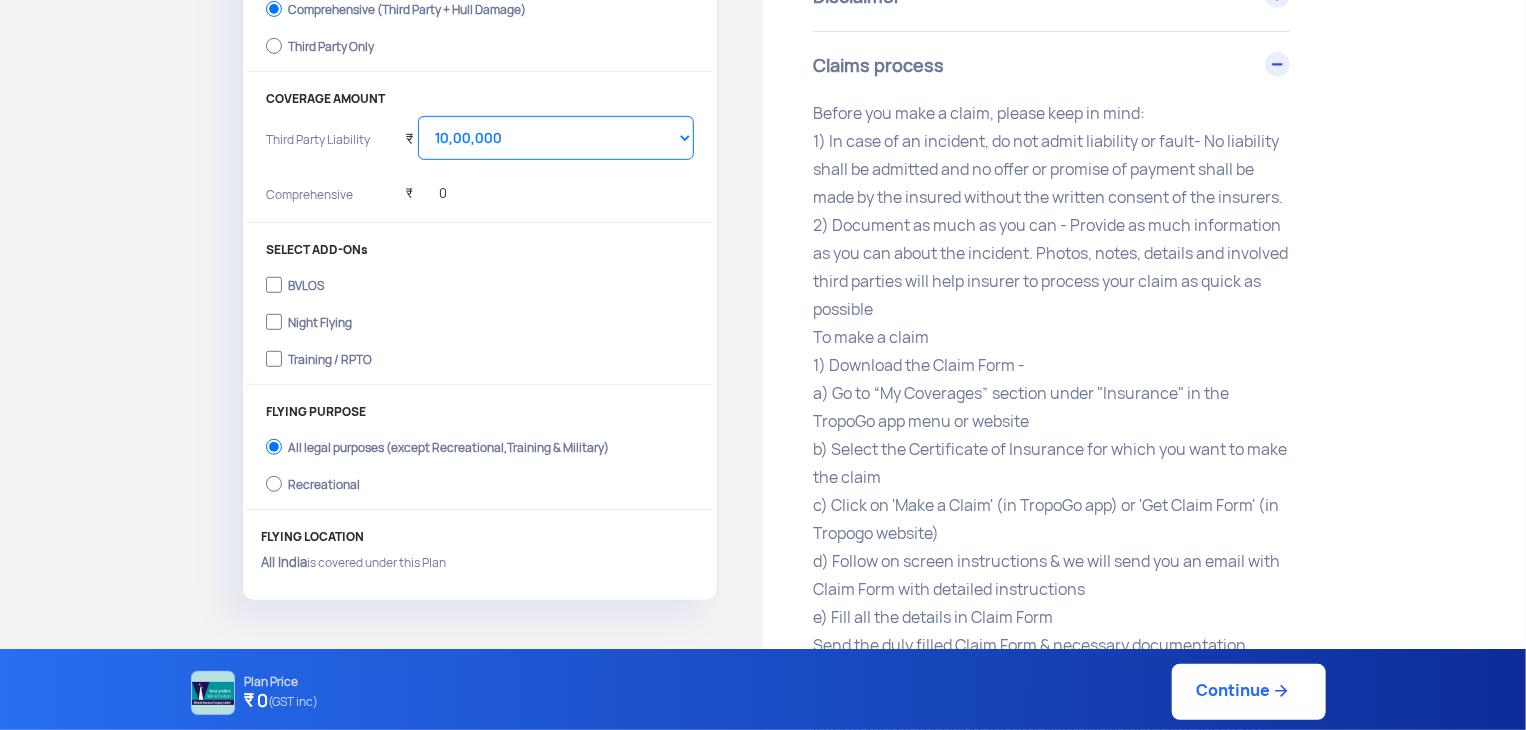 click on "Before you make a claim, please keep in mind:   1) In case of an incident, do not admit liability or fault- No liability shall be admitted and no offer or promise of payment shall be made by the insured without the written consent of the insurers.   2) Document as much as you can - Provide as much information as you can about the incident. Photos, notes, details and involved third parties will help insurer to process your claim as quick as possible   To make a claim   1) Download the Claim Form -   a) Go to “My Coverages” section under "Insurance" in the TropoGo app menu or website   b) Select the Certificate of Insurance for which you want to make the claim   c) Click on 'Make a Claim' (in TropoGo app) or 'Get Claim Form' (in Tropogo website)   d) Follow on screen instructions & we will send you an email with Claim Form with detailed instructions   e) Fill all the details in Claim Form   Send the duly filled Claim Form & necessary documentation to  claims@tropogo.com +91-7439324645  /  ." 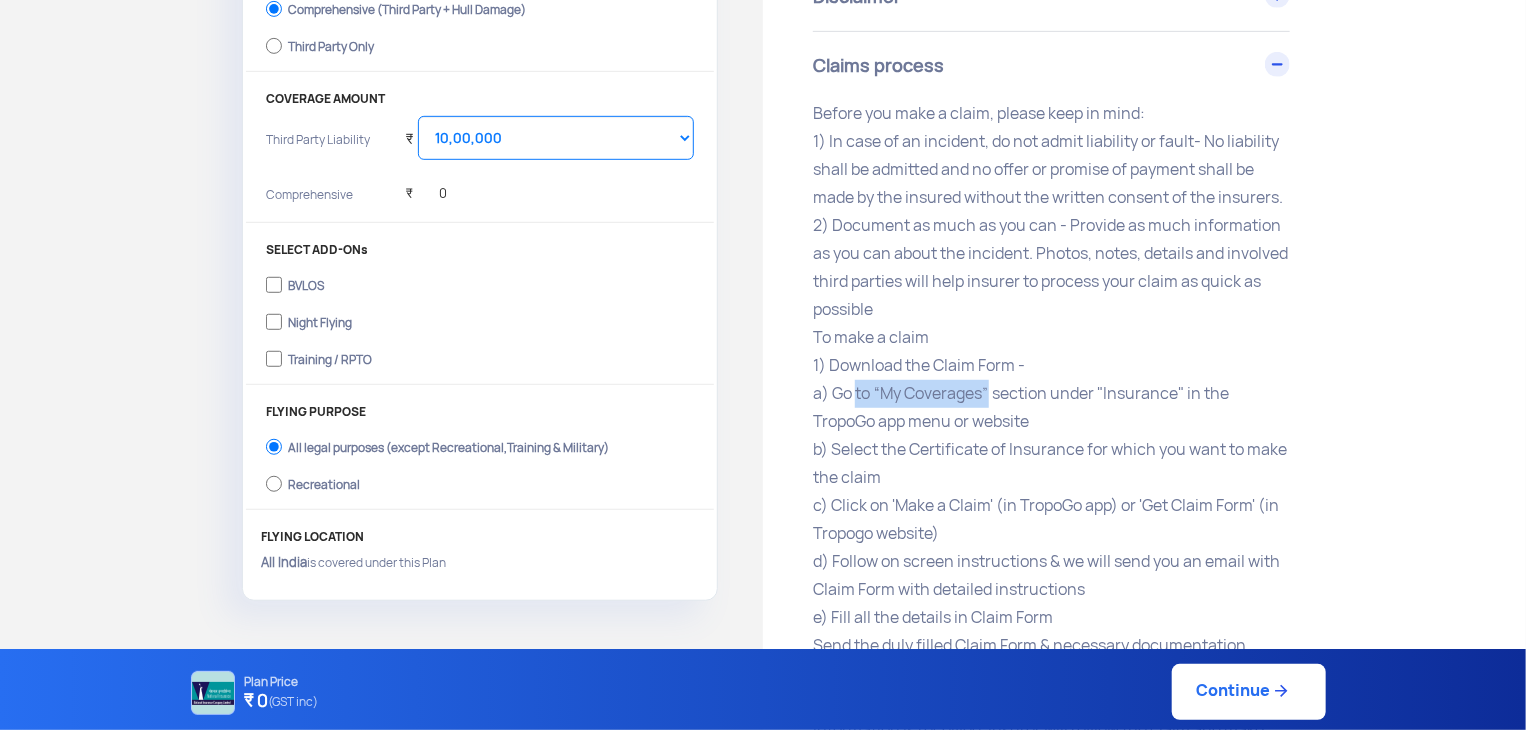 drag, startPoint x: 849, startPoint y: 391, endPoint x: 948, endPoint y: 397, distance: 99.18165 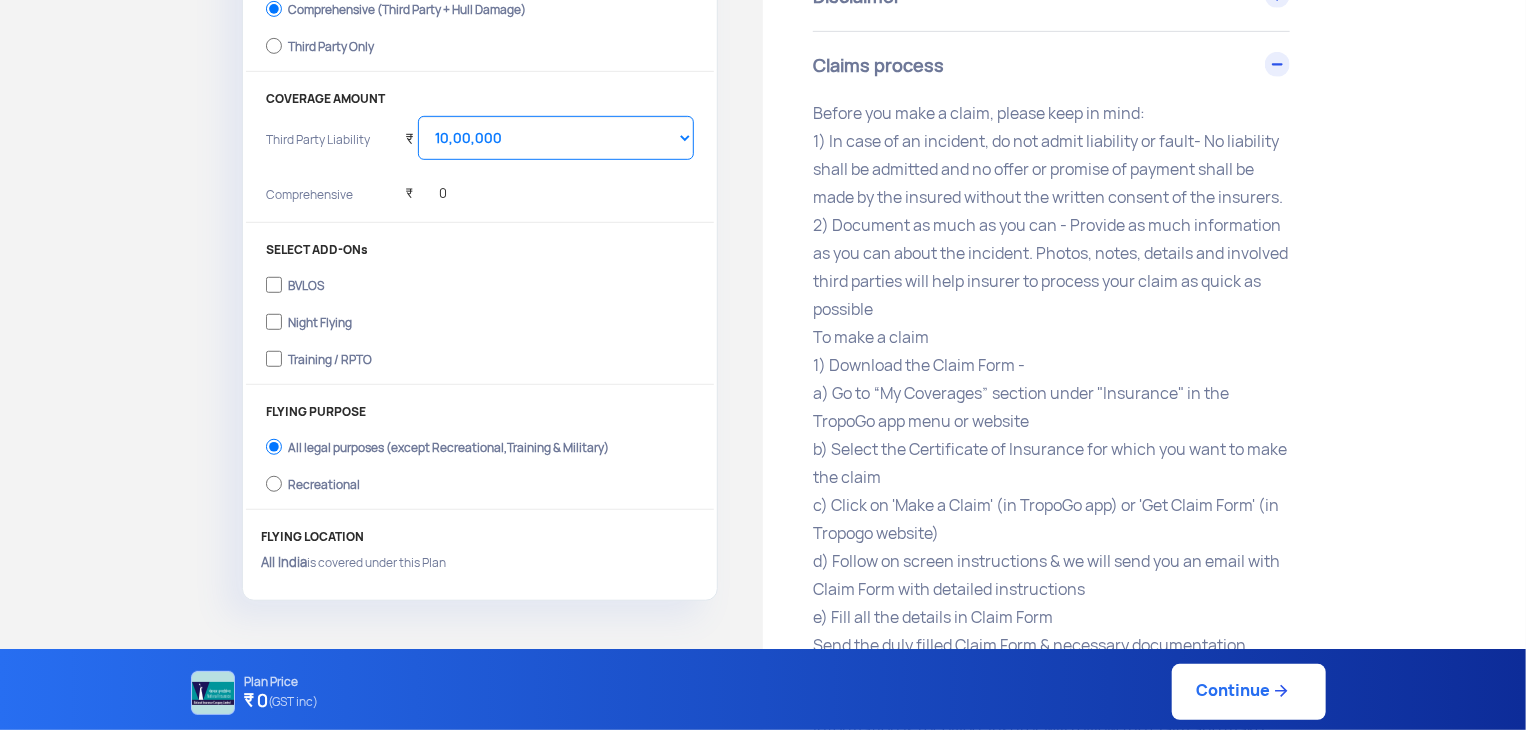 click on "Before you make a claim, please keep in mind:   1) In case of an incident, do not admit liability or fault- No liability shall be admitted and no offer or promise of payment shall be made by the insured without the written consent of the insurers.   2) Document as much as you can - Provide as much information as you can about the incident. Photos, notes, details and involved third parties will help insurer to process your claim as quick as possible   To make a claim   1) Download the Claim Form -   a) Go to “My Coverages” section under "Insurance" in the TropoGo app menu or website   b) Select the Certificate of Insurance for which you want to make the claim   c) Click on 'Make a Claim' (in TropoGo app) or 'Get Claim Form' (in Tropogo website)   d) Follow on screen instructions & we will send you an email with Claim Form with detailed instructions   e) Fill all the details in Claim Form   Send the duly filled Claim Form & necessary documentation to  claims@tropogo.com +91-7439324645  /  ." 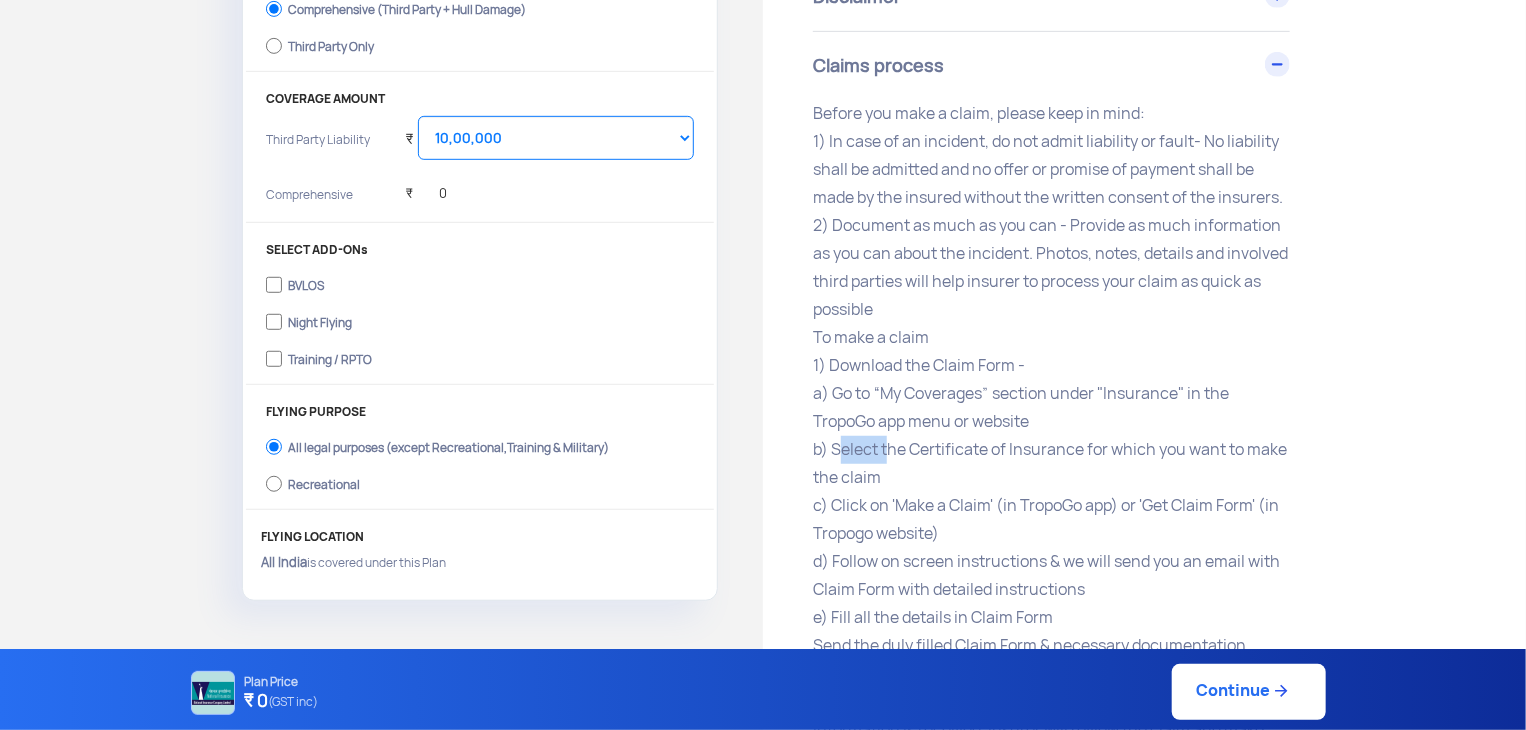 click on "Before you make a claim, please keep in mind:   1) In case of an incident, do not admit liability or fault- No liability shall be admitted and no offer or promise of payment shall be made by the insured without the written consent of the insurers.   2) Document as much as you can - Provide as much information as you can about the incident. Photos, notes, details and involved third parties will help insurer to process your claim as quick as possible   To make a claim   1) Download the Claim Form -   a) Go to “My Coverages” section under "Insurance" in the TropoGo app menu or website   b) Select the Certificate of Insurance for which you want to make the claim   c) Click on 'Make a Claim' (in TropoGo app) or 'Get Claim Form' (in Tropogo website)   d) Follow on screen instructions & we will send you an email with Claim Form with detailed instructions   e) Fill all the details in Claim Form   Send the duly filled Claim Form & necessary documentation to  claims@tropogo.com +91-7439324645  /  ." 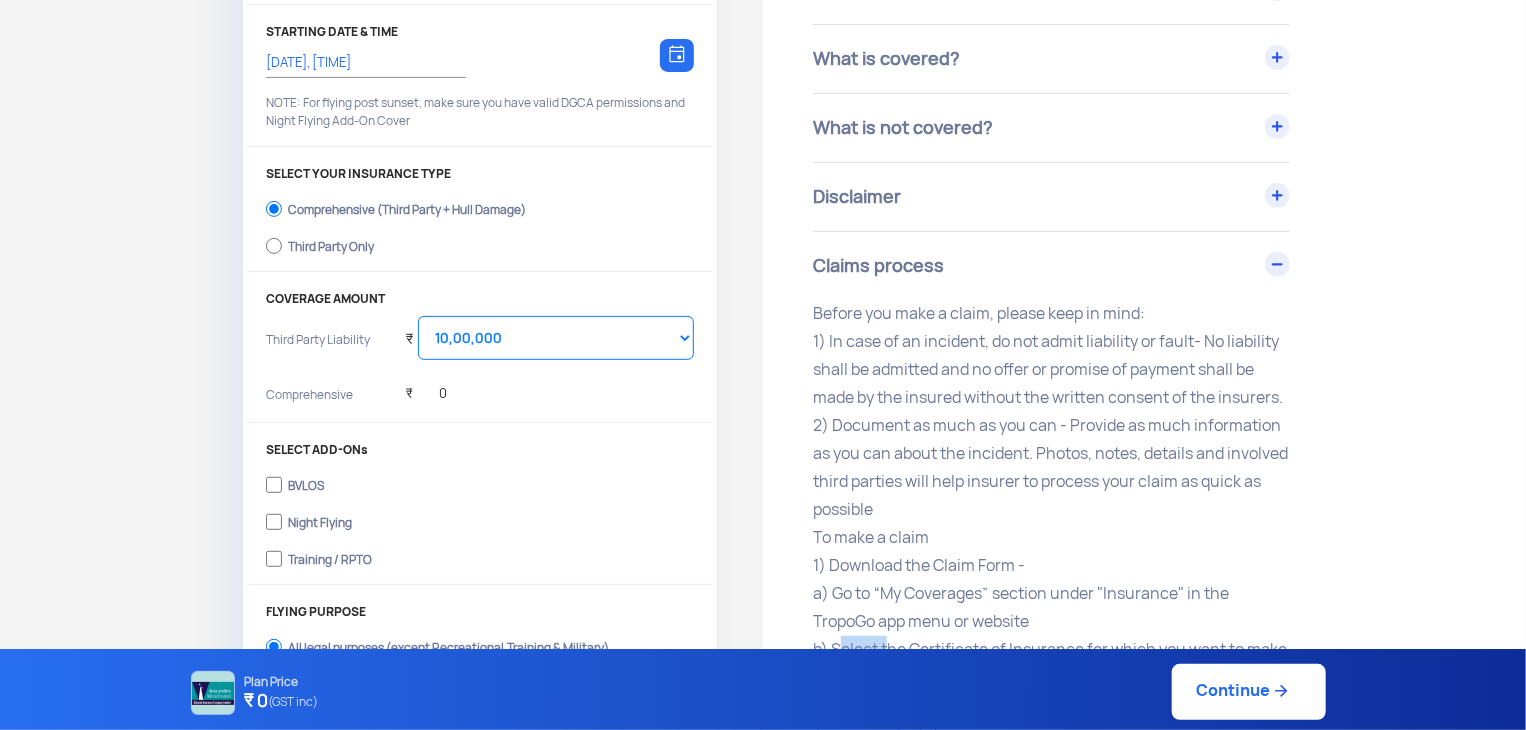 scroll, scrollTop: 200, scrollLeft: 0, axis: vertical 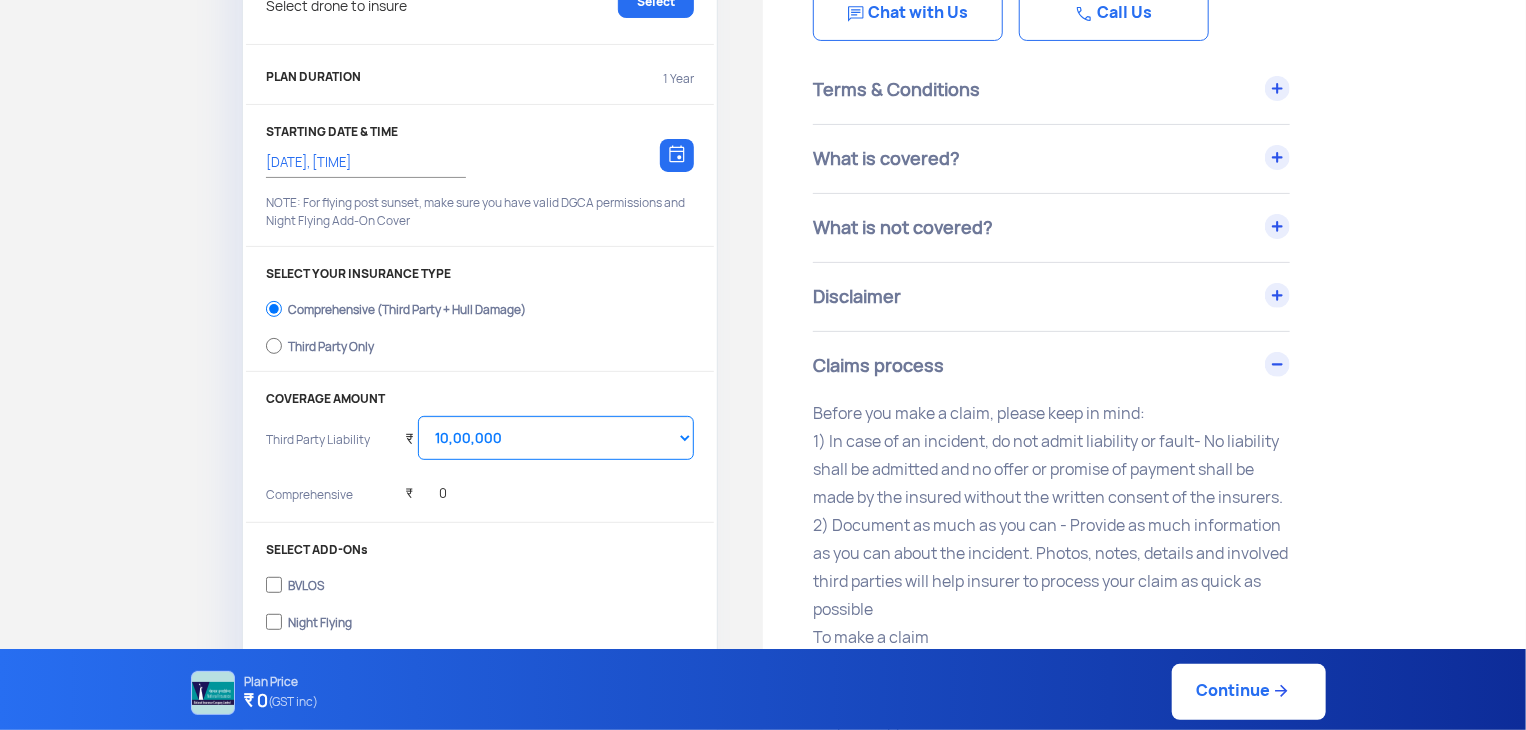 click on "What is not covered?" at bounding box center [1051, 228] 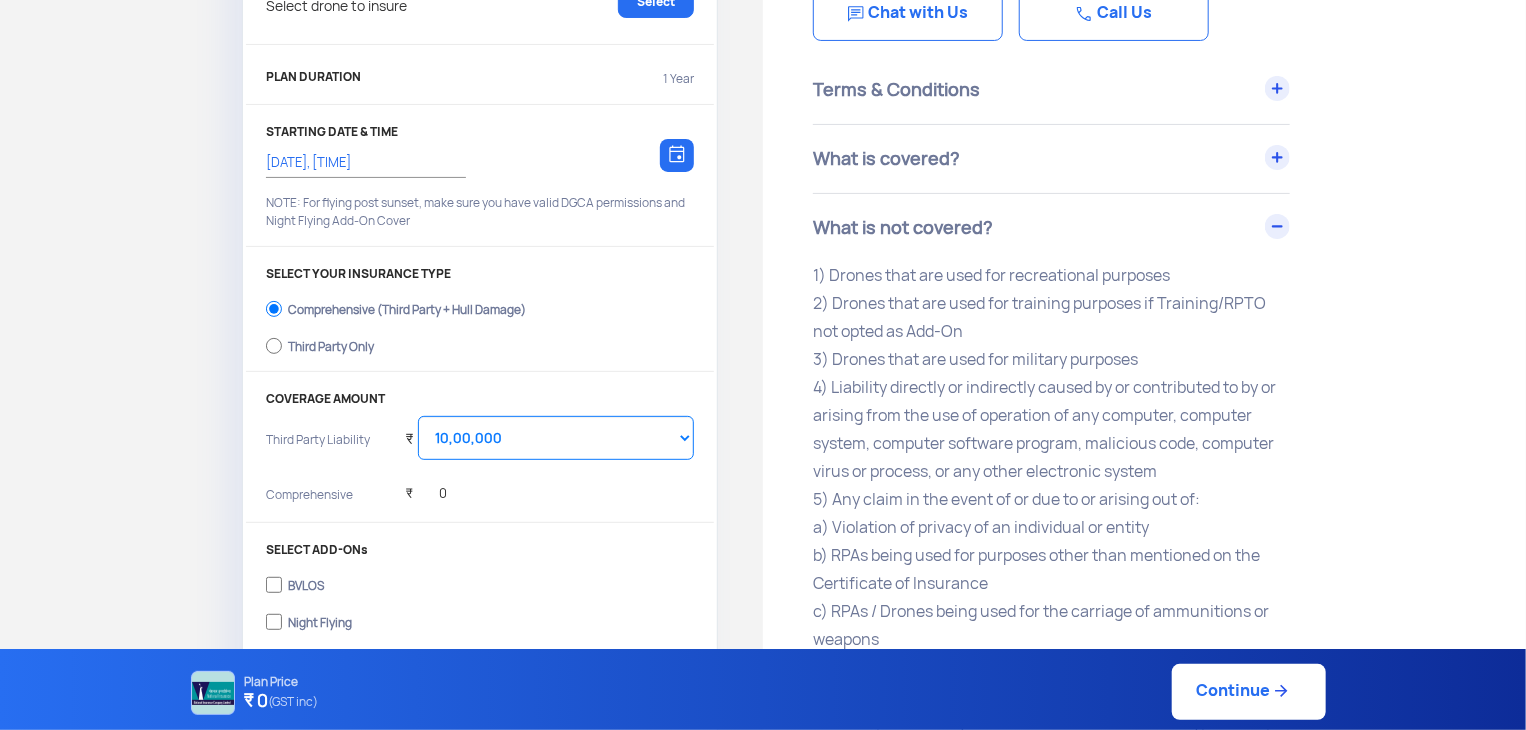 click on "1) Drones that are used for recreational purposes   2) Drones that are used for training purposes if Training/RPTO not opted as Add-On   3) Drones that are used for military purposes   4) Liability directly or indirectly caused by or contributed to by or arising from the use of operation of any computer, computer system, computer software program, malicious code, computer virus or process, or any other electronic system   5) Any claim in the event of or due to or arising out of:   a) Violation of privacy of an individual or entity   b) RPAs being used for purposes other than mentioned on the Certificate of Insurance   c) RPAs / Drones being used for the carriage of ammunitions or weapons" 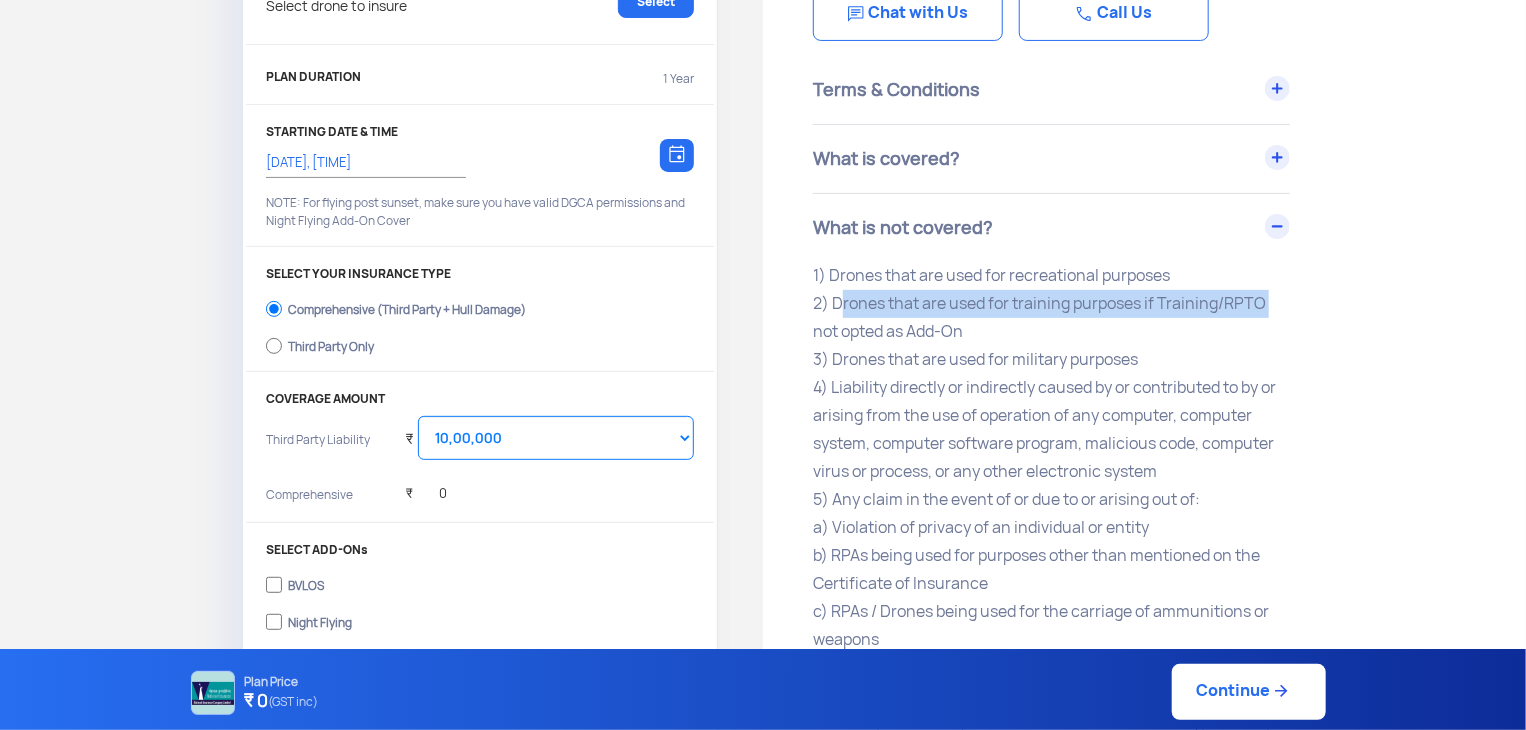 drag, startPoint x: 844, startPoint y: 301, endPoint x: 1244, endPoint y: 312, distance: 400.1512 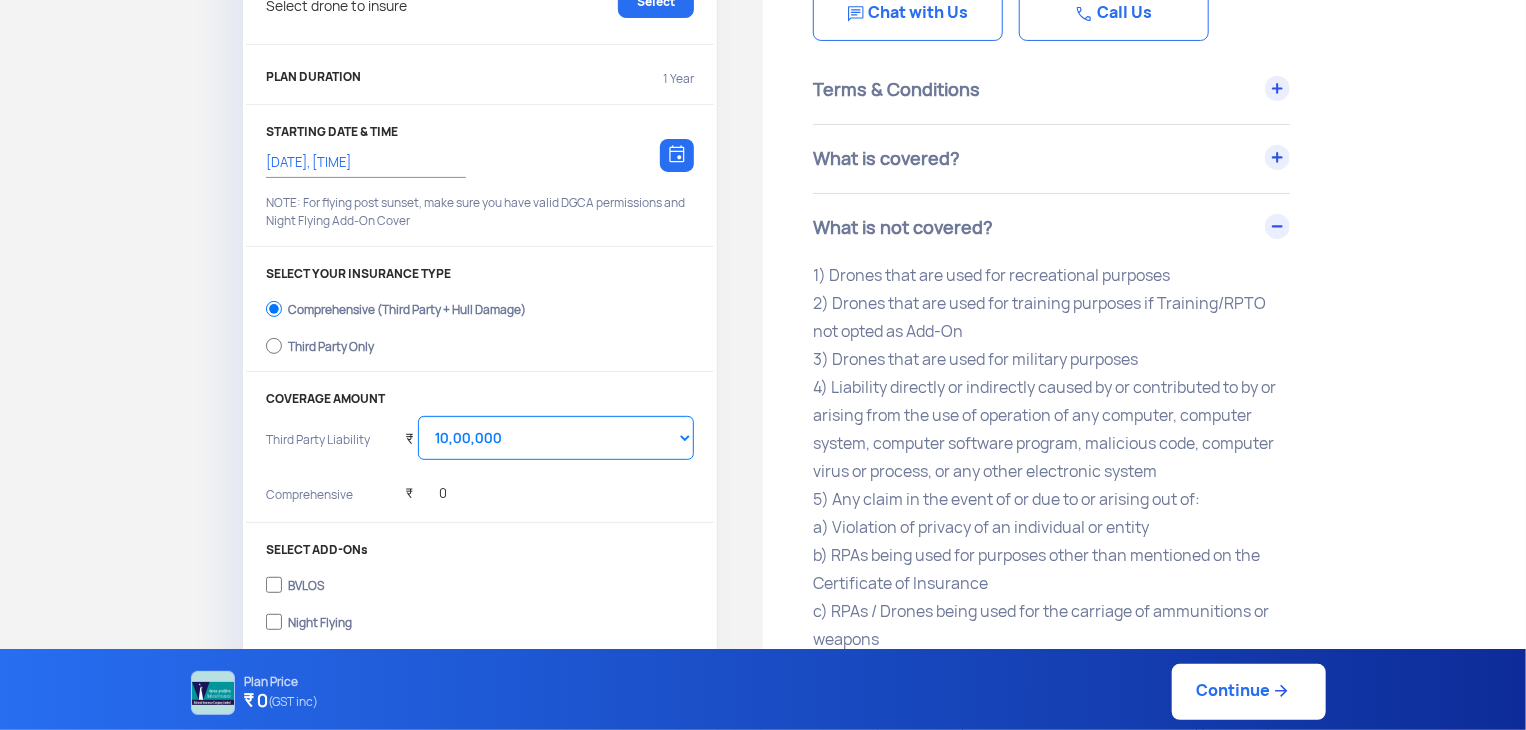 click on "1) Drones that are used for recreational purposes   2) Drones that are used for training purposes if Training/RPTO not opted as Add-On   3) Drones that are used for military purposes   4) Liability directly or indirectly caused by or contributed to by or arising from the use of operation of any computer, computer system, computer software program, malicious code, computer virus or process, or any other electronic system   5) Any claim in the event of or due to or arising out of:   a) Violation of privacy of an individual or entity   b) RPAs being used for purposes other than mentioned on the Certificate of Insurance   c) RPAs / Drones being used for the carriage of ammunitions or weapons" 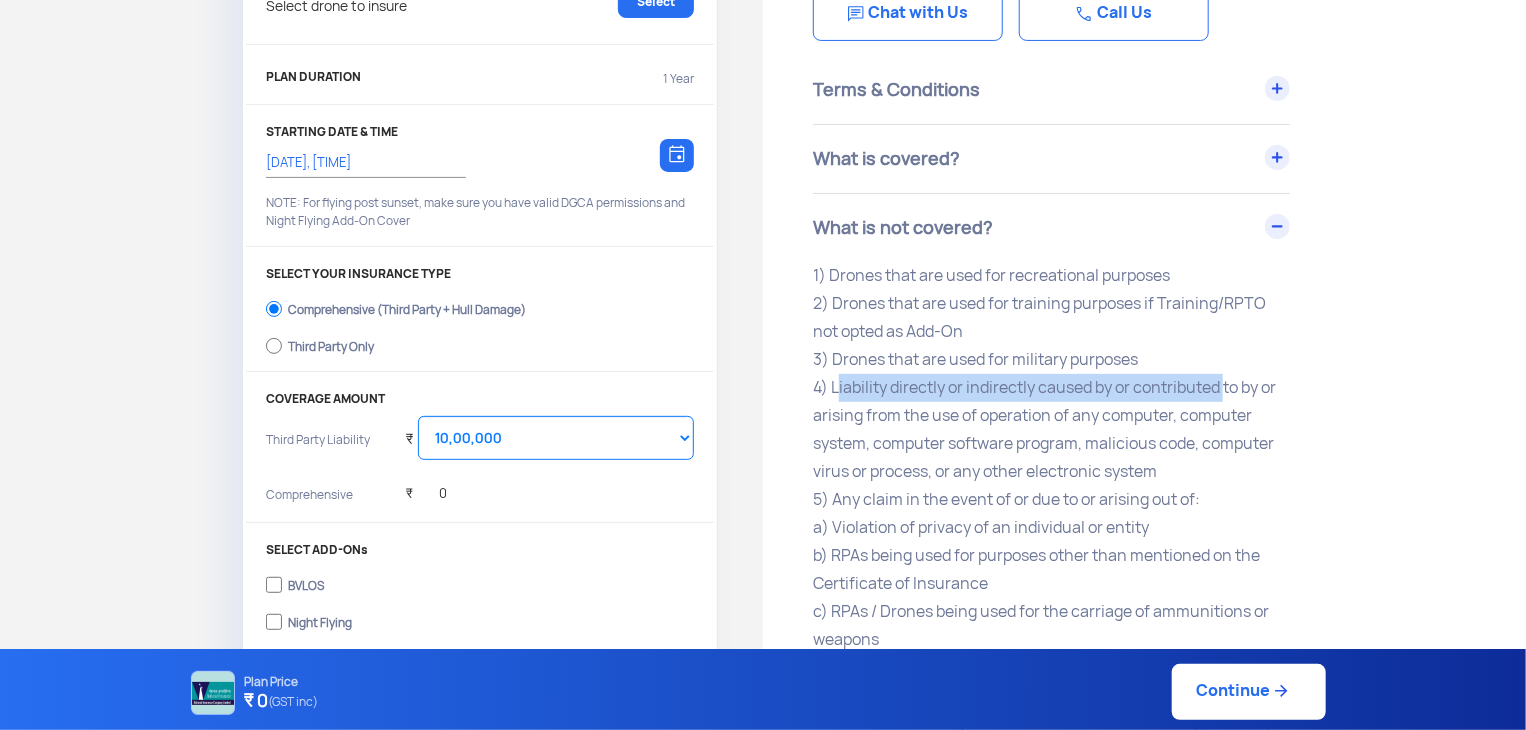 drag, startPoint x: 848, startPoint y: 383, endPoint x: 1197, endPoint y: 391, distance: 349.09167 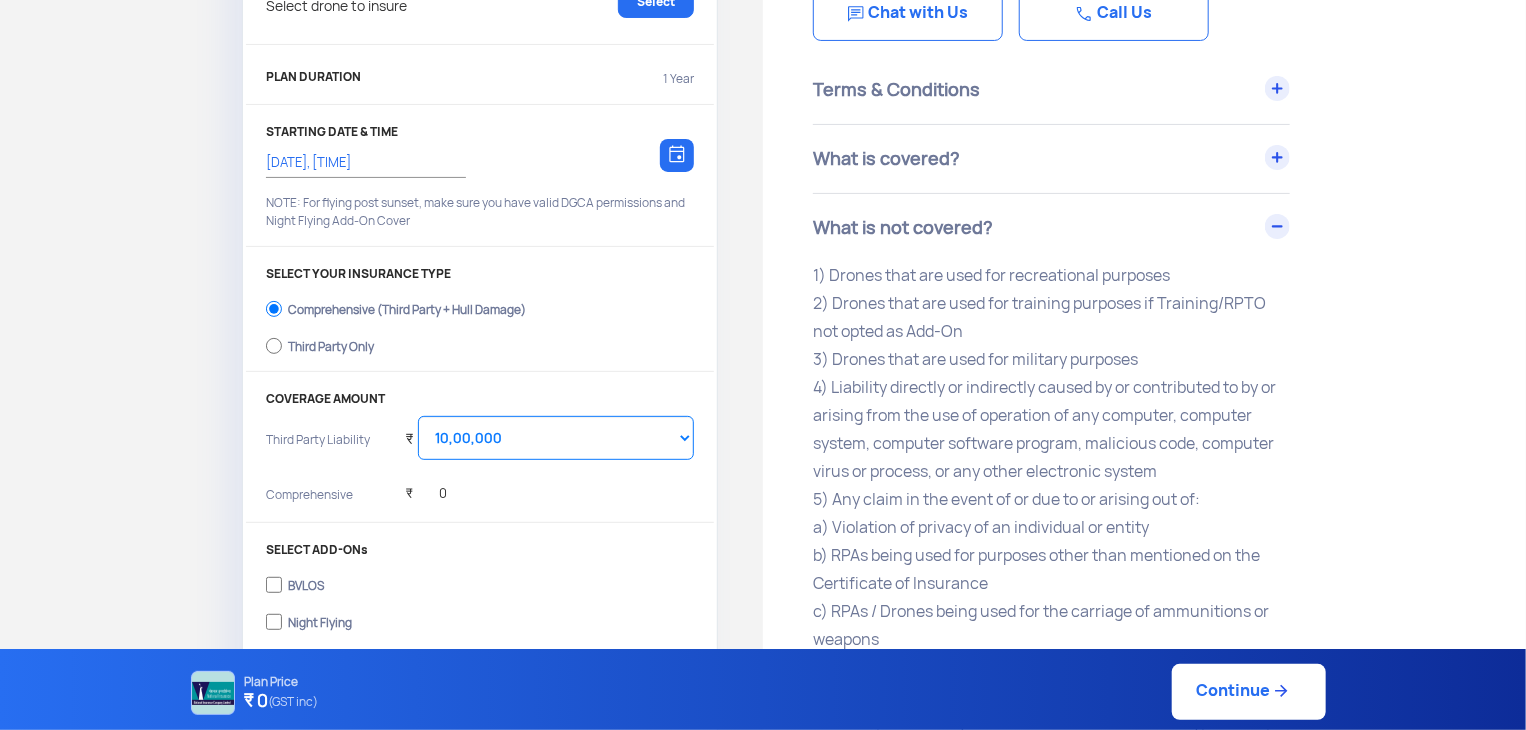 click on "1) Drones that are used for recreational purposes   2) Drones that are used for training purposes if Training/RPTO not opted as Add-On   3) Drones that are used for military purposes   4) Liability directly or indirectly caused by or contributed to by or arising from the use of operation of any computer, computer system, computer software program, malicious code, computer virus or process, or any other electronic system   5) Any claim in the event of or due to or arising out of:   a) Violation of privacy of an individual or entity   b) RPAs being used for purposes other than mentioned on the Certificate of Insurance   c) RPAs / Drones being used for the carriage of ammunitions or weapons" 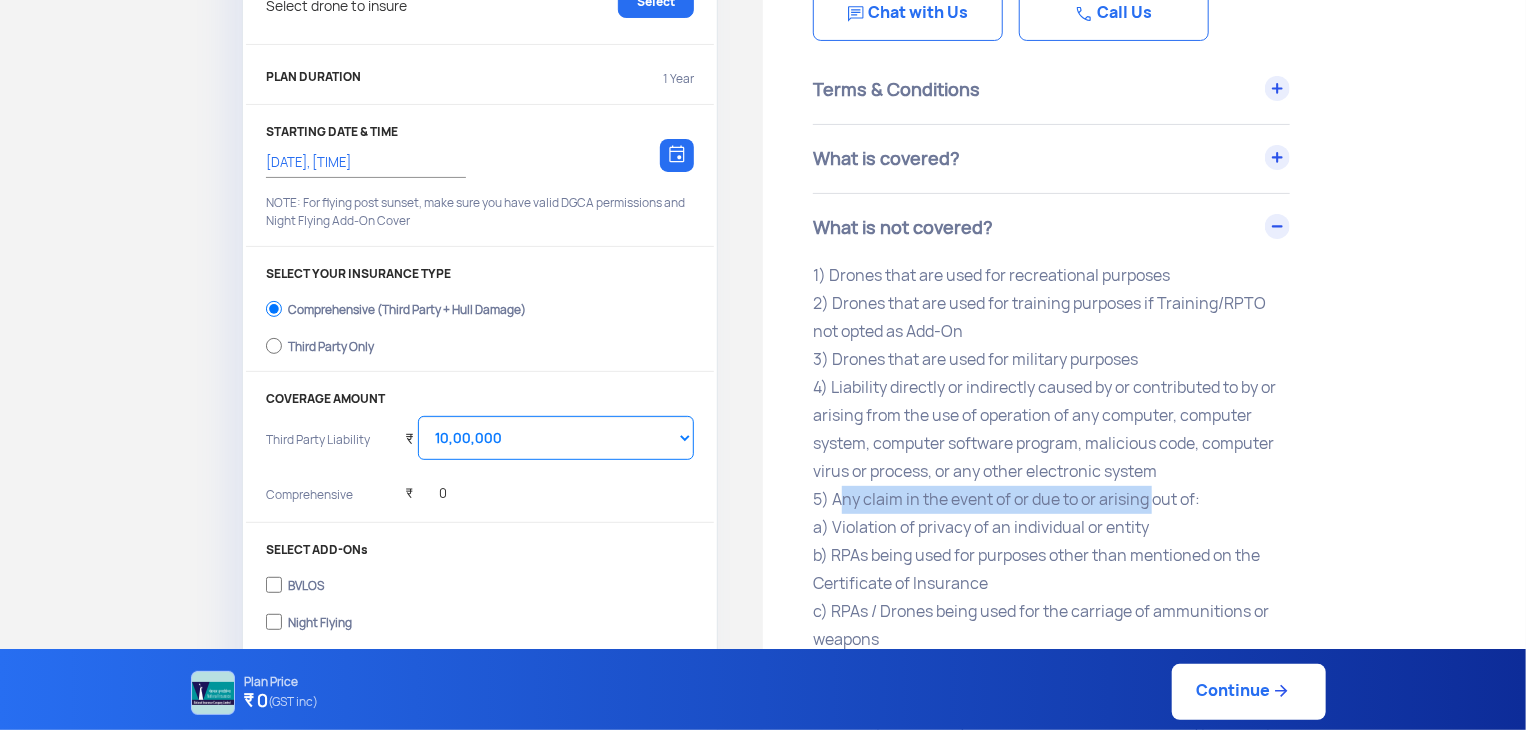 drag, startPoint x: 843, startPoint y: 491, endPoint x: 1154, endPoint y: 503, distance: 311.2314 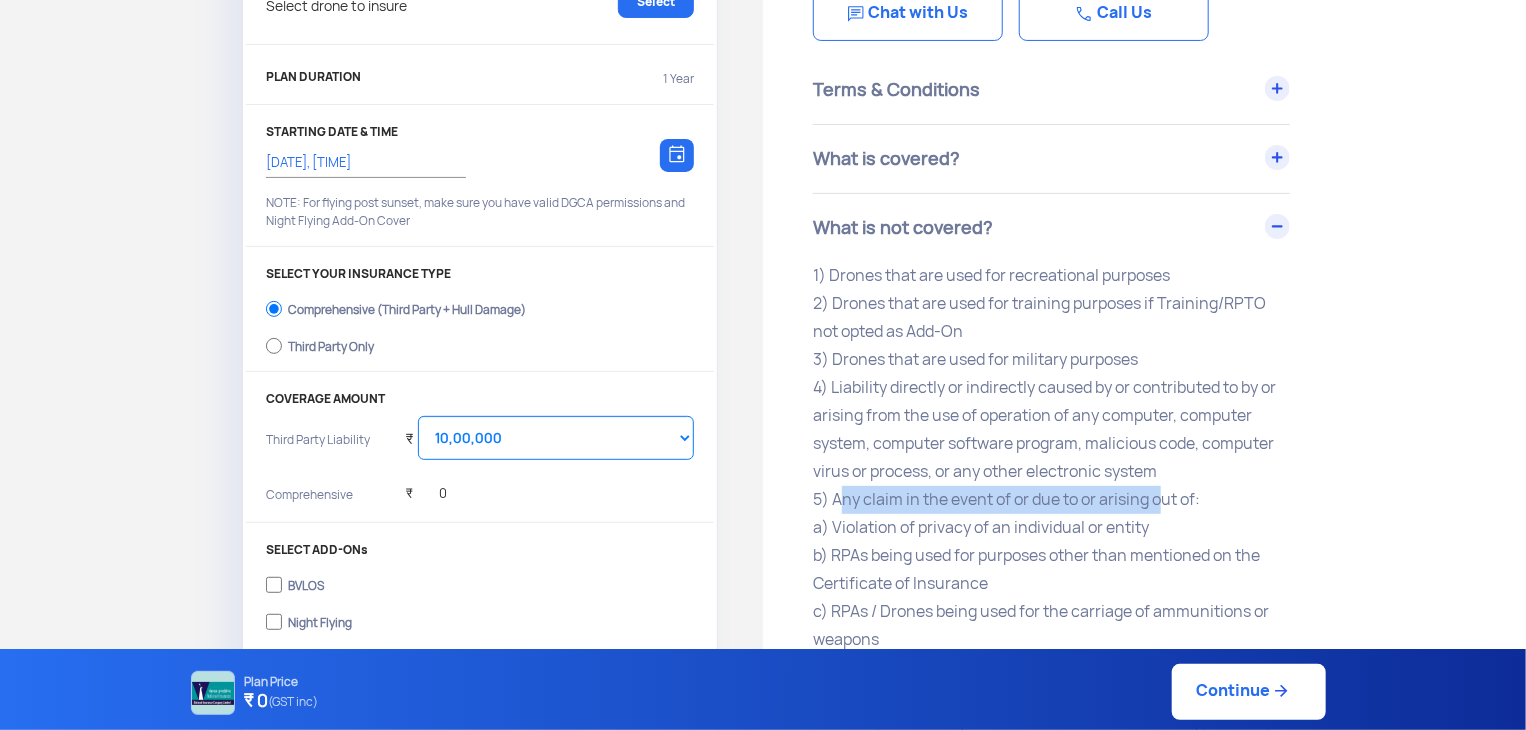 scroll, scrollTop: 300, scrollLeft: 0, axis: vertical 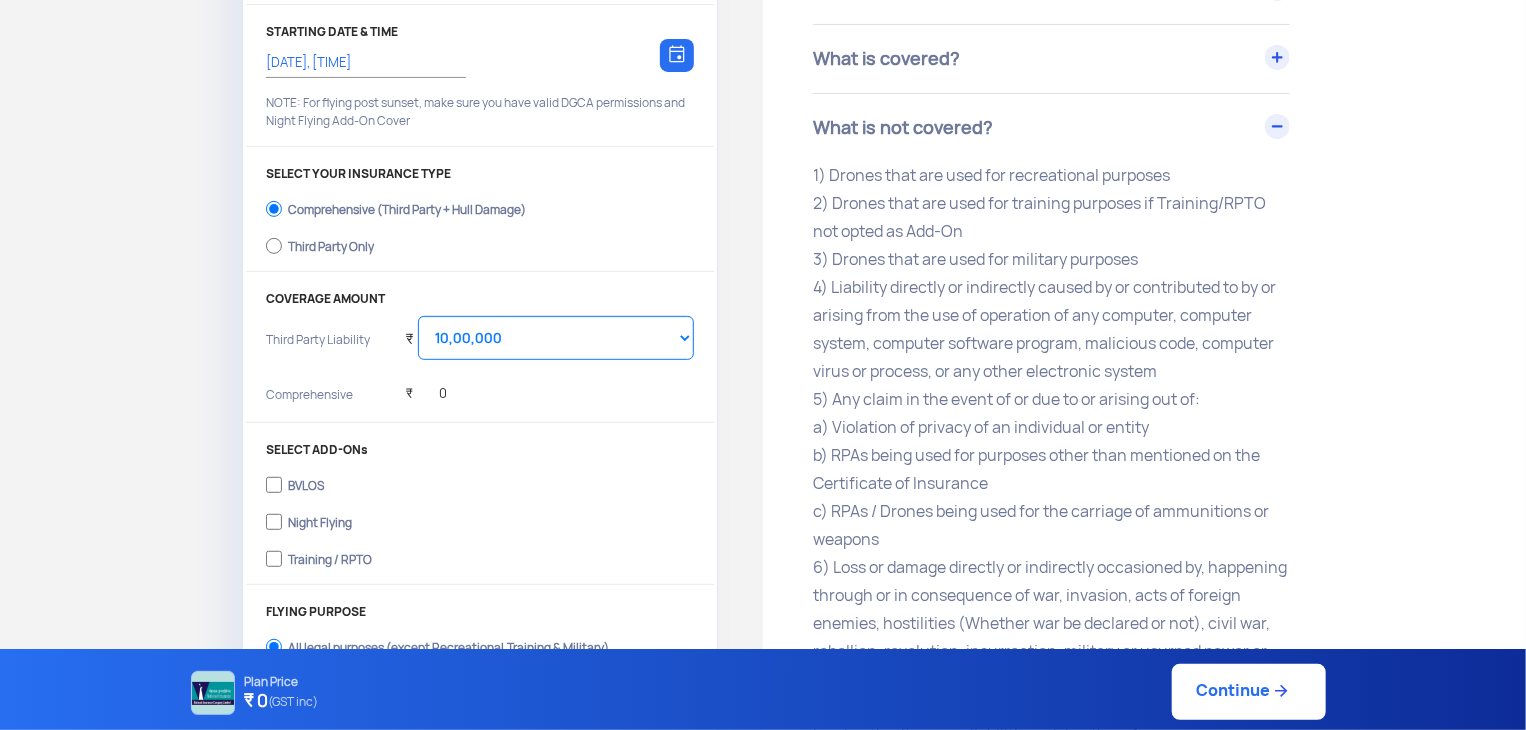 click on "1) Drones that are used for recreational purposes   2) Drones that are used for training purposes if Training/RPTO not opted as Add-On   3) Drones that are used for military purposes   4) Liability directly or indirectly caused by or contributed to by or arising from the use of operation of any computer, computer system, computer software program, malicious code, computer virus or process, or any other electronic system   5) Any claim in the event of or due to or arising out of:   a) Violation of privacy of an individual or entity   b) RPAs being used for purposes other than mentioned on the Certificate of Insurance   c) RPAs / Drones being used for the carriage of ammunitions or weapons" 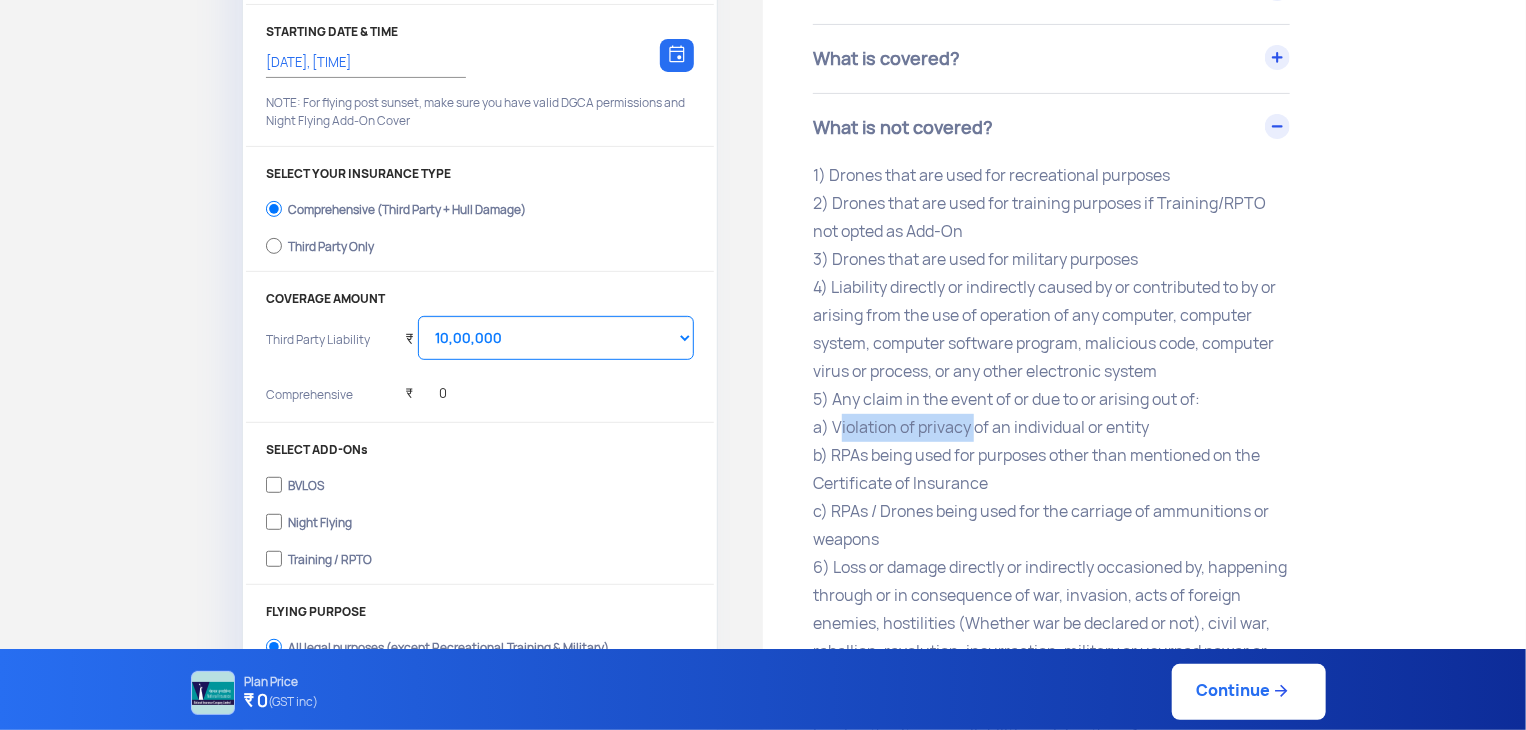 drag, startPoint x: 856, startPoint y: 420, endPoint x: 1024, endPoint y: 440, distance: 169.1863 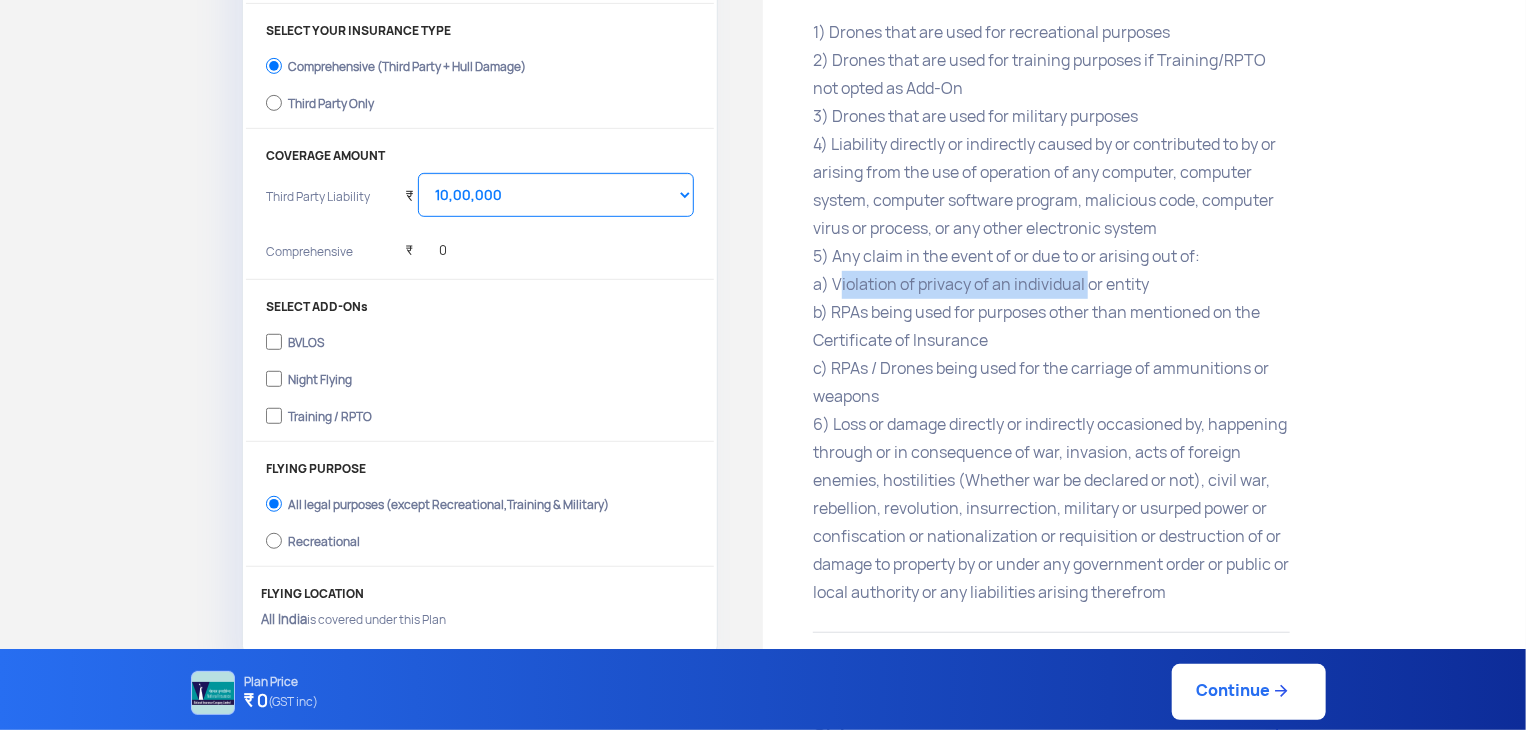 scroll, scrollTop: 500, scrollLeft: 0, axis: vertical 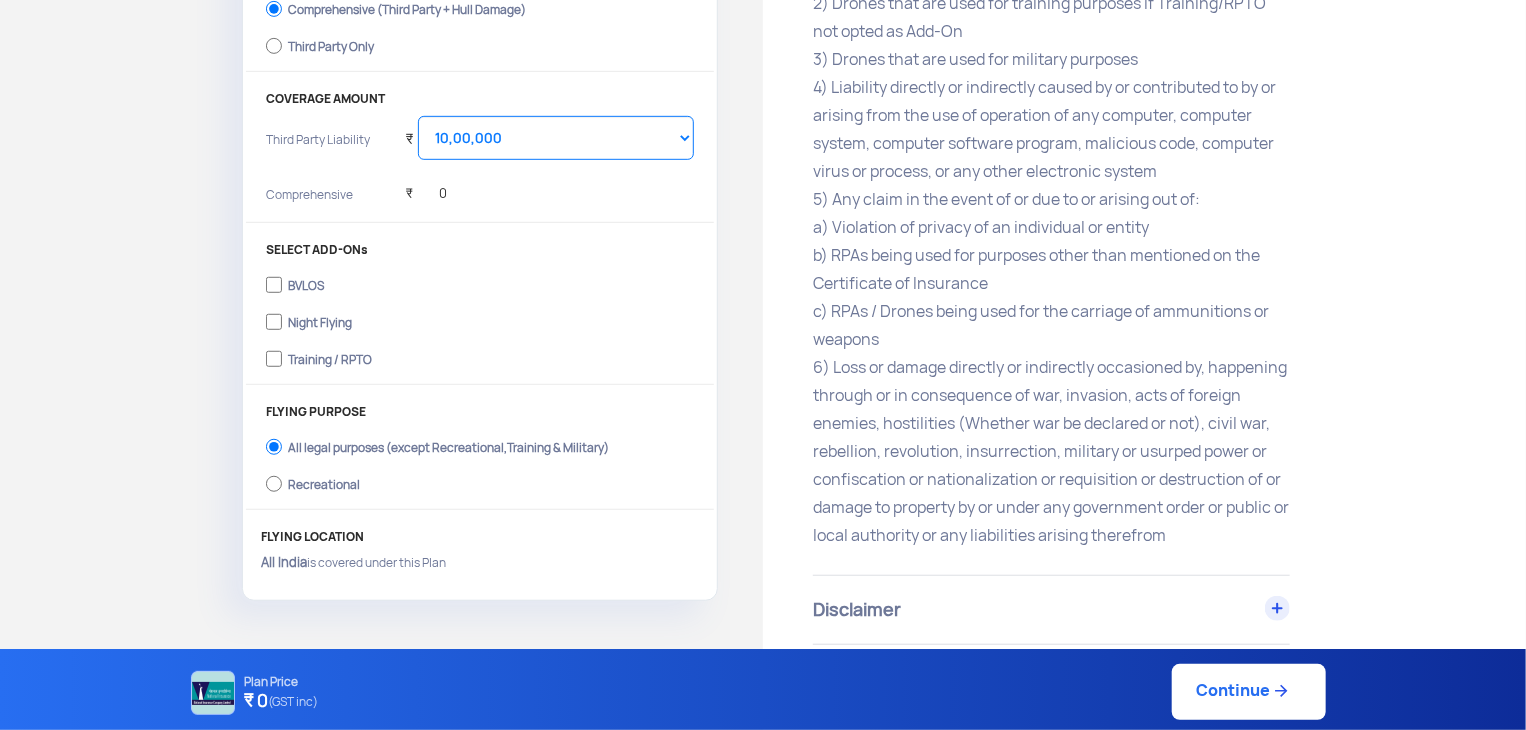 click on "1) Drones that are used for recreational purposes   2) Drones that are used for training purposes if Training/RPTO not opted as Add-On   3) Drones that are used for military purposes   4) Liability directly or indirectly caused by or contributed to by or arising from the use of operation of any computer, computer system, computer software program, malicious code, computer virus or process, or any other electronic system   5) Any claim in the event of or due to or arising out of:   a) Violation of privacy of an individual or entity   b) RPAs being used for purposes other than mentioned on the Certificate of Insurance   c) RPAs / Drones being used for the carriage of ammunitions or weapons" 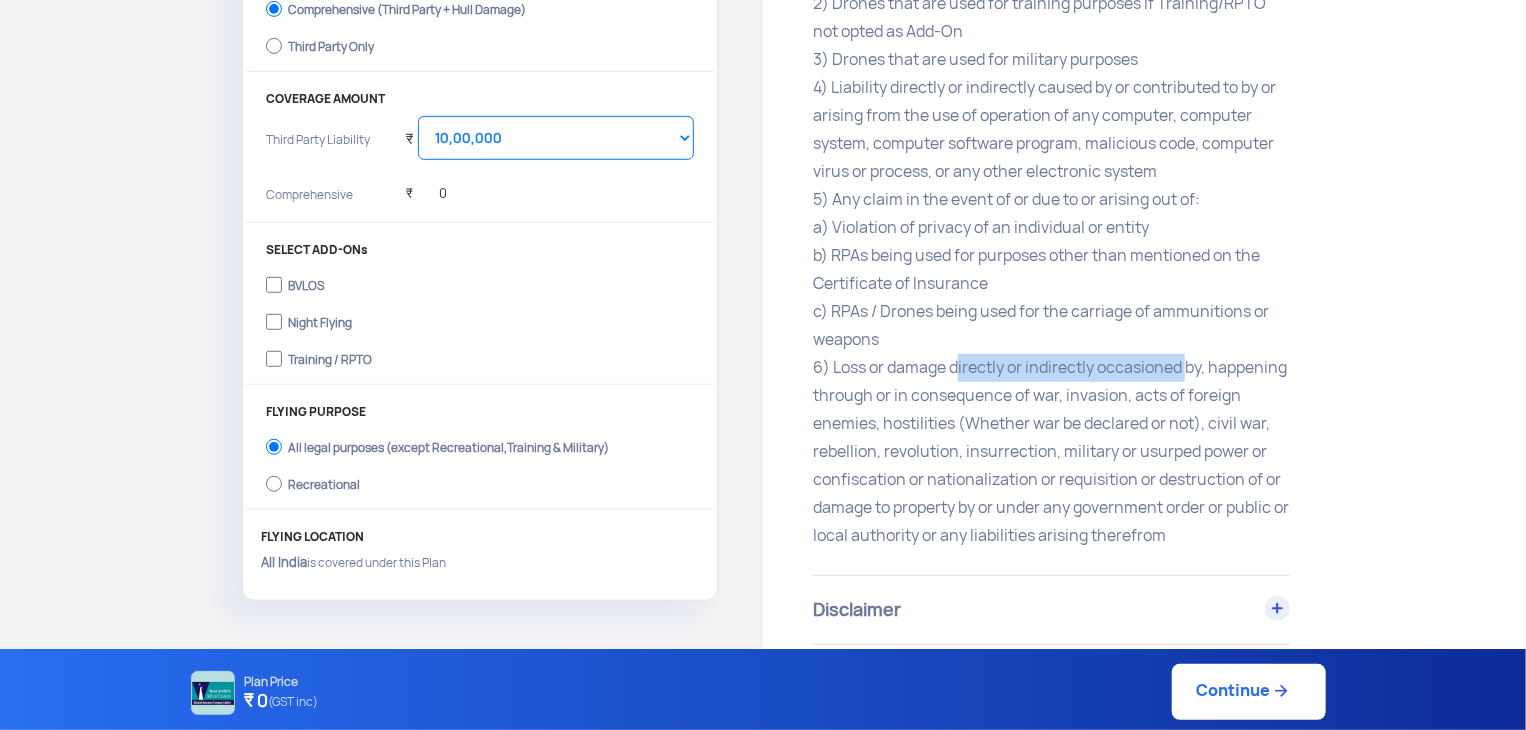 drag, startPoint x: 956, startPoint y: 362, endPoint x: 1152, endPoint y: 372, distance: 196.25494 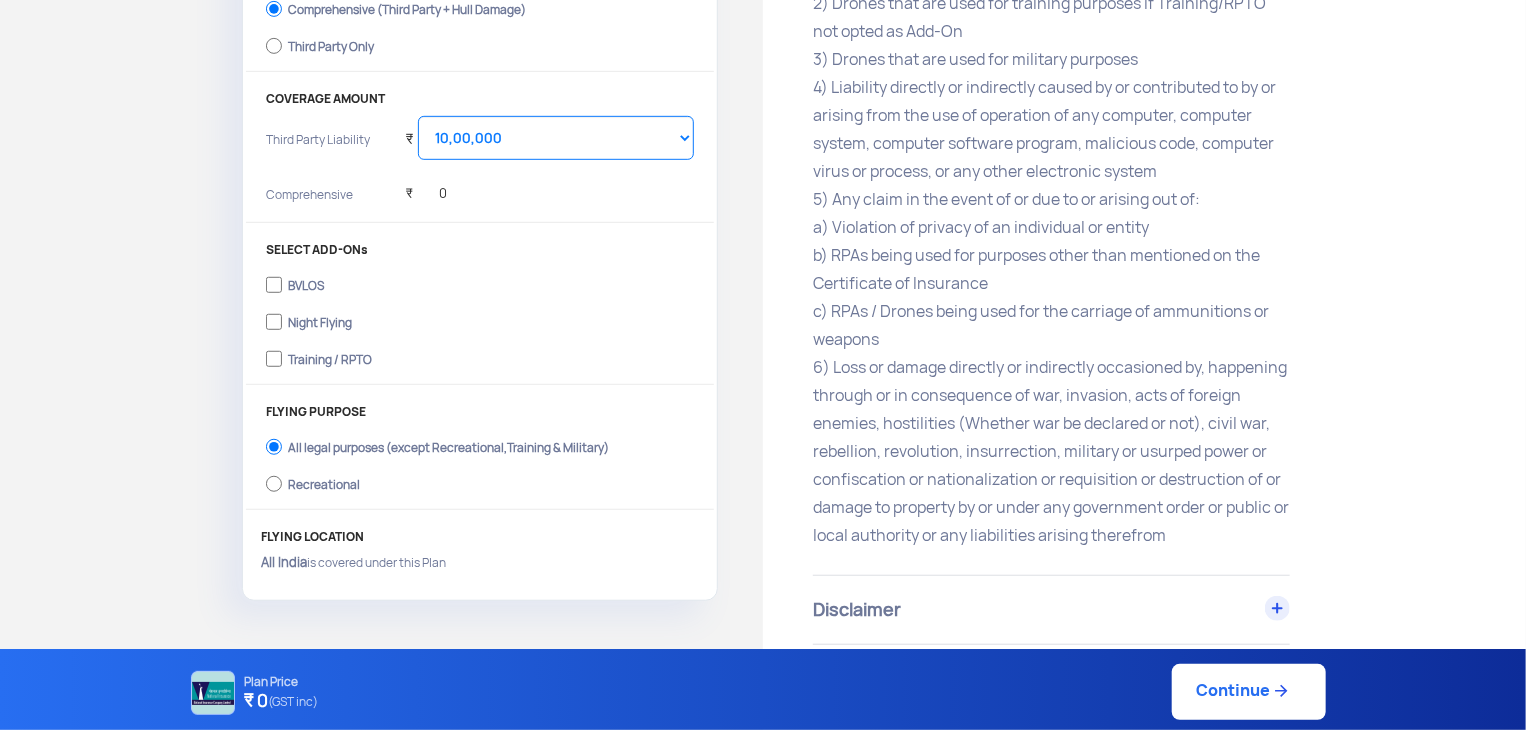 click on "1) Drones that are used for recreational purposes   2) Drones that are used for training purposes if Training/RPTO not opted as Add-On   3) Drones that are used for military purposes   4) Liability directly or indirectly caused by or contributed to by or arising from the use of operation of any computer, computer system, computer software program, malicious code, computer virus or process, or any other electronic system   5) Any claim in the event of or due to or arising out of:   a) Violation of privacy of an individual or entity   b) RPAs being used for purposes other than mentioned on the Certificate of Insurance   c) RPAs / Drones being used for the carriage of ammunitions or weapons" 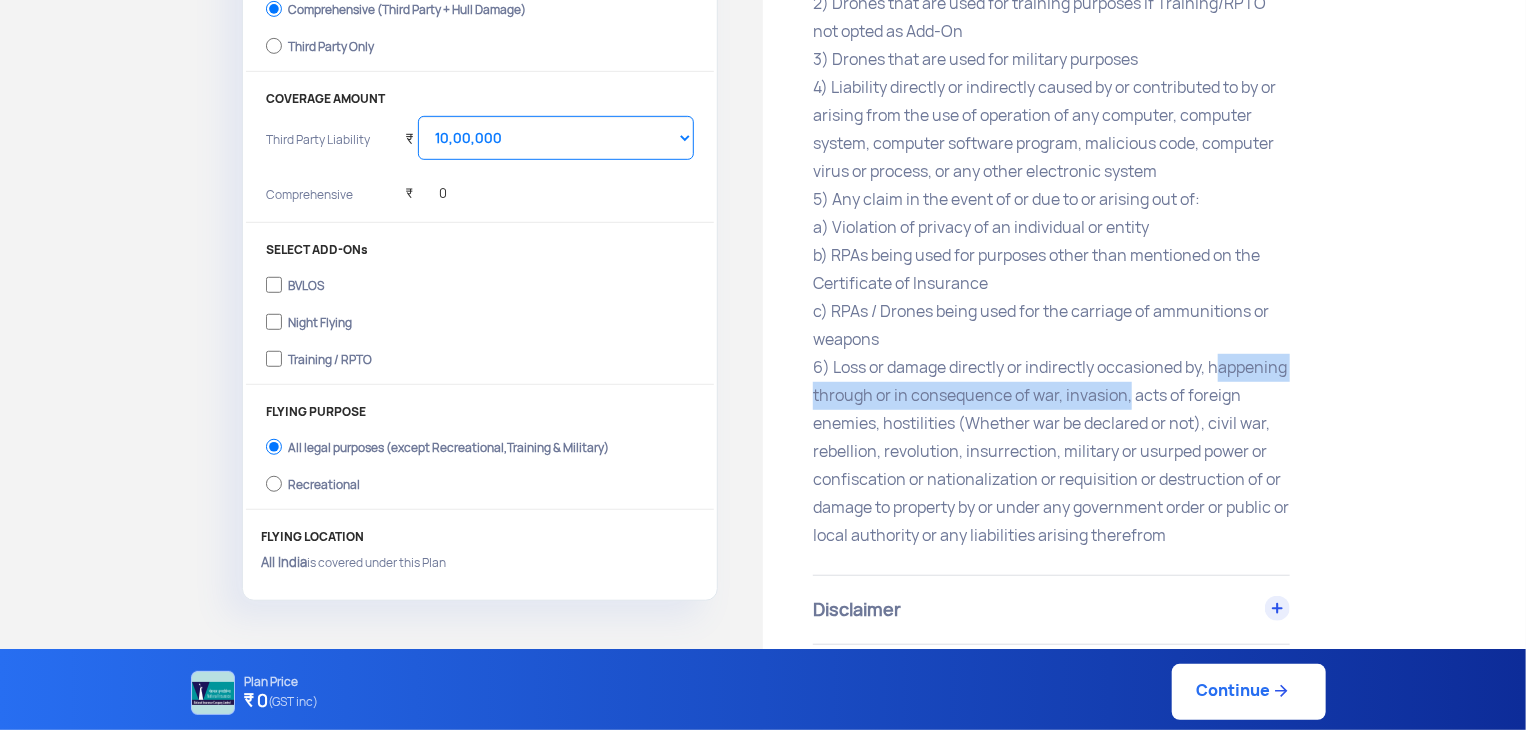 drag, startPoint x: 856, startPoint y: 397, endPoint x: 1189, endPoint y: 401, distance: 333.02402 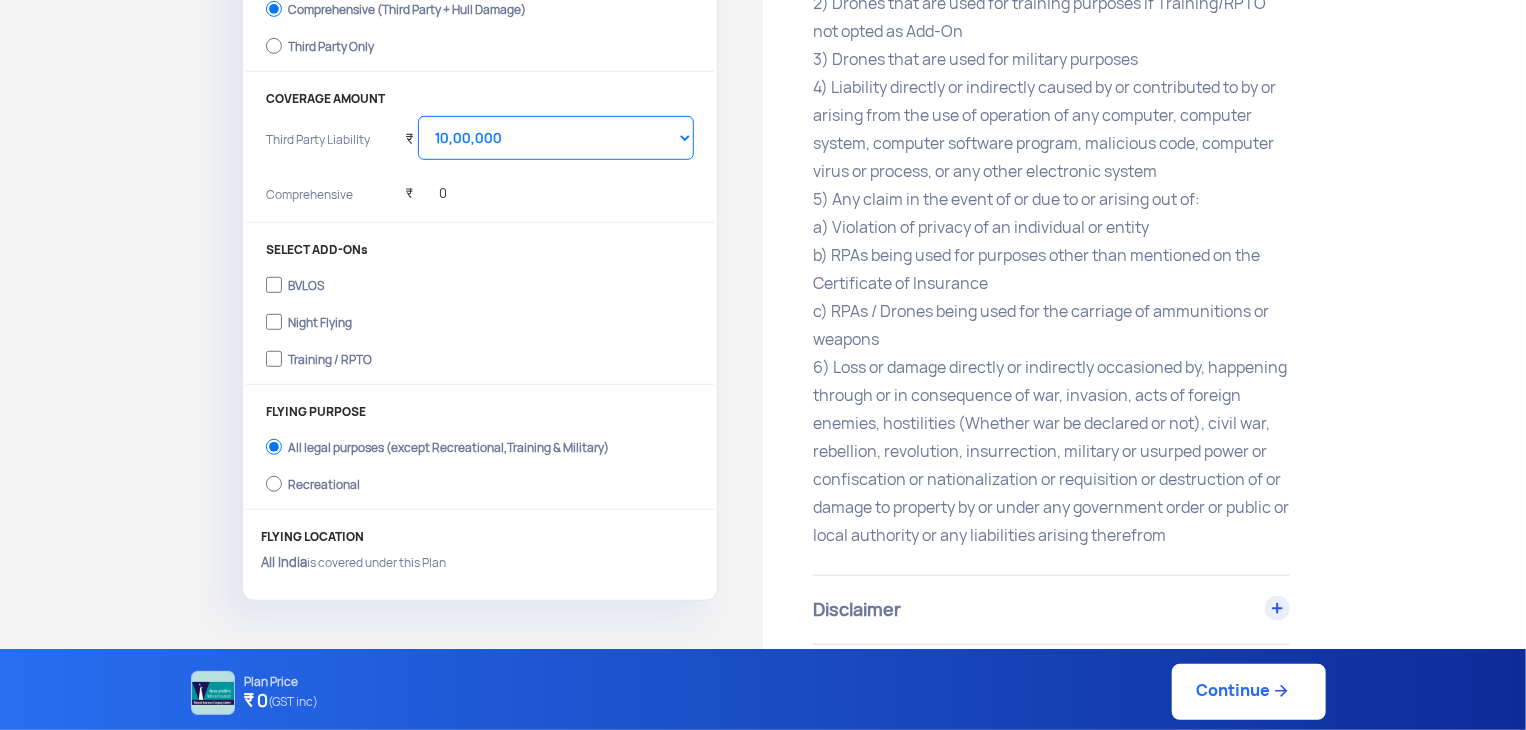 click on "1) Drones that are used for recreational purposes   2) Drones that are used for training purposes if Training/RPTO not opted as Add-On   3) Drones that are used for military purposes   4) Liability directly or indirectly caused by or contributed to by or arising from the use of operation of any computer, computer system, computer software program, malicious code, computer virus or process, or any other electronic system   5) Any claim in the event of or due to or arising out of:   a) Violation of privacy of an individual or entity   b) RPAs being used for purposes other than mentioned on the Certificate of Insurance   c) RPAs / Drones being used for the carriage of ammunitions or weapons" 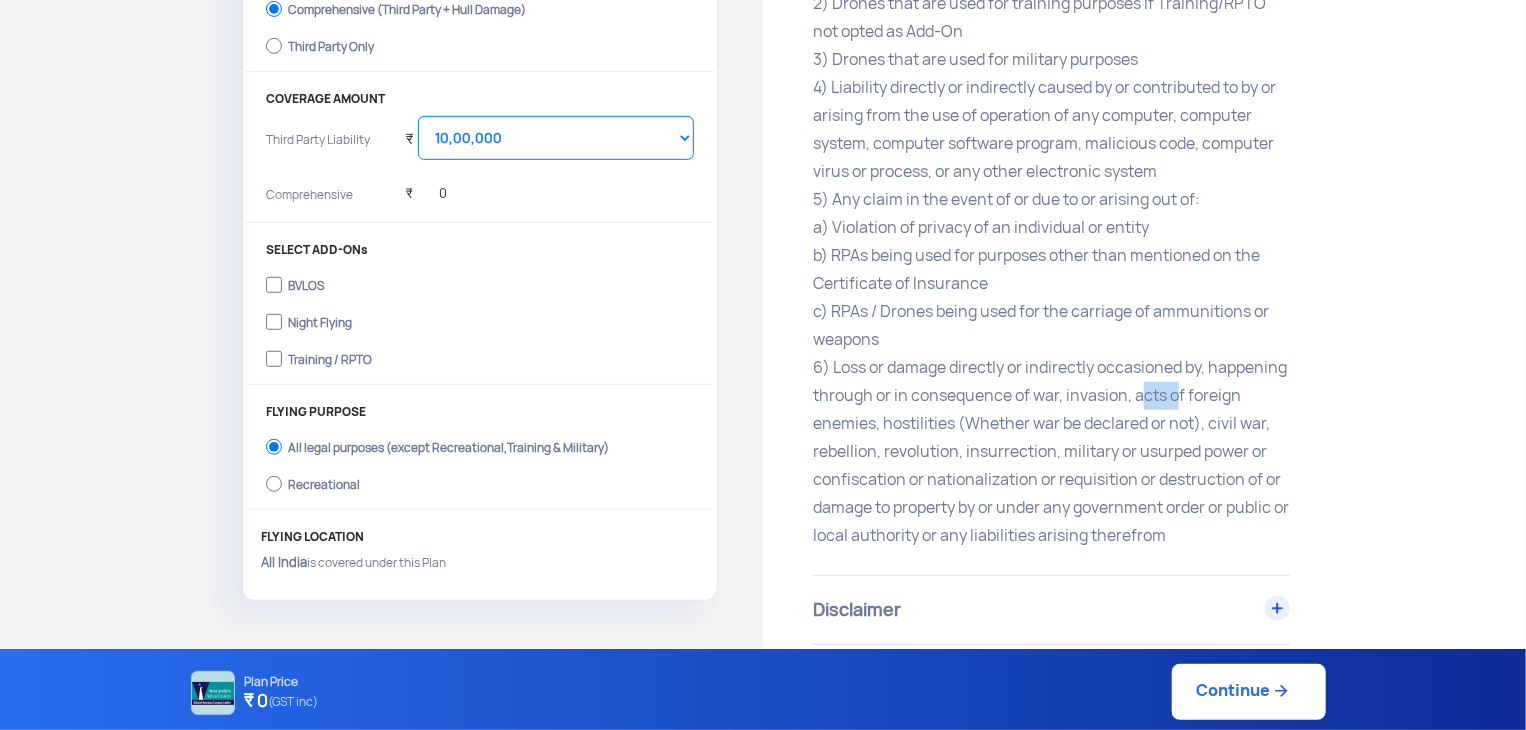 click on "1) Drones that are used for recreational purposes   2) Drones that are used for training purposes if Training/RPTO not opted as Add-On   3) Drones that are used for military purposes   4) Liability directly or indirectly caused by or contributed to by or arising from the use of operation of any computer, computer system, computer software program, malicious code, computer virus or process, or any other electronic system   5) Any claim in the event of or due to or arising out of:   a) Violation of privacy of an individual or entity   b) RPAs being used for purposes other than mentioned on the Certificate of Insurance   c) RPAs / Drones being used for the carriage of ammunitions or weapons" 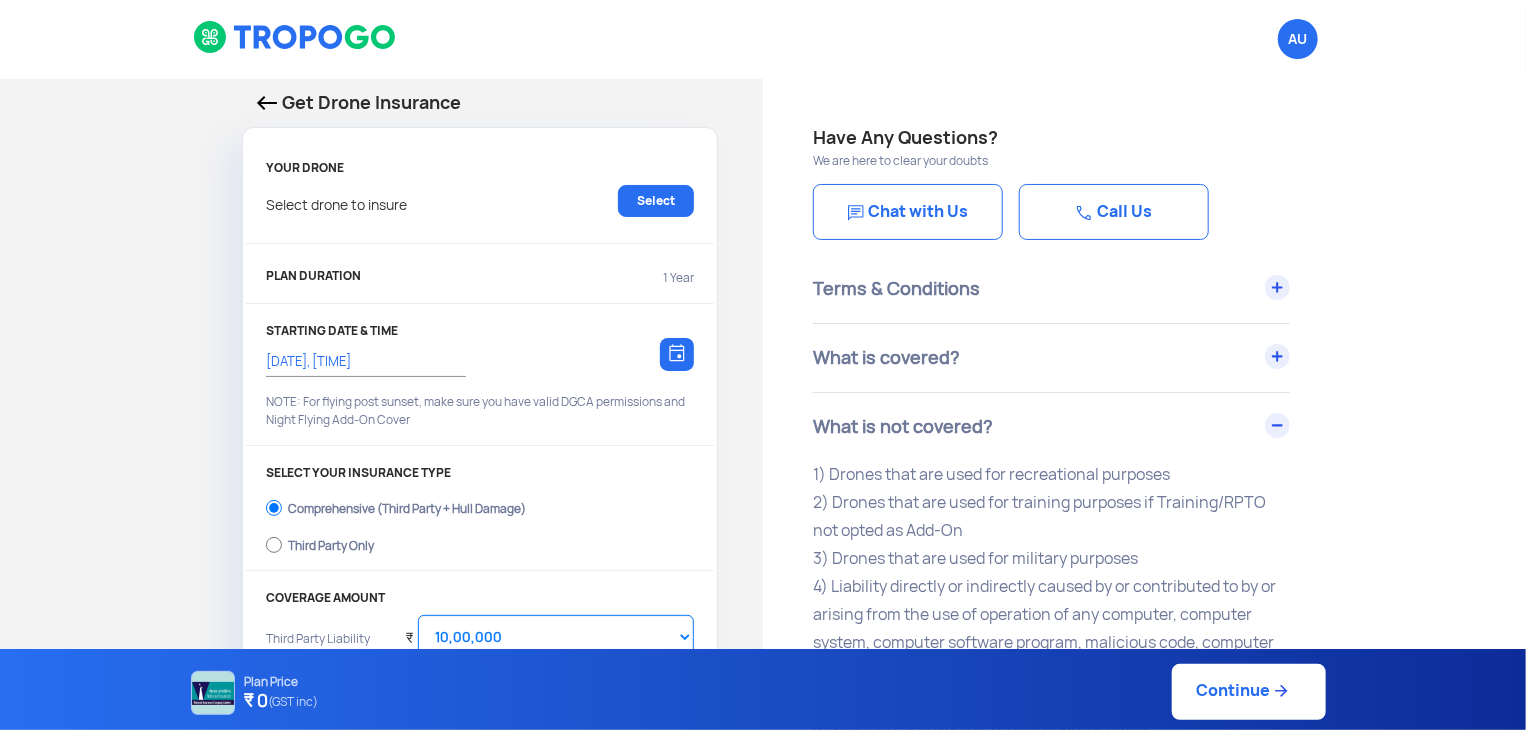 scroll, scrollTop: 0, scrollLeft: 0, axis: both 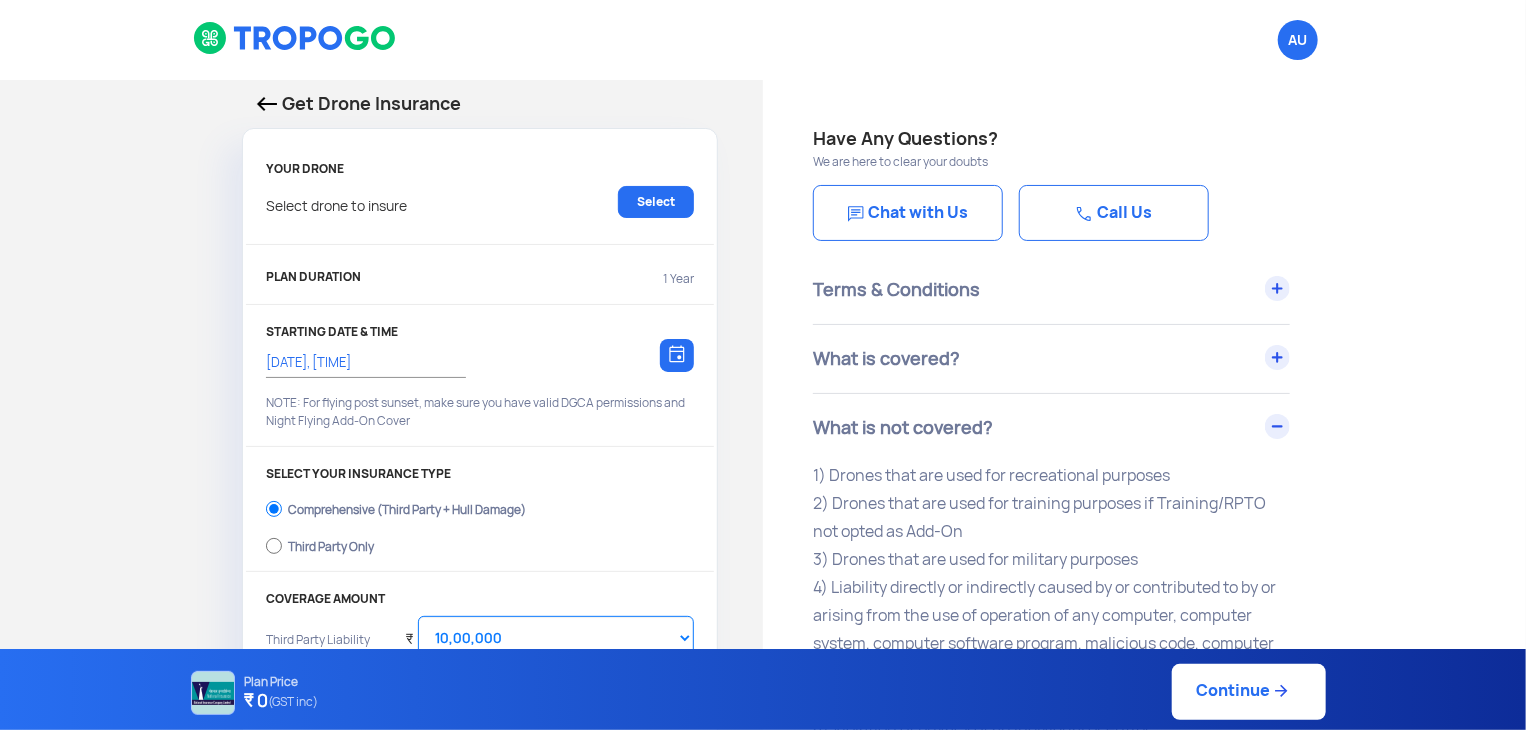 click on "What is not covered?" at bounding box center [1051, 428] 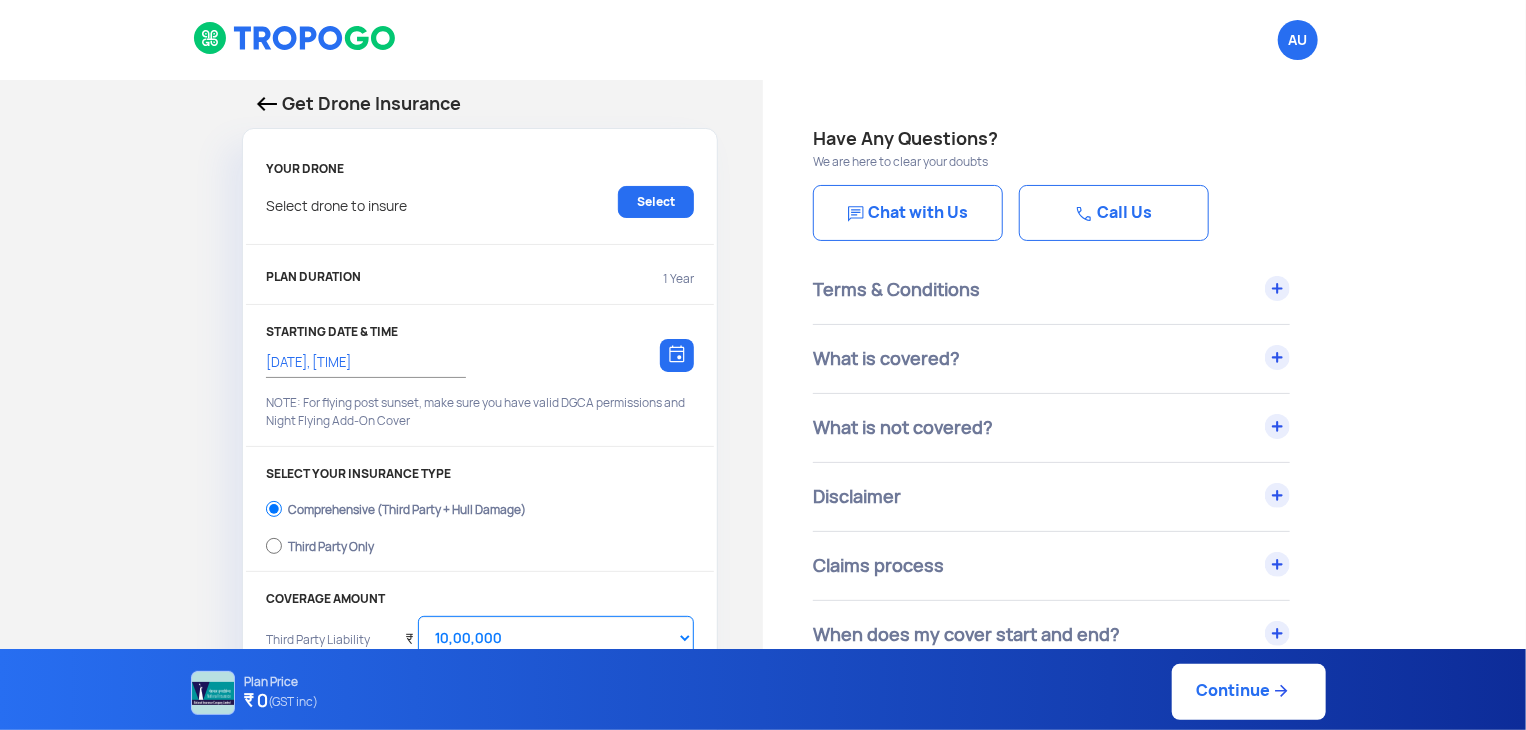 click on "Terms & Conditions" at bounding box center (1051, 290) 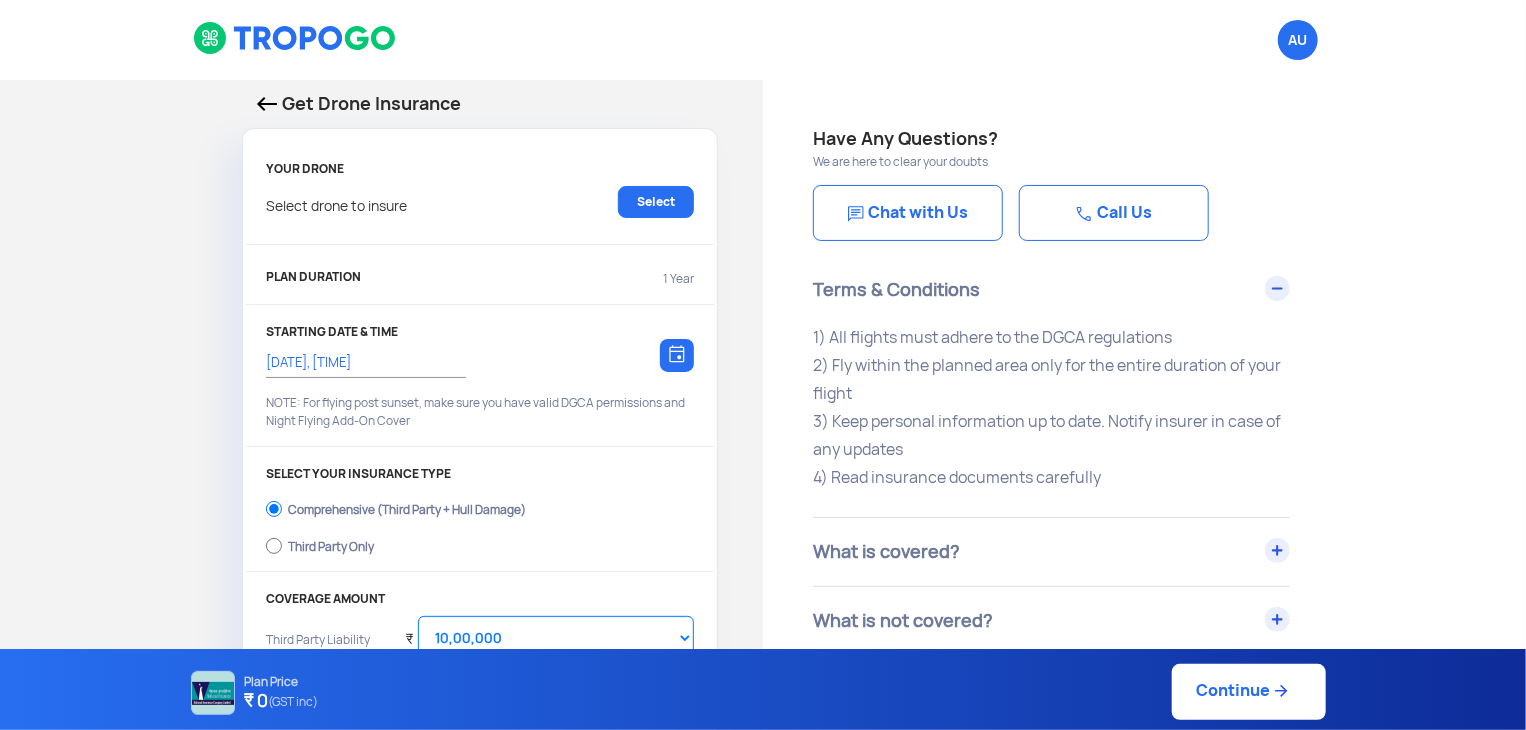 click on "1) All flights must adhere to the DGCA regulations  2) Fly within the planned area only for the entire duration of your flight  3) Keep personal information up to date. Notify insurer in case of any updates  4) Read insurance documents carefully" 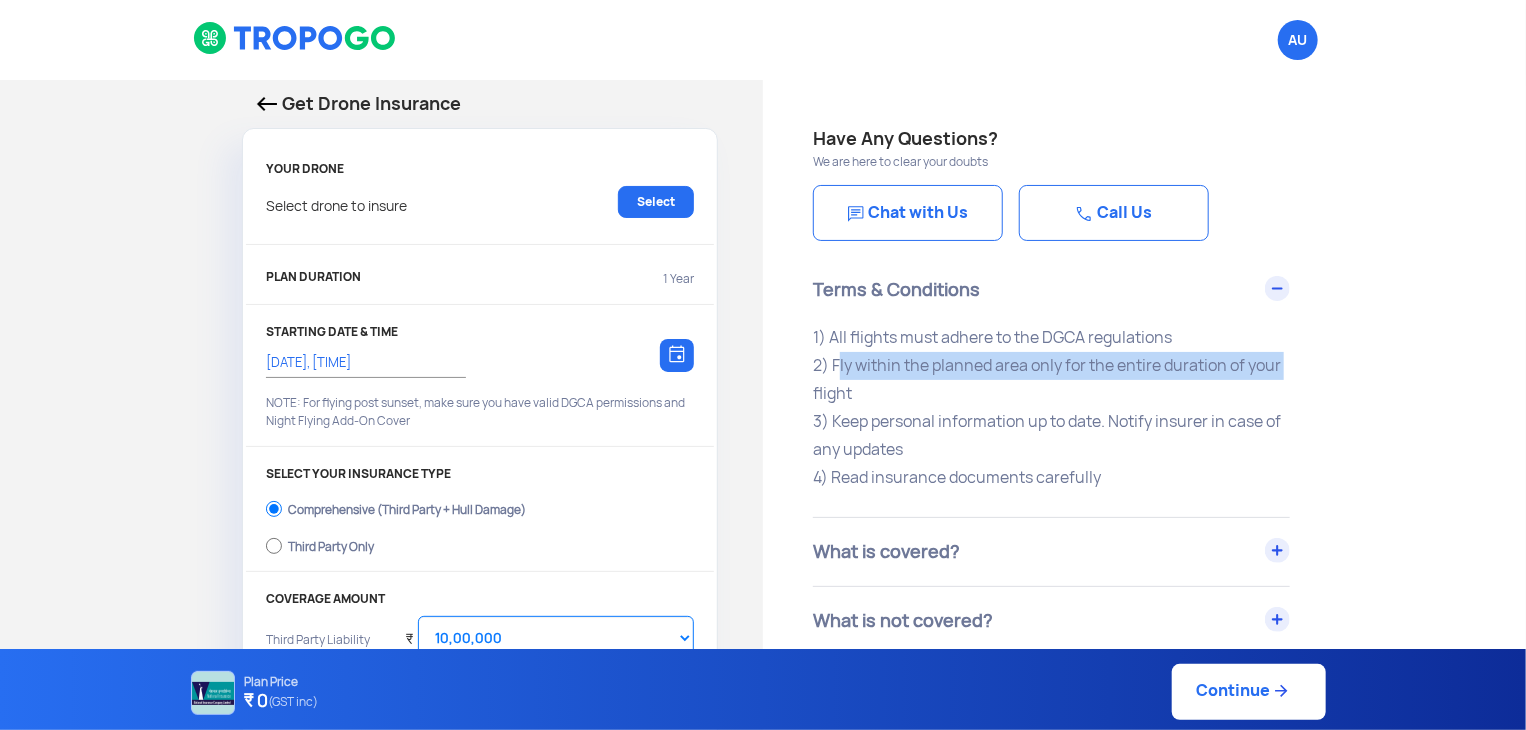 drag, startPoint x: 844, startPoint y: 369, endPoint x: 1255, endPoint y: 378, distance: 411.09854 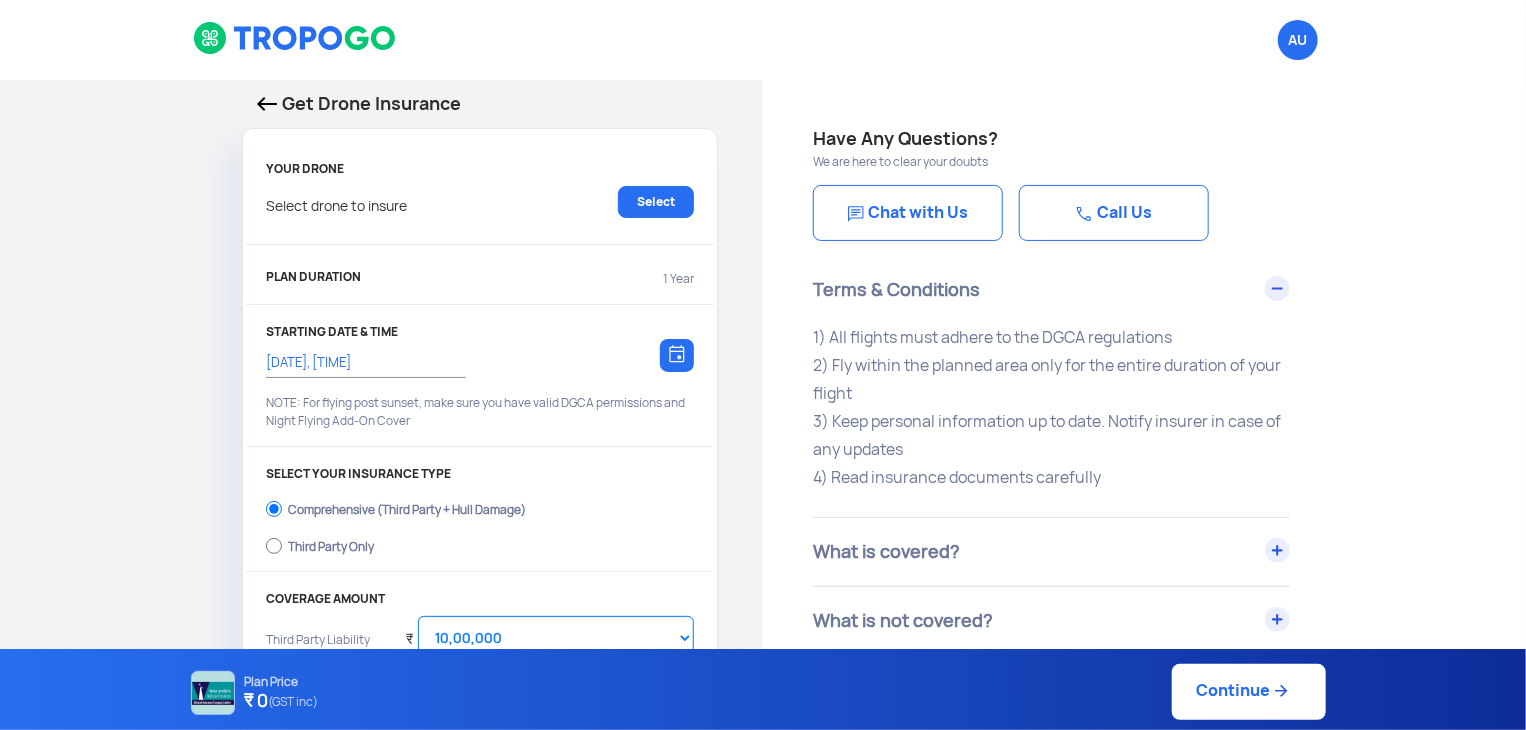 click on "1) All flights must adhere to the DGCA regulations  2) Fly within the planned area only for the entire duration of your flight  3) Keep personal information up to date. Notify insurer in case of any updates  4) Read insurance documents carefully" 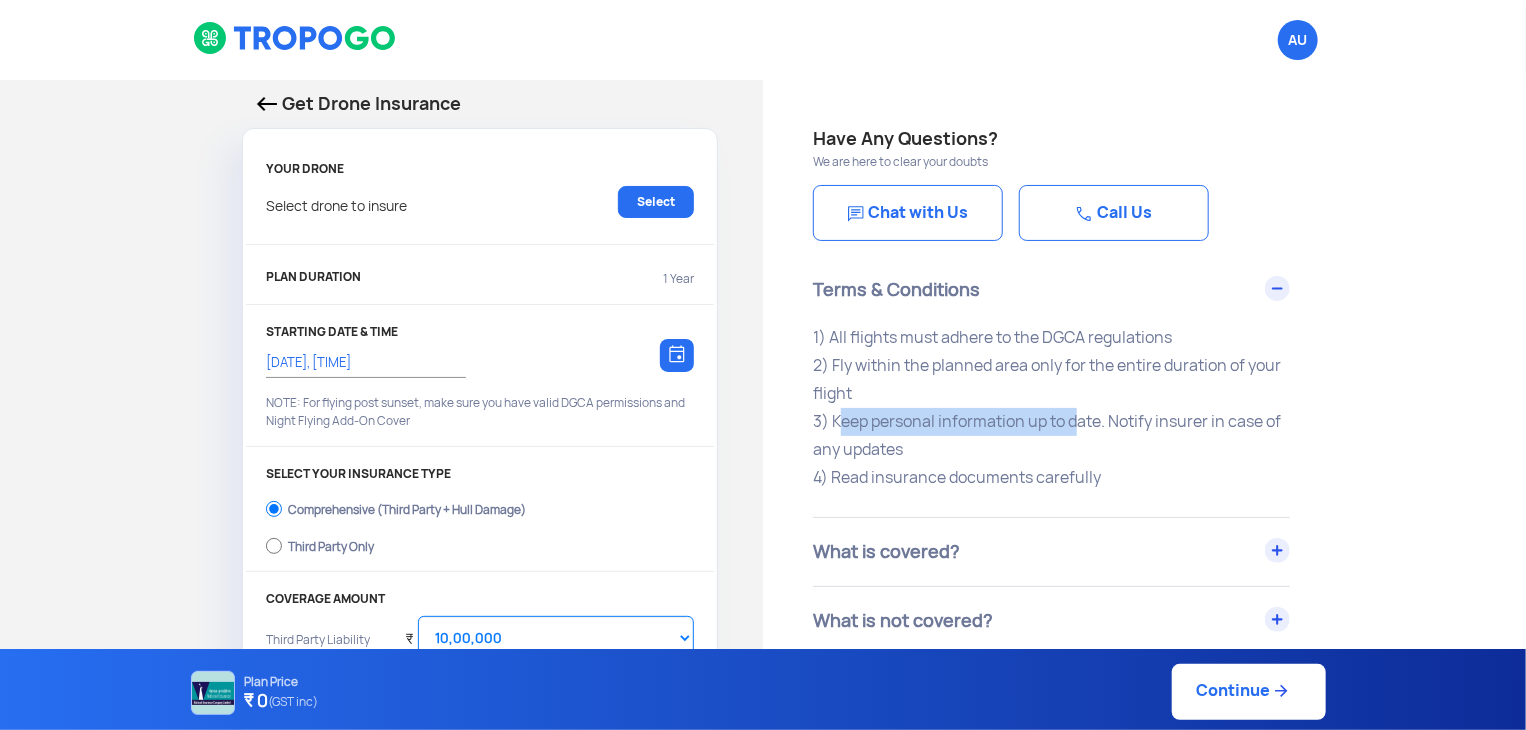 drag, startPoint x: 851, startPoint y: 417, endPoint x: 1066, endPoint y: 421, distance: 215.0372 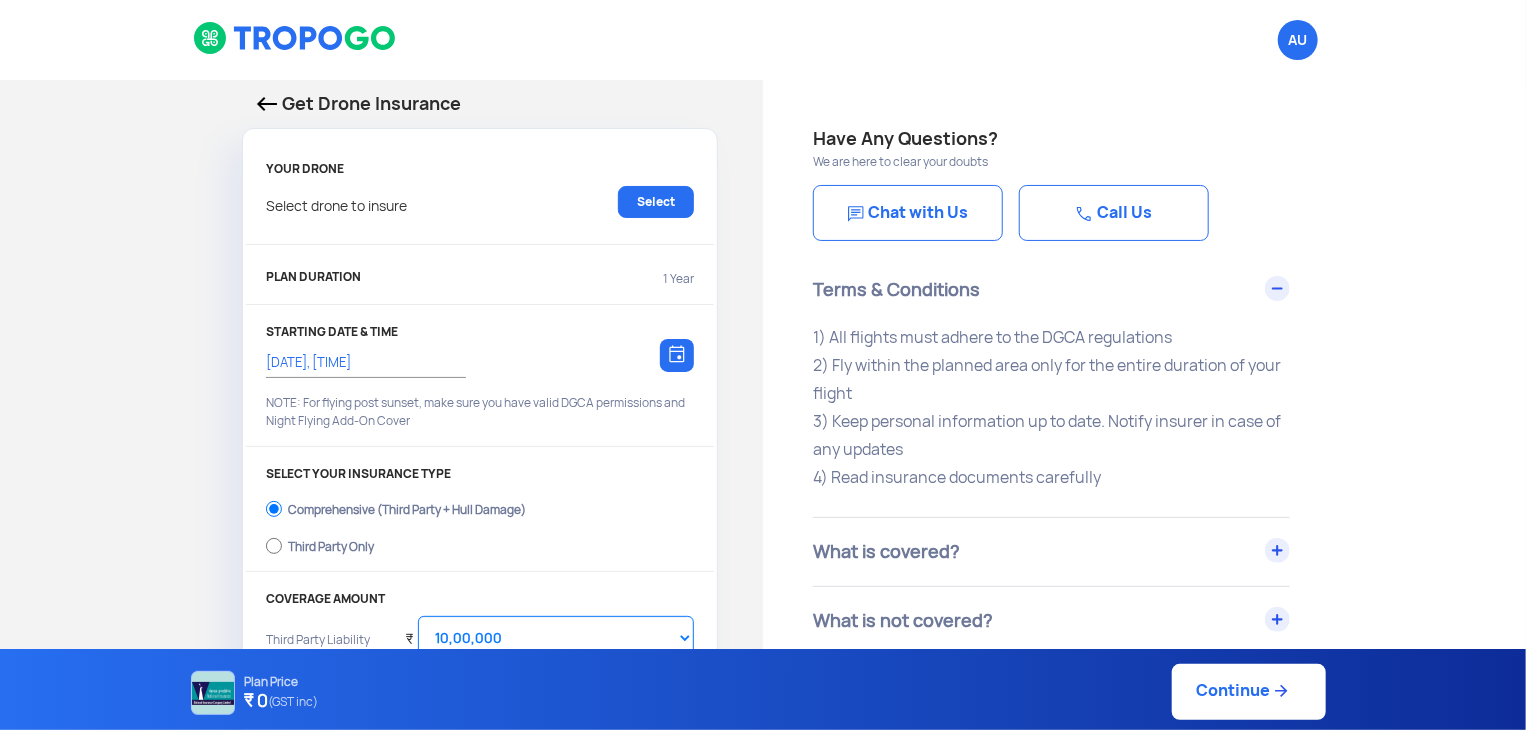 click on "1) All flights must adhere to the DGCA regulations  2) Fly within the planned area only for the entire duration of your flight  3) Keep personal information up to date. Notify insurer in case of any updates  4) Read insurance documents carefully" 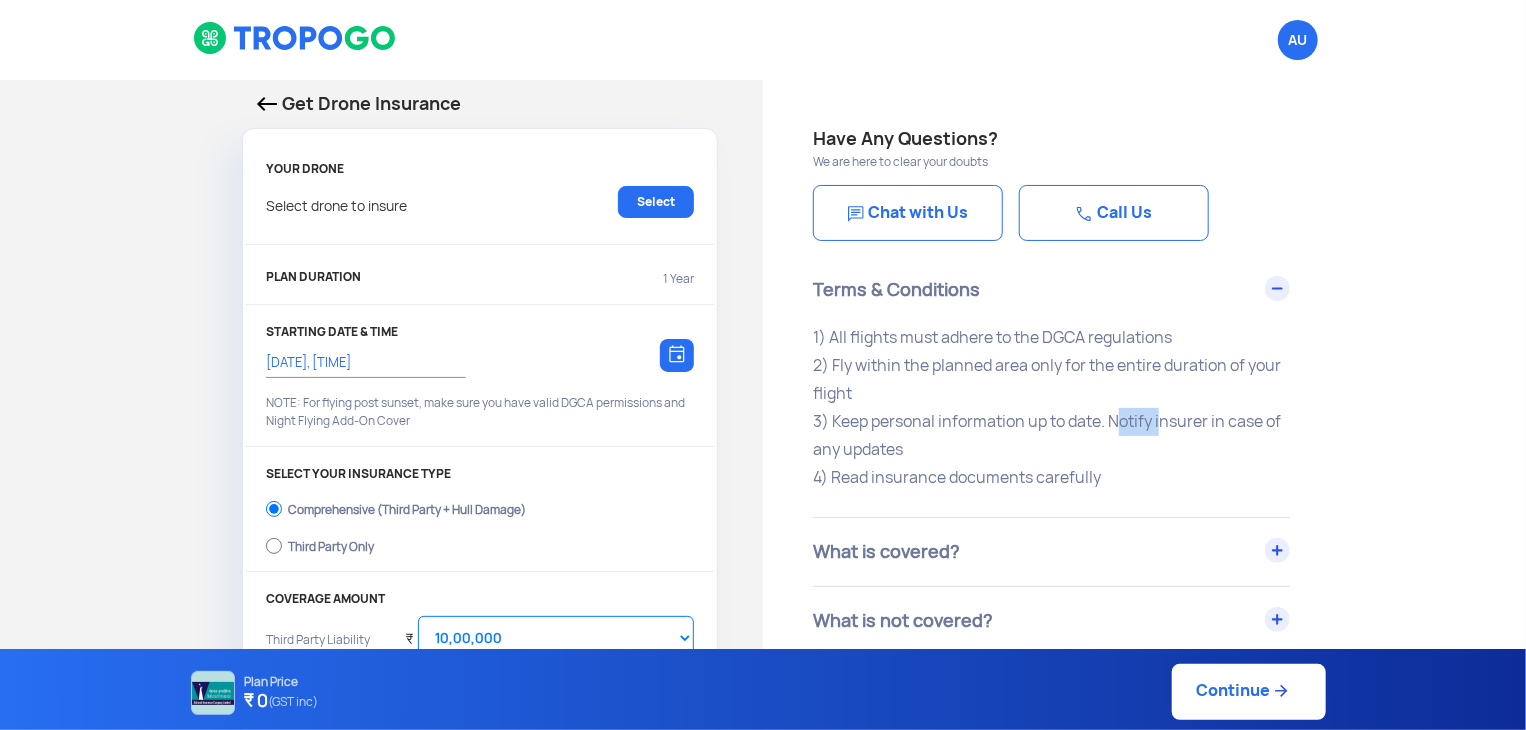 click on "1) All flights must adhere to the DGCA regulations  2) Fly within the planned area only for the entire duration of your flight  3) Keep personal information up to date. Notify insurer in case of any updates  4) Read insurance documents carefully" 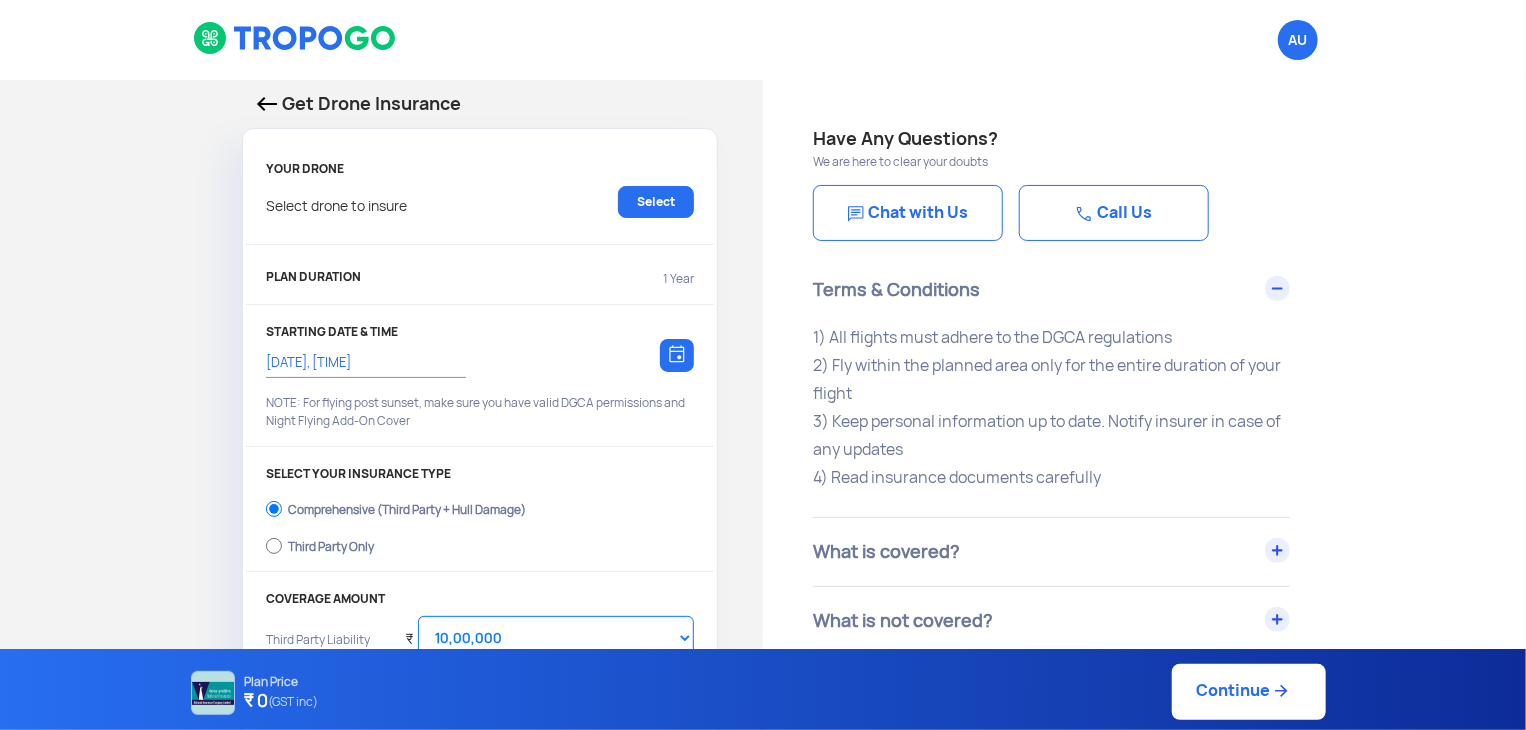 click on "1) All flights must adhere to the DGCA regulations  2) Fly within the planned area only for the entire duration of your flight  3) Keep personal information up to date. Notify insurer in case of any updates  4) Read insurance documents carefully" 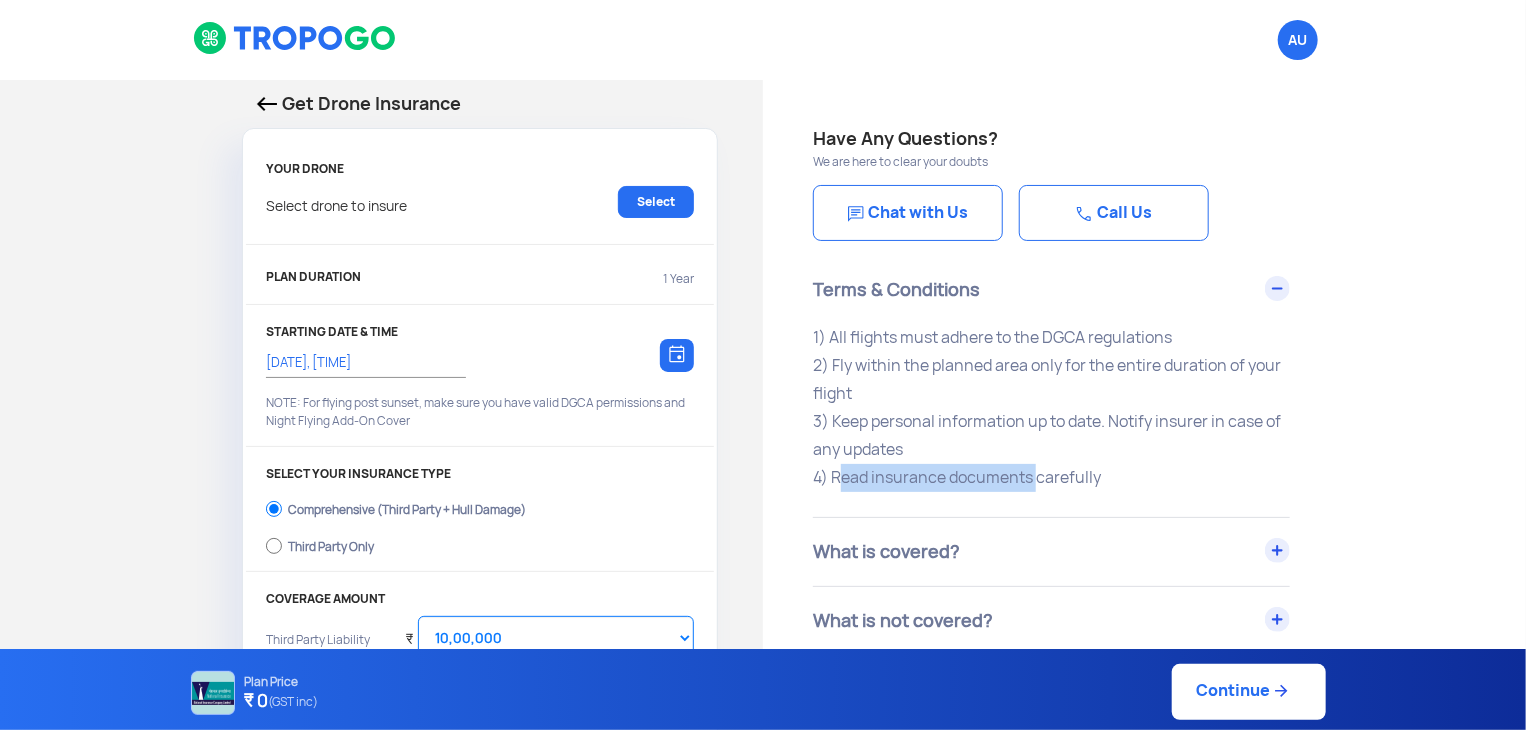 drag, startPoint x: 851, startPoint y: 481, endPoint x: 1042, endPoint y: 474, distance: 191.12823 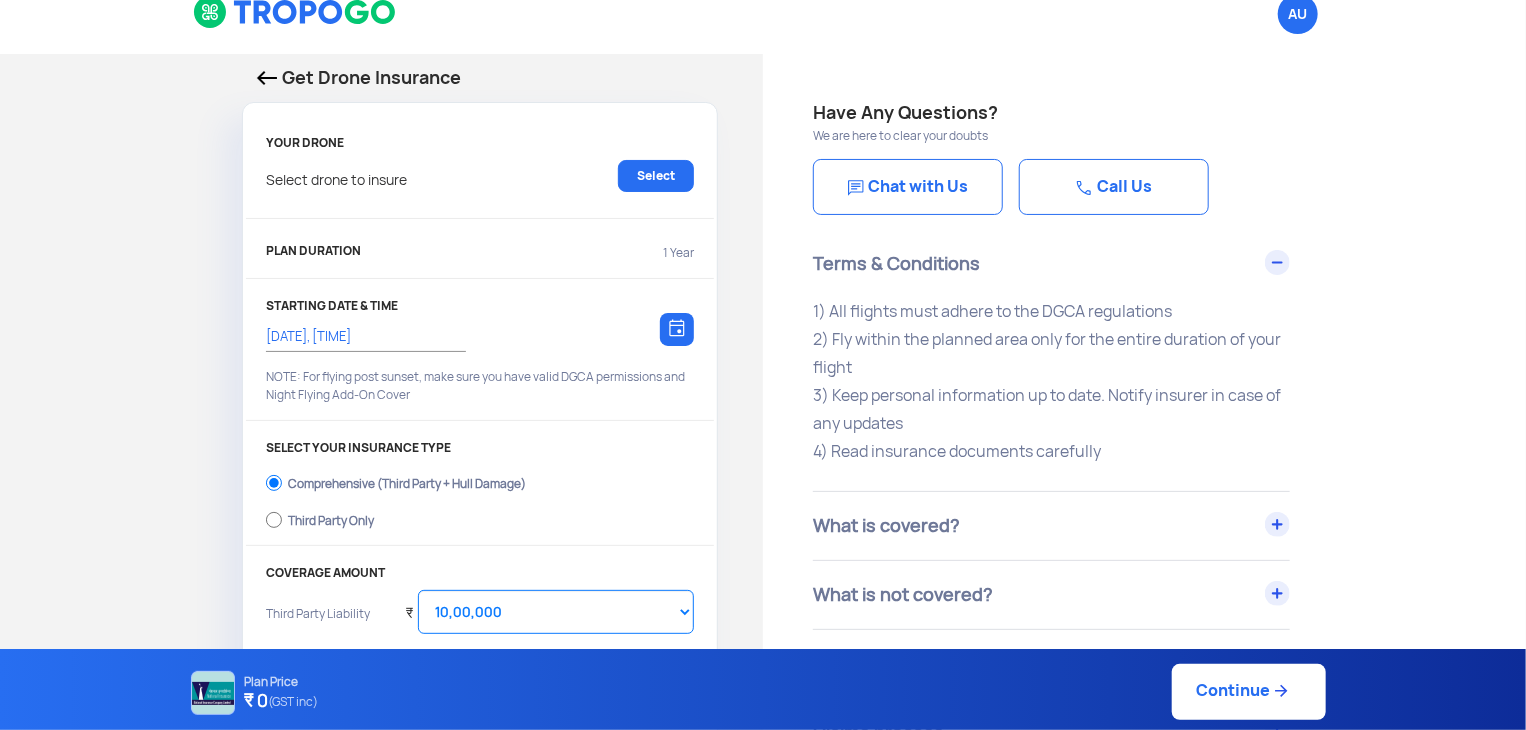 scroll, scrollTop: 0, scrollLeft: 0, axis: both 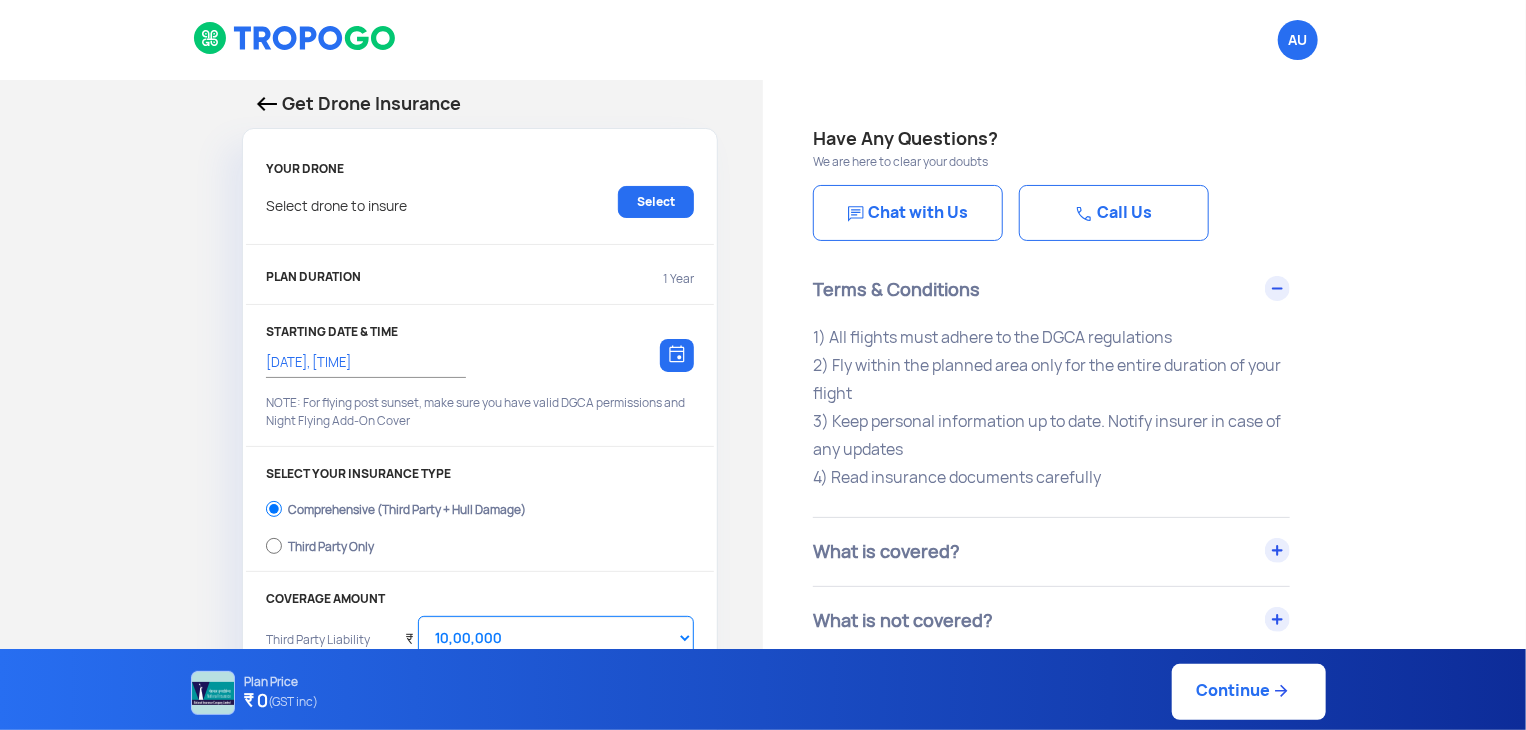 click at bounding box center [295, 38] 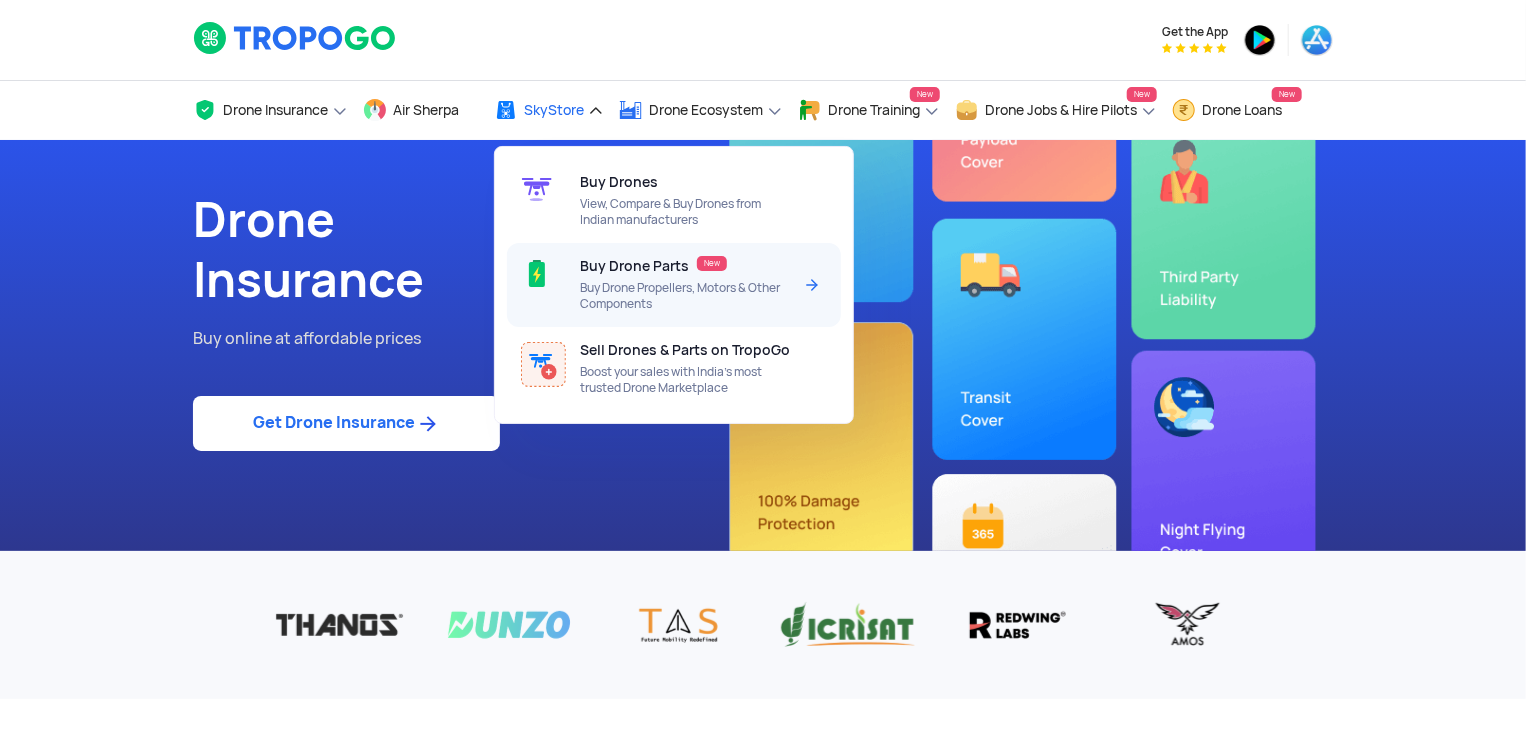 click on "Buy Drone Parts New Buy Drone Propellers, Motors & Other Components" at bounding box center (689, 285) 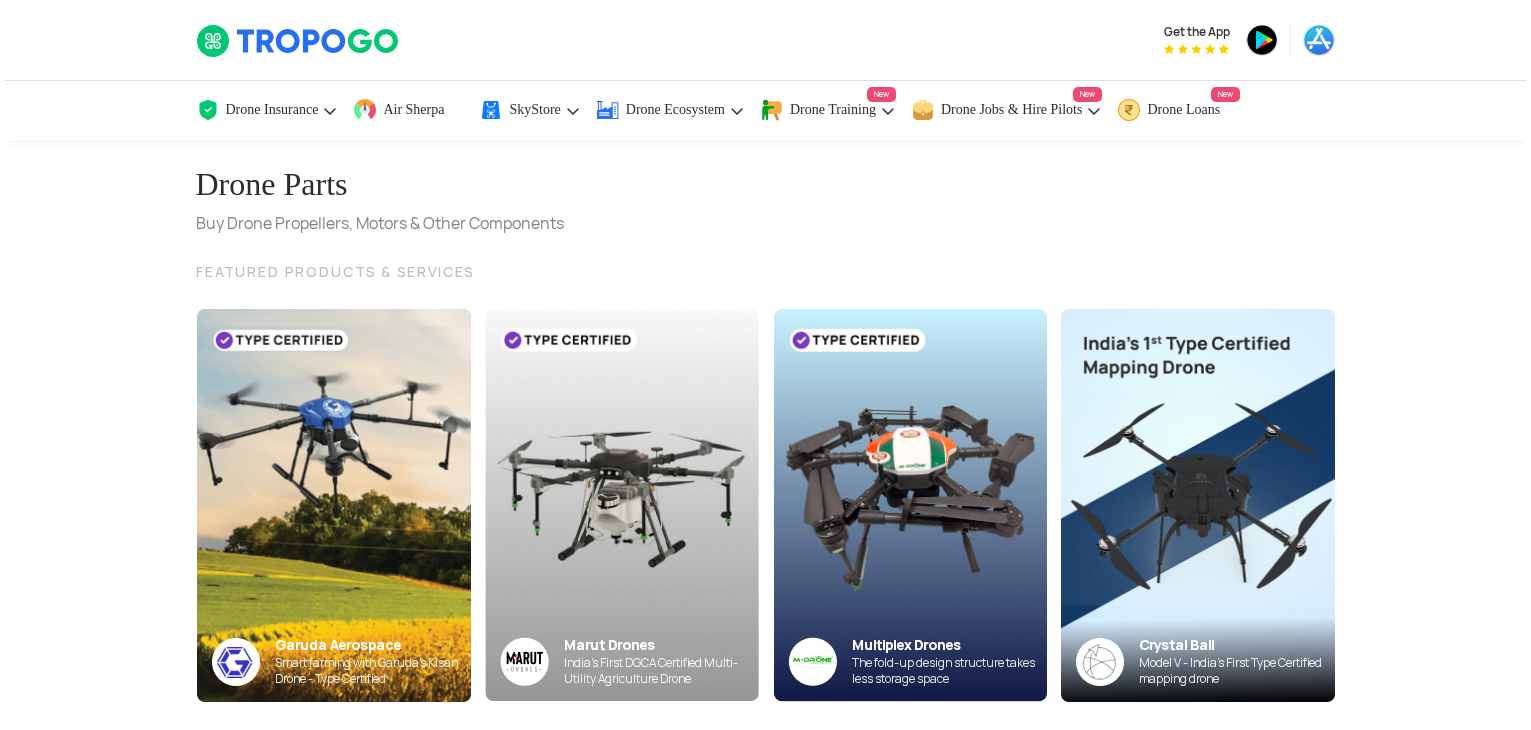 scroll, scrollTop: 0, scrollLeft: 0, axis: both 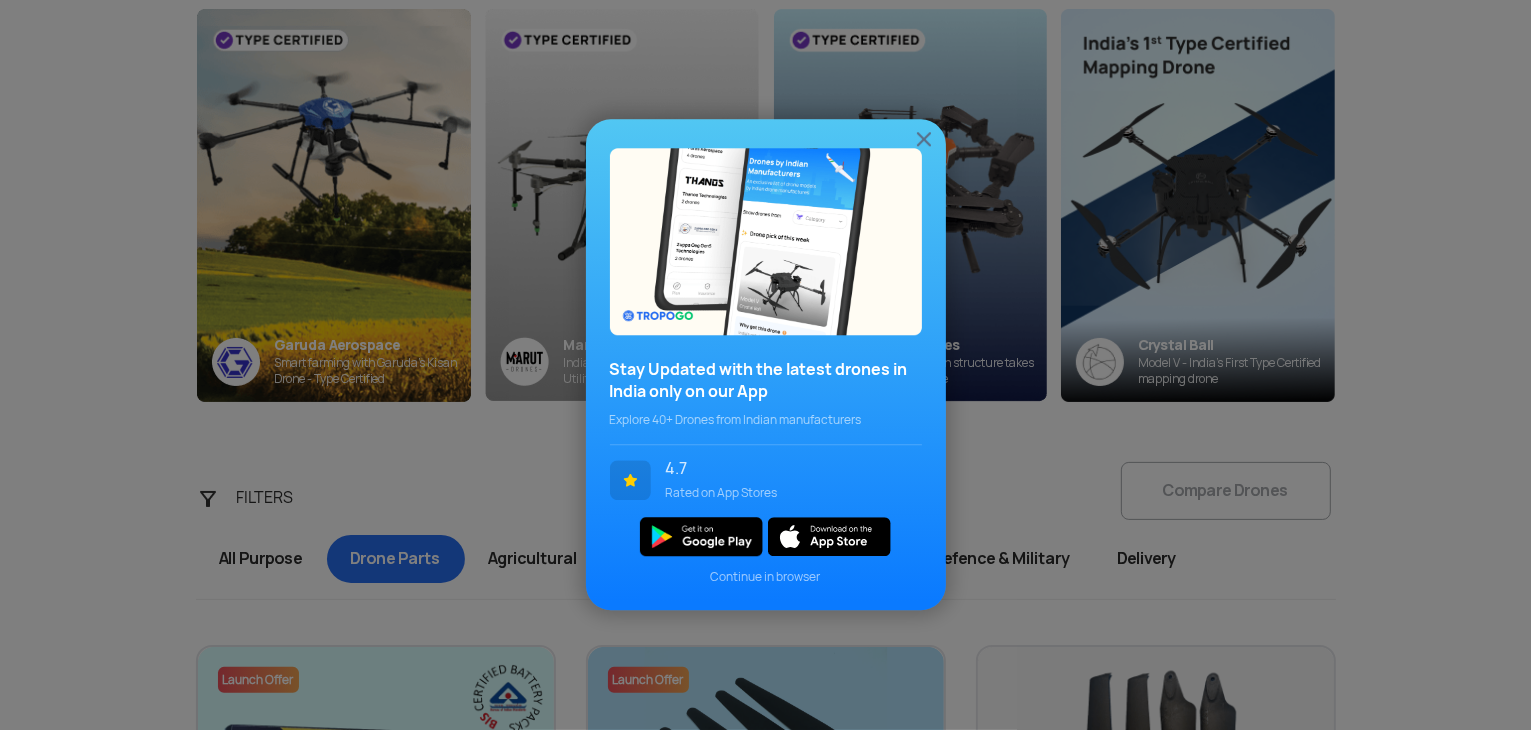 click 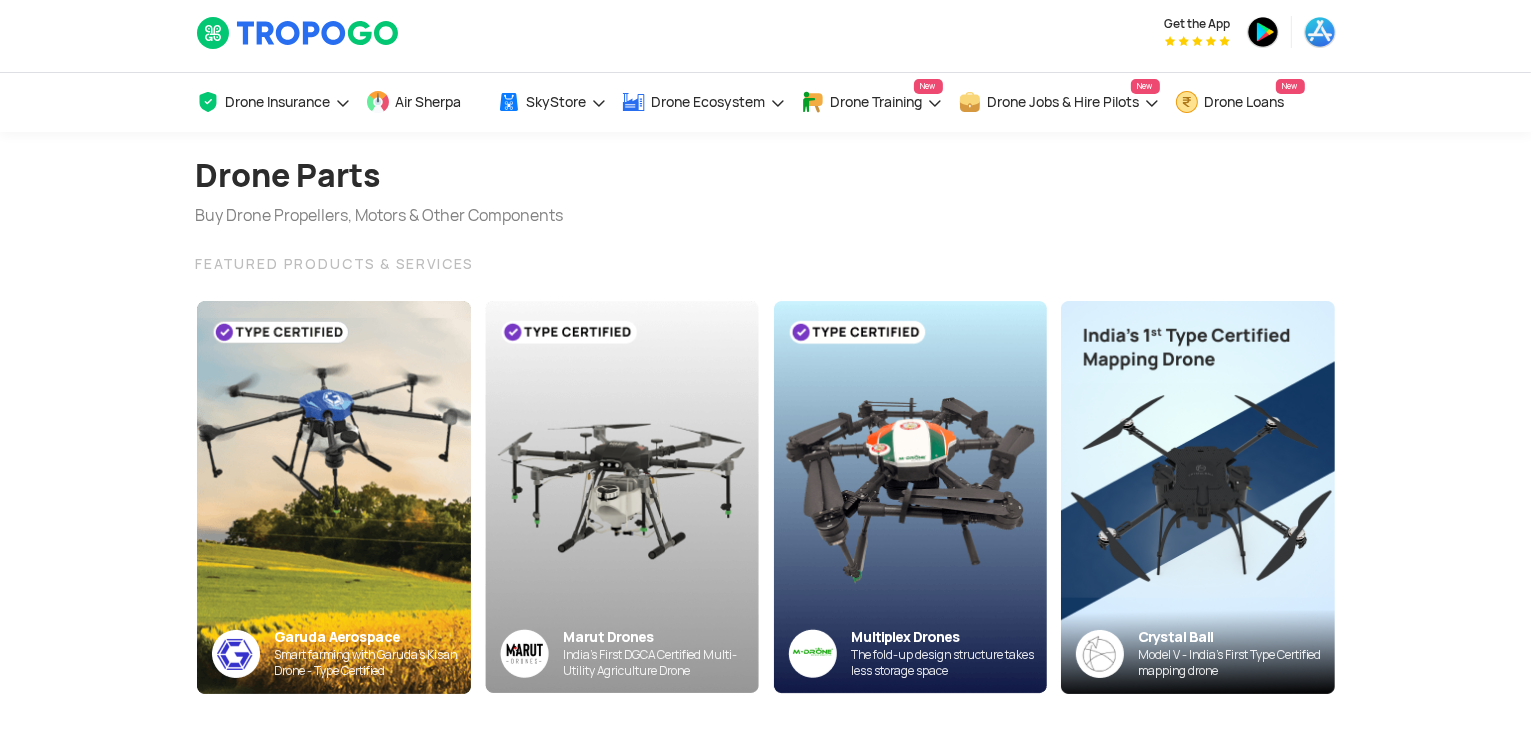 scroll, scrollTop: 0, scrollLeft: 0, axis: both 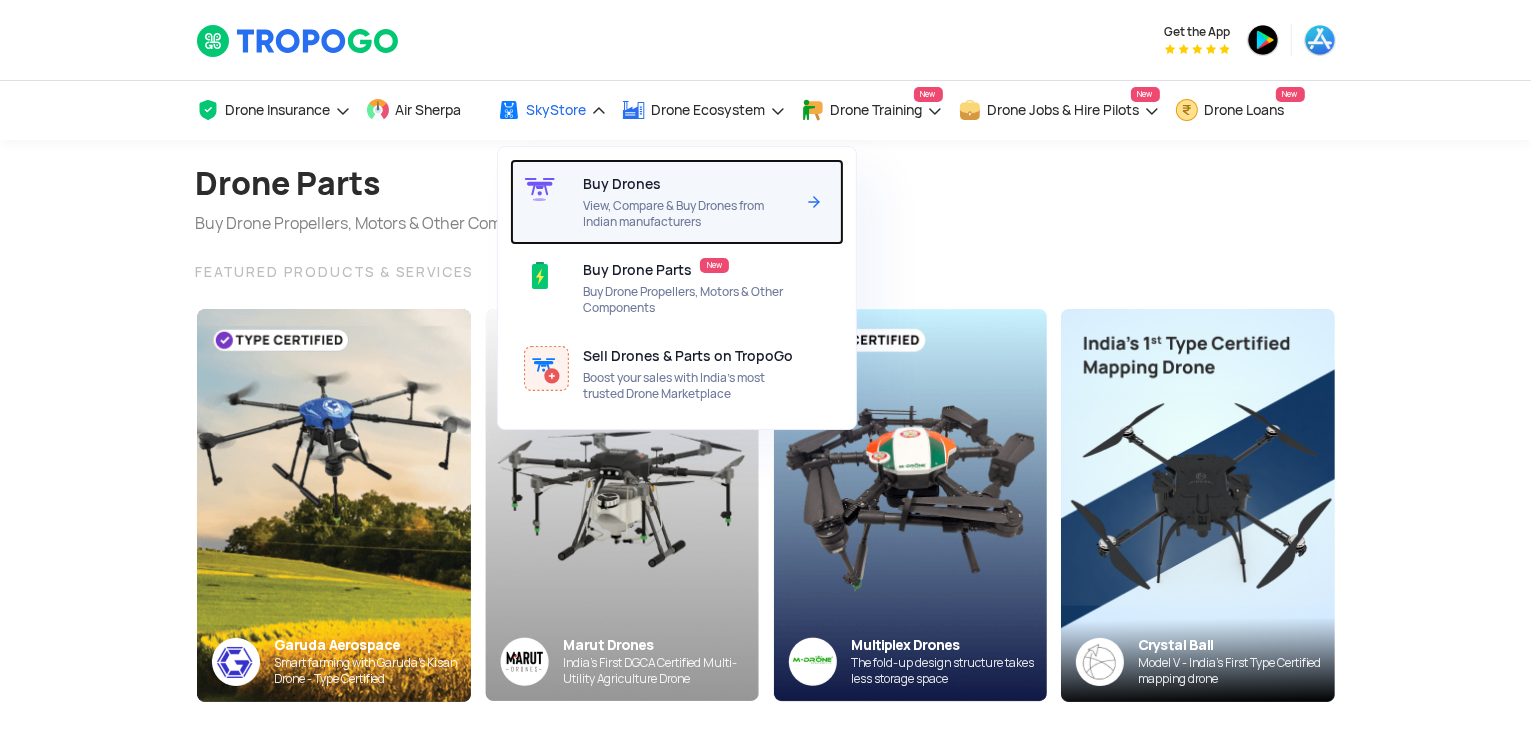 click on "Buy Drones" at bounding box center (622, 184) 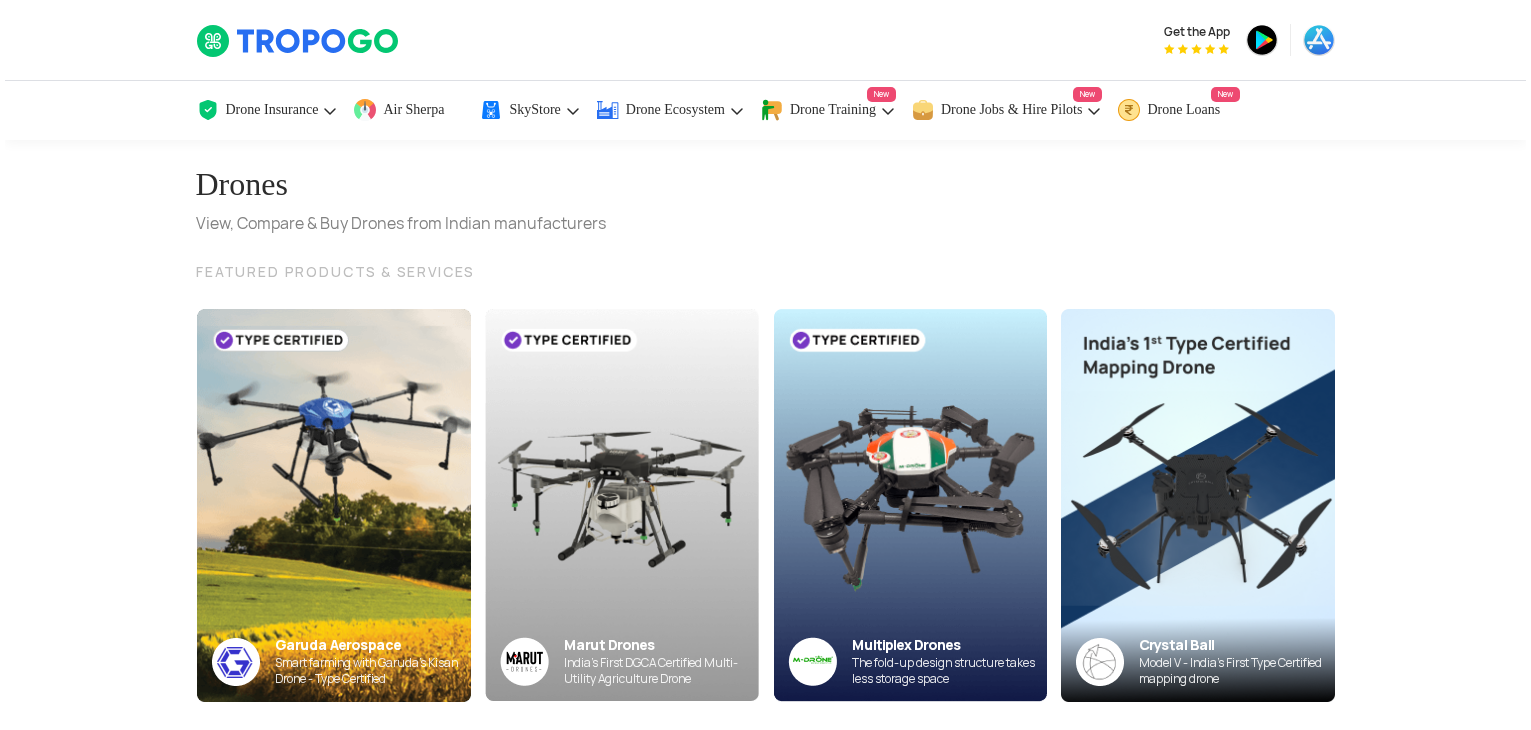 scroll, scrollTop: 0, scrollLeft: 0, axis: both 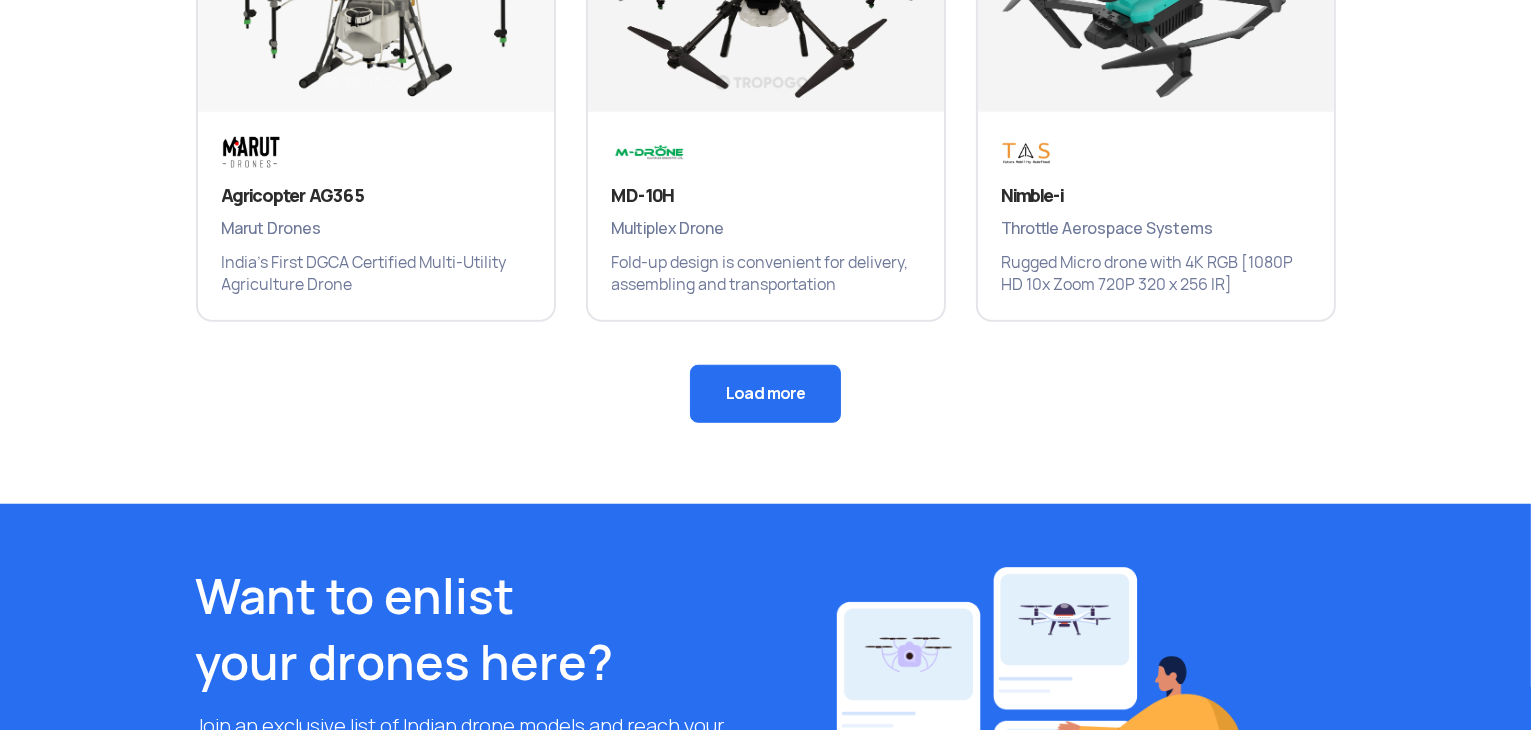 click on "Load more" 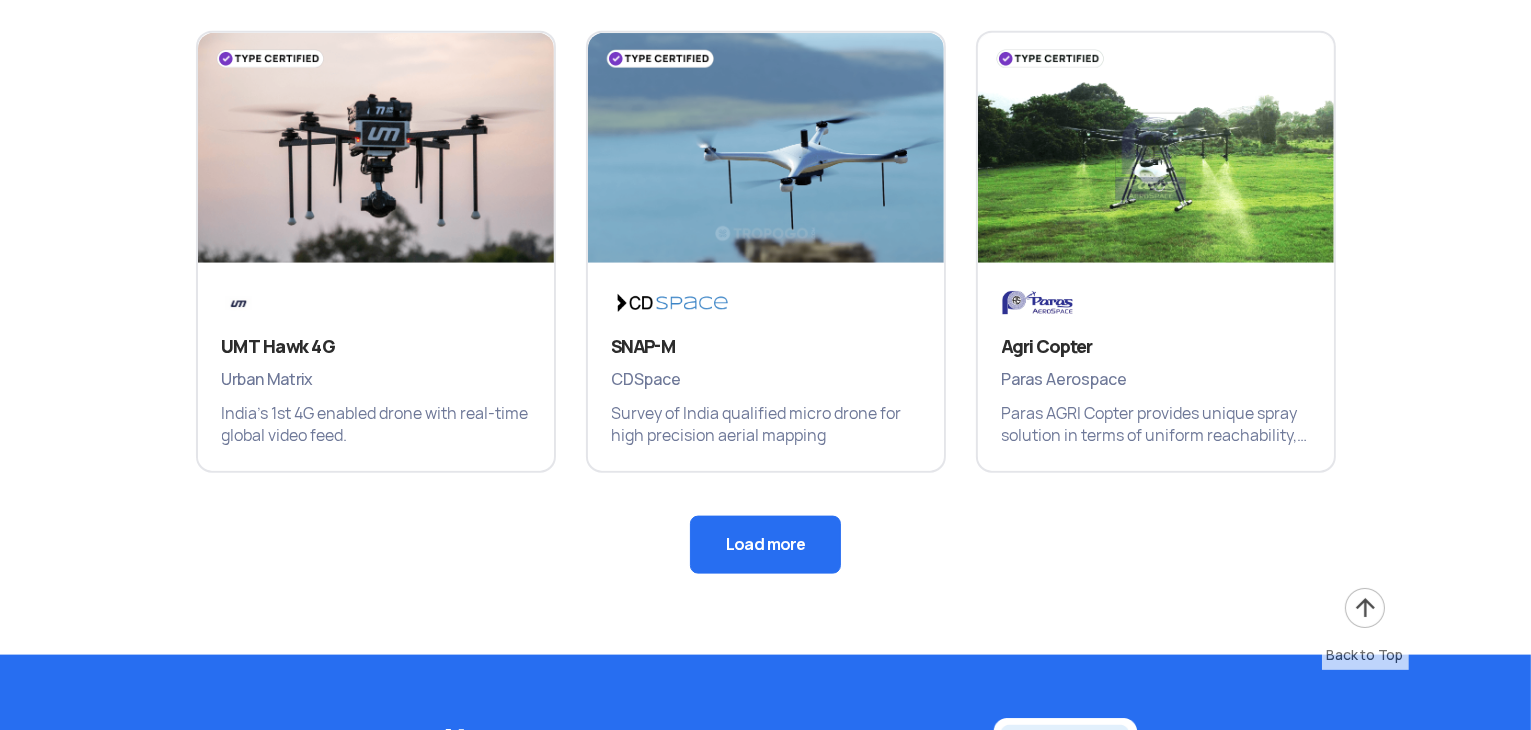scroll, scrollTop: 2400, scrollLeft: 0, axis: vertical 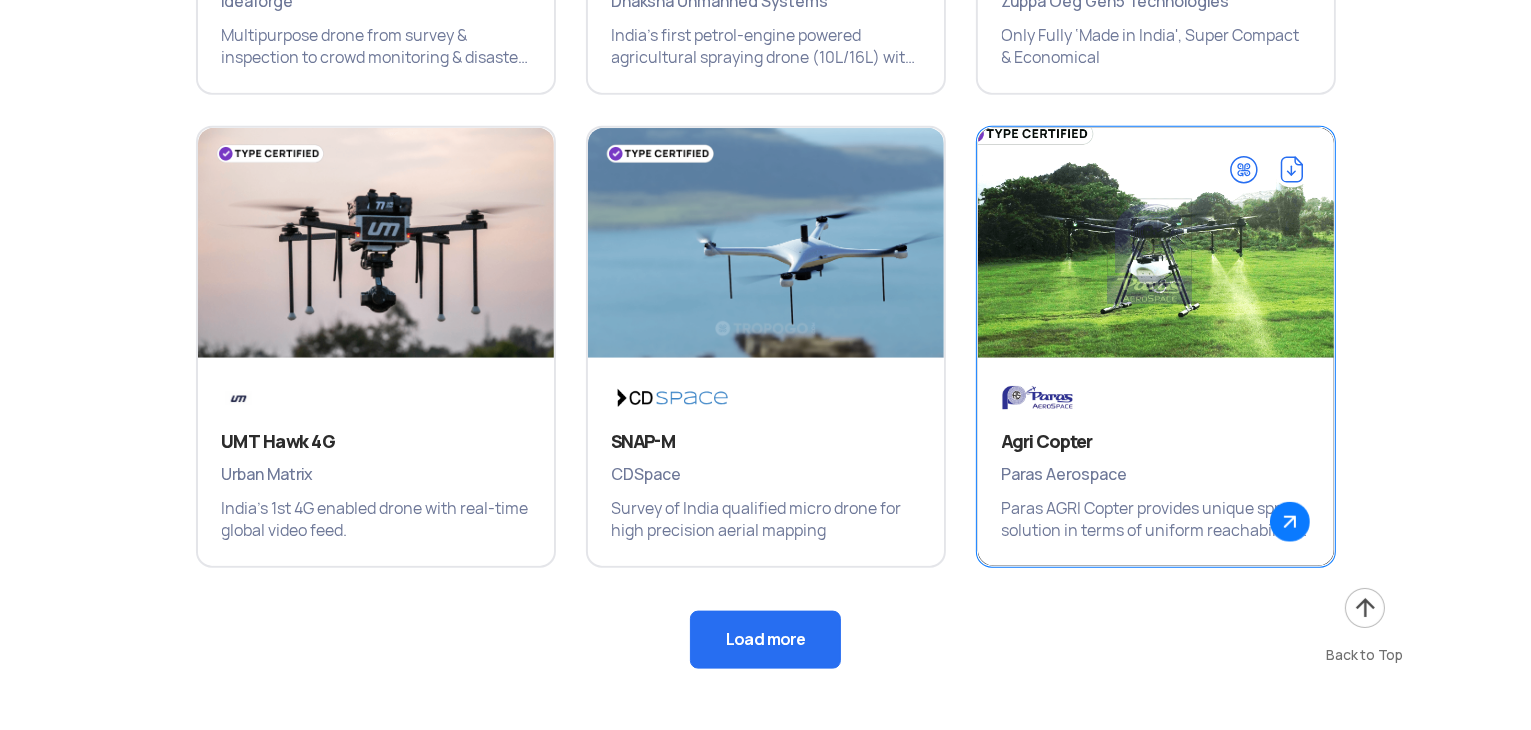 click at bounding box center [1155, 253] 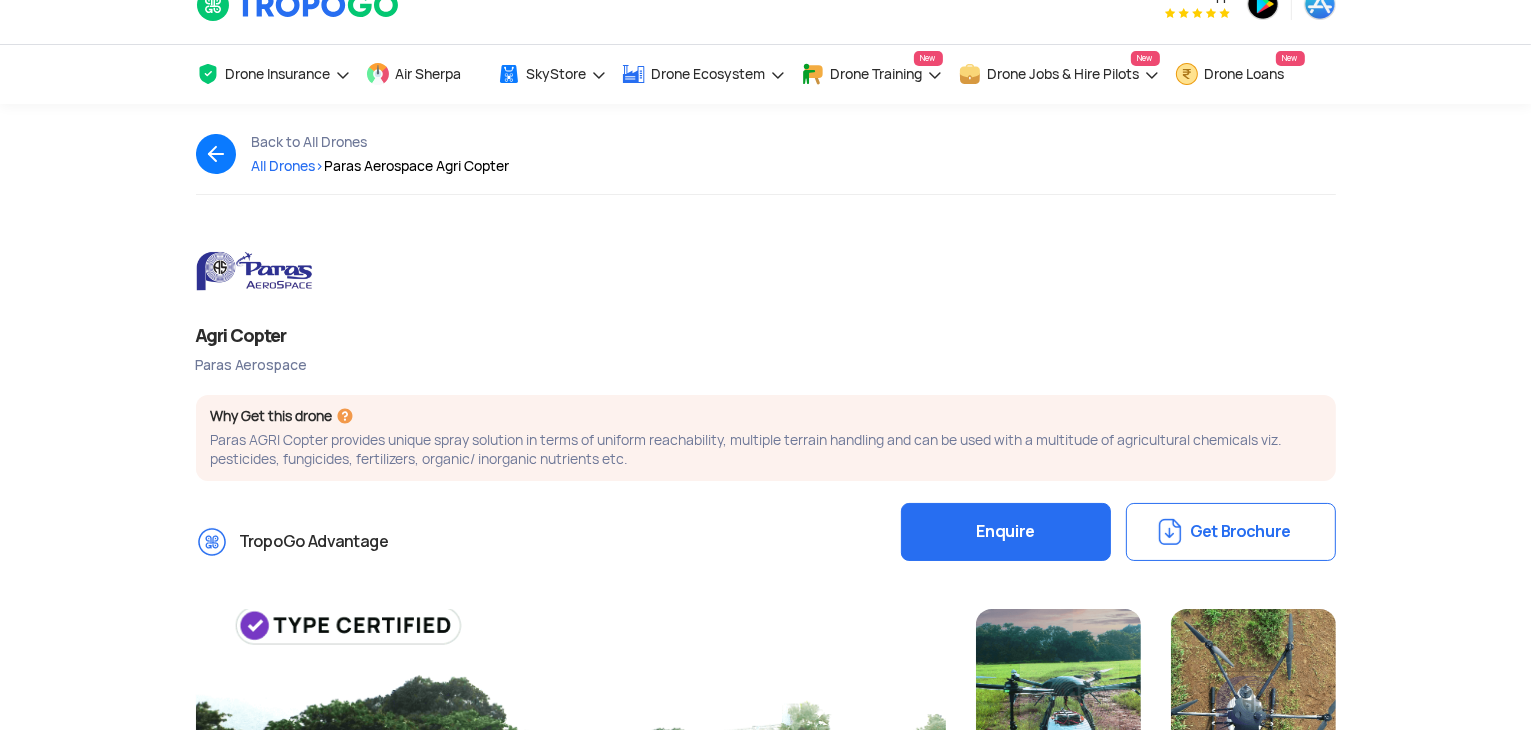scroll, scrollTop: 0, scrollLeft: 0, axis: both 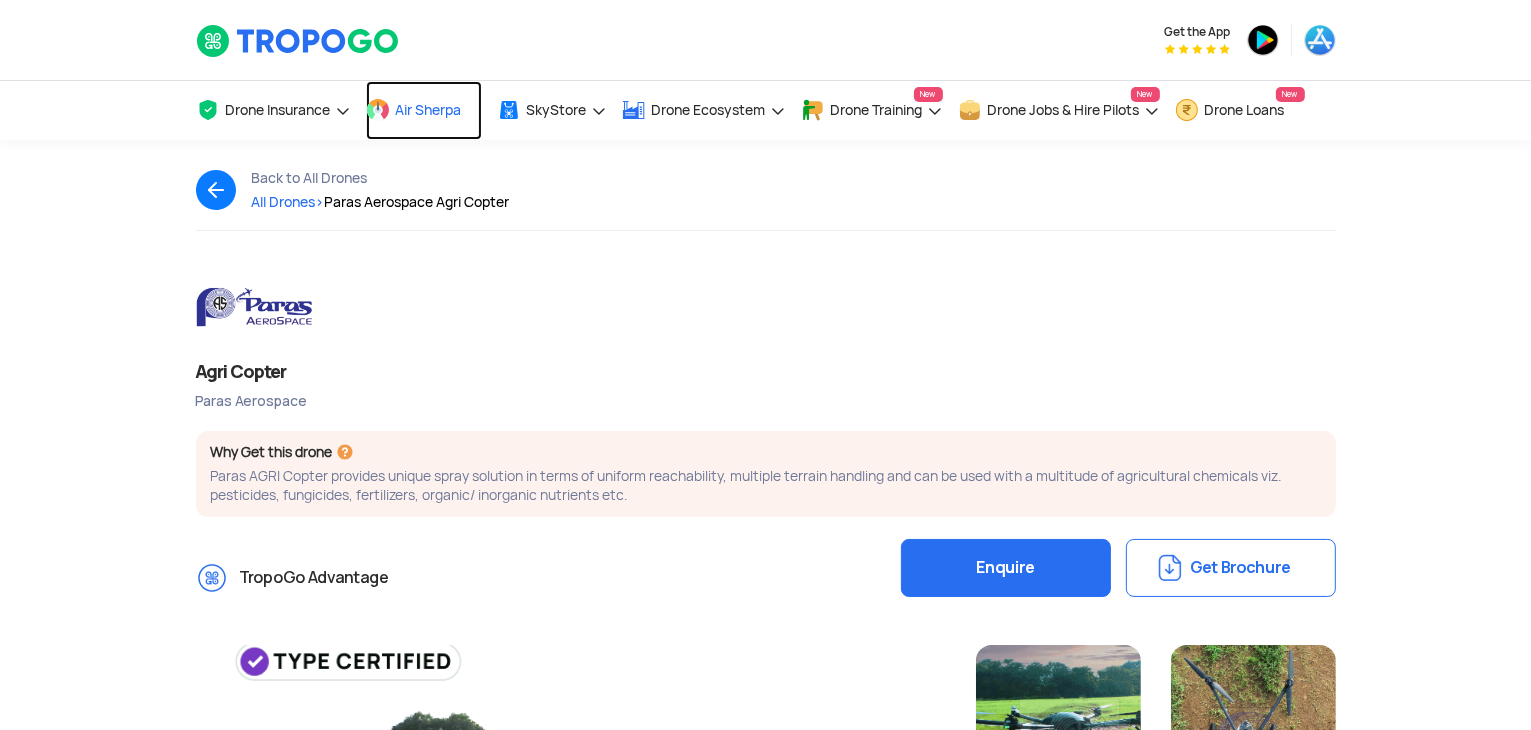 click on "Air Sherpa" at bounding box center (429, 110) 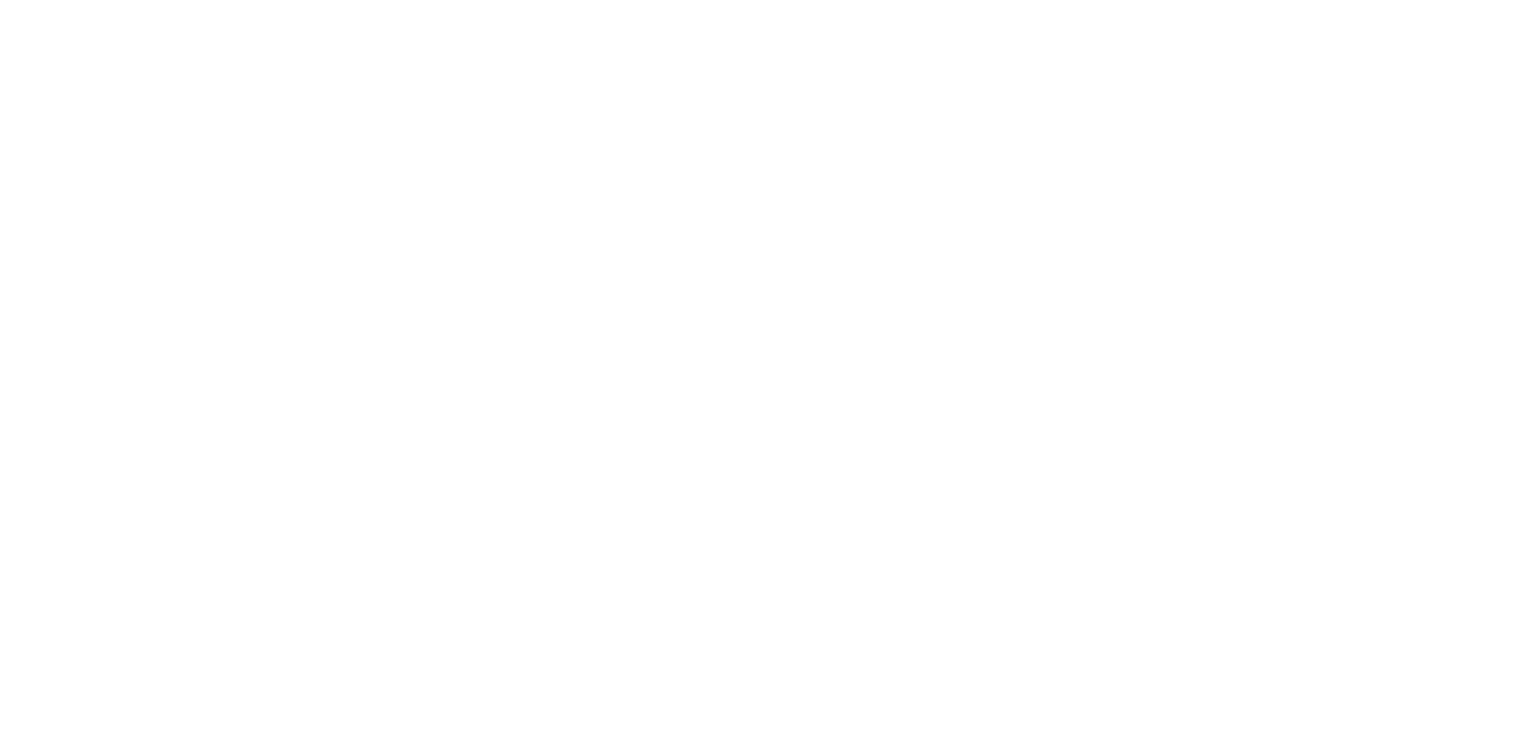 scroll, scrollTop: 0, scrollLeft: 0, axis: both 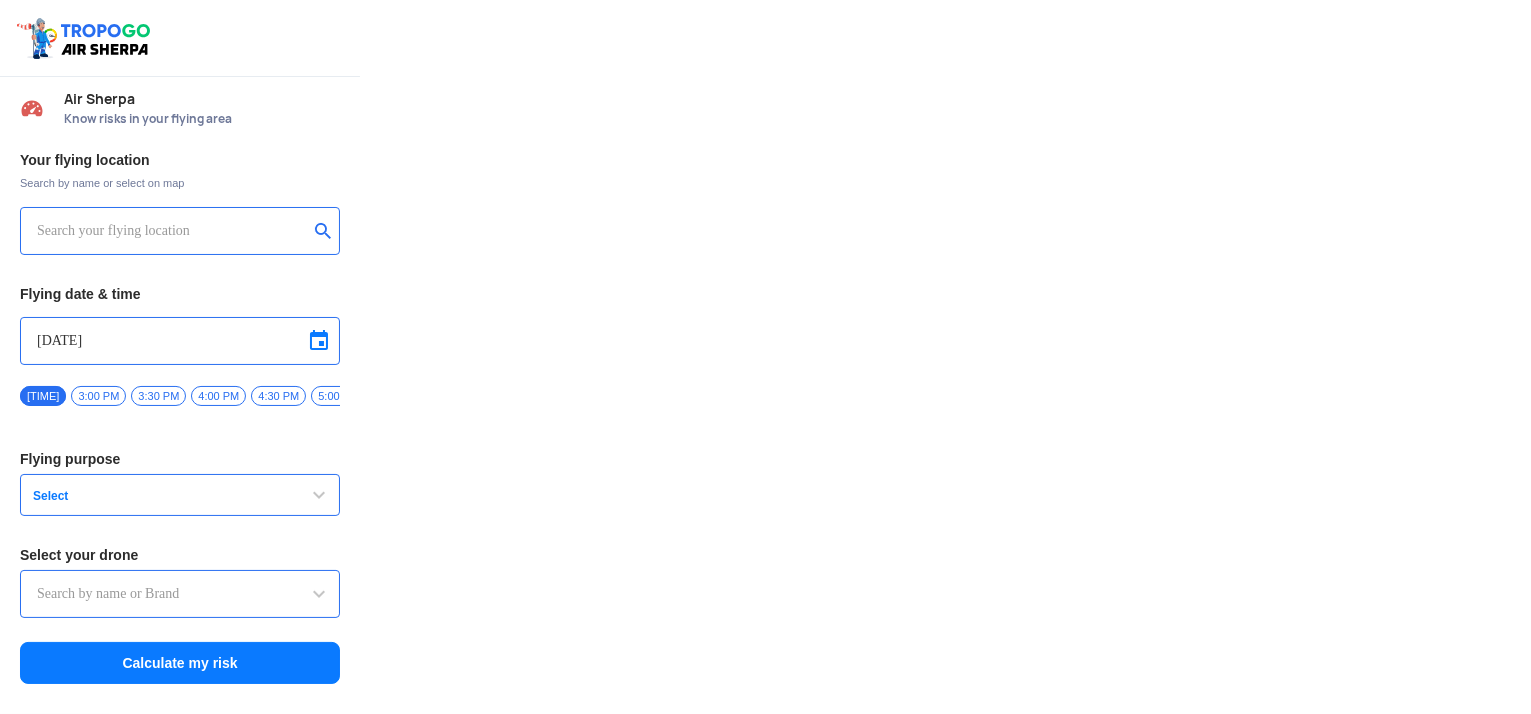 type on "Throttle Dopo" 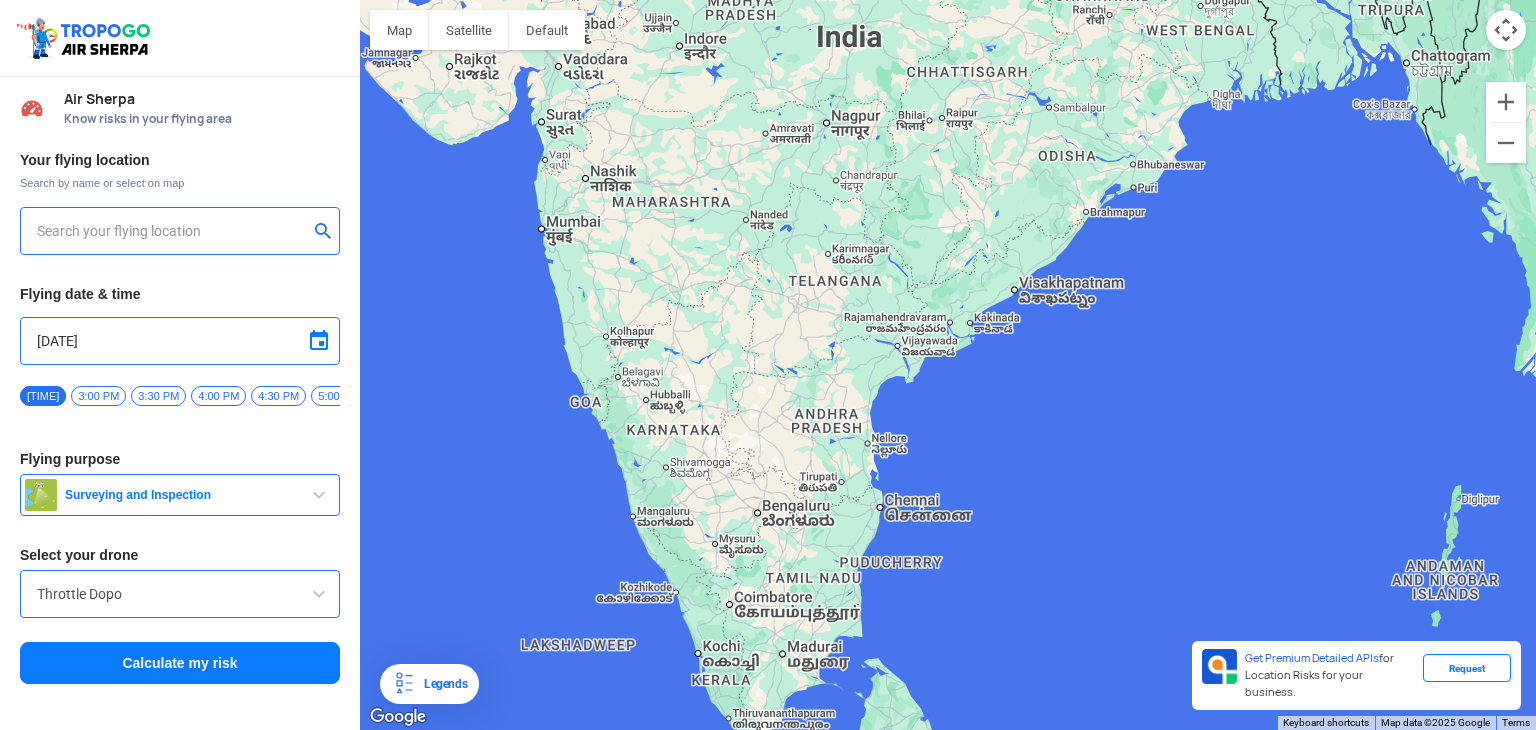 drag, startPoint x: 829, startPoint y: 541, endPoint x: 869, endPoint y: 334, distance: 210.82932 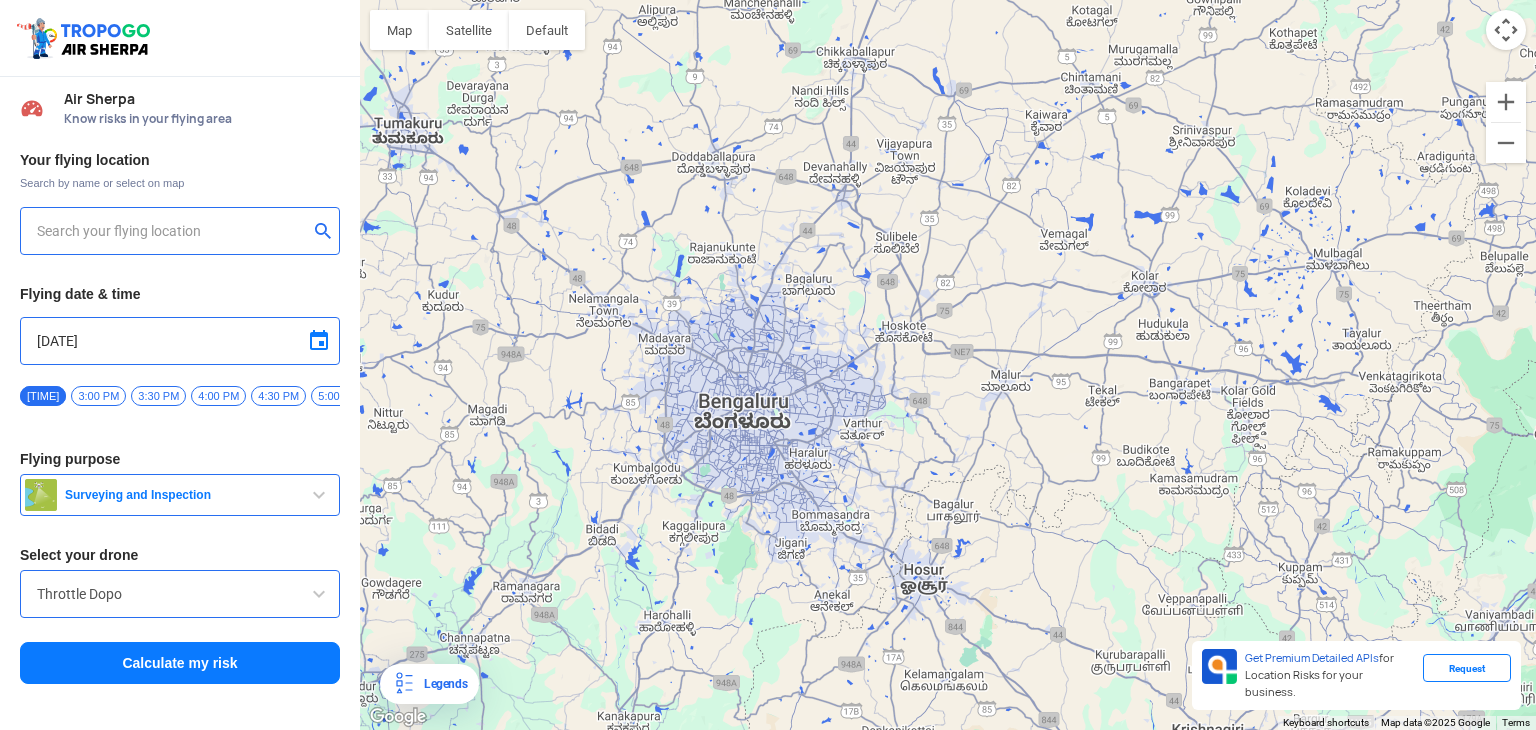 drag, startPoint x: 676, startPoint y: 463, endPoint x: 742, endPoint y: 522, distance: 88.52683 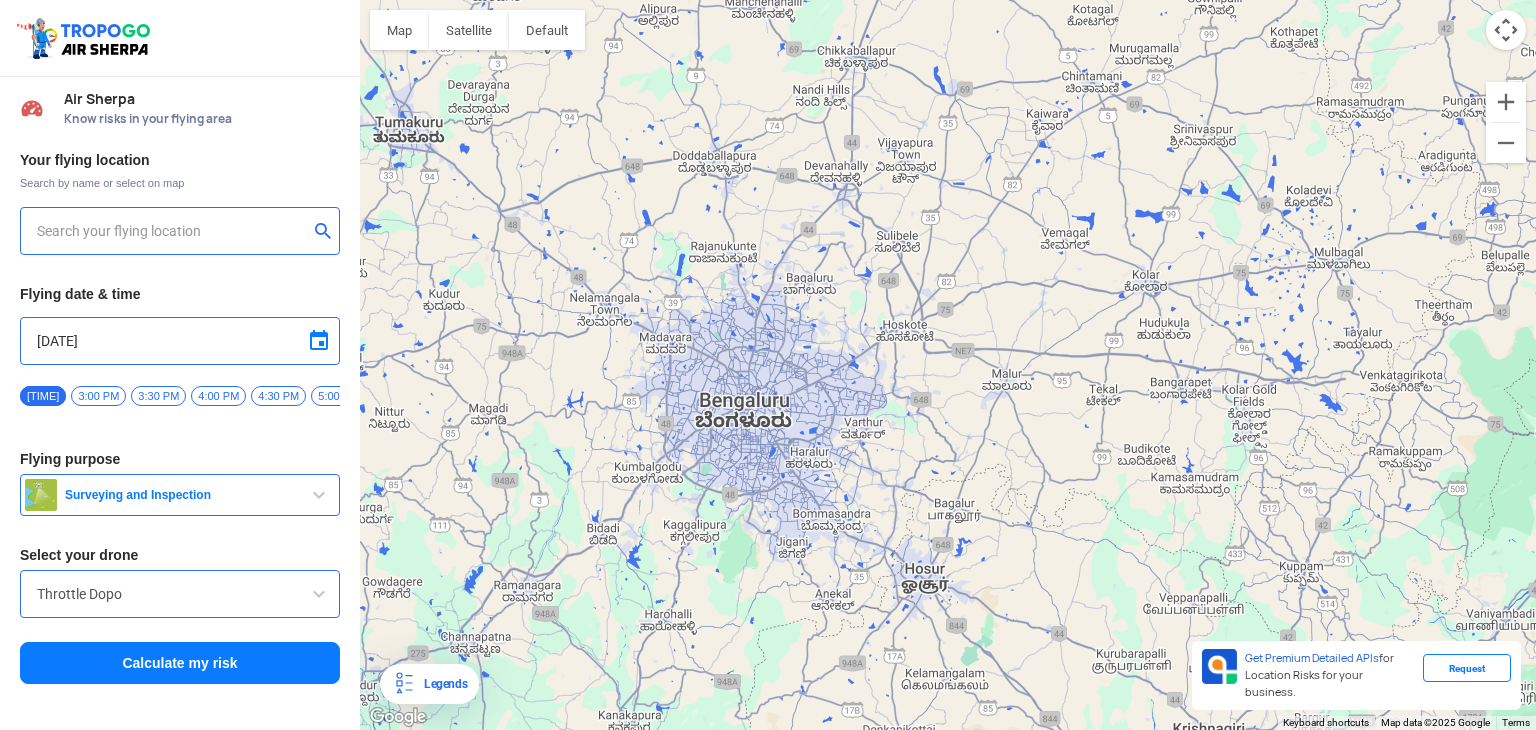 click on "Surveying and Inspection" at bounding box center [182, 495] 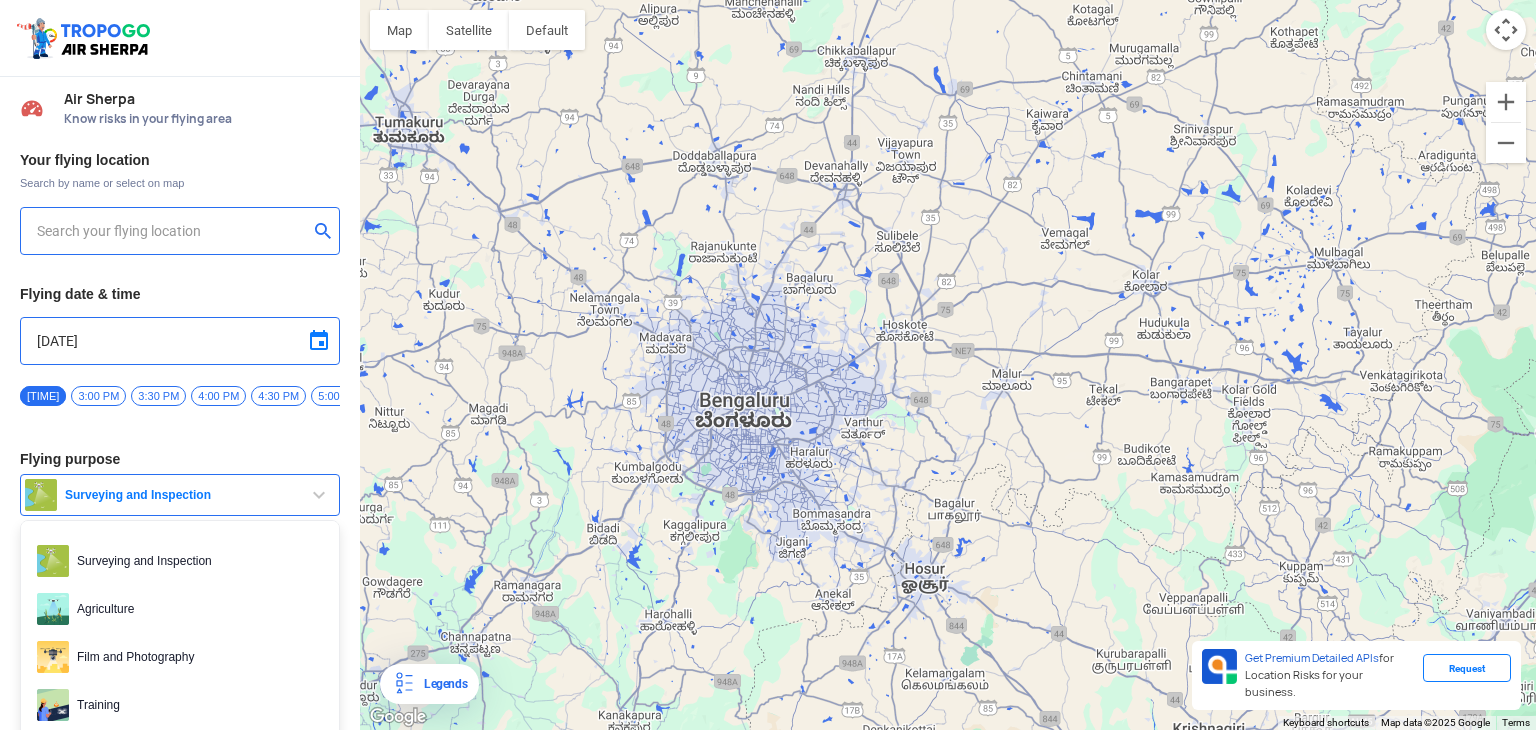 click on "Surveying and Inspection" at bounding box center (182, 495) 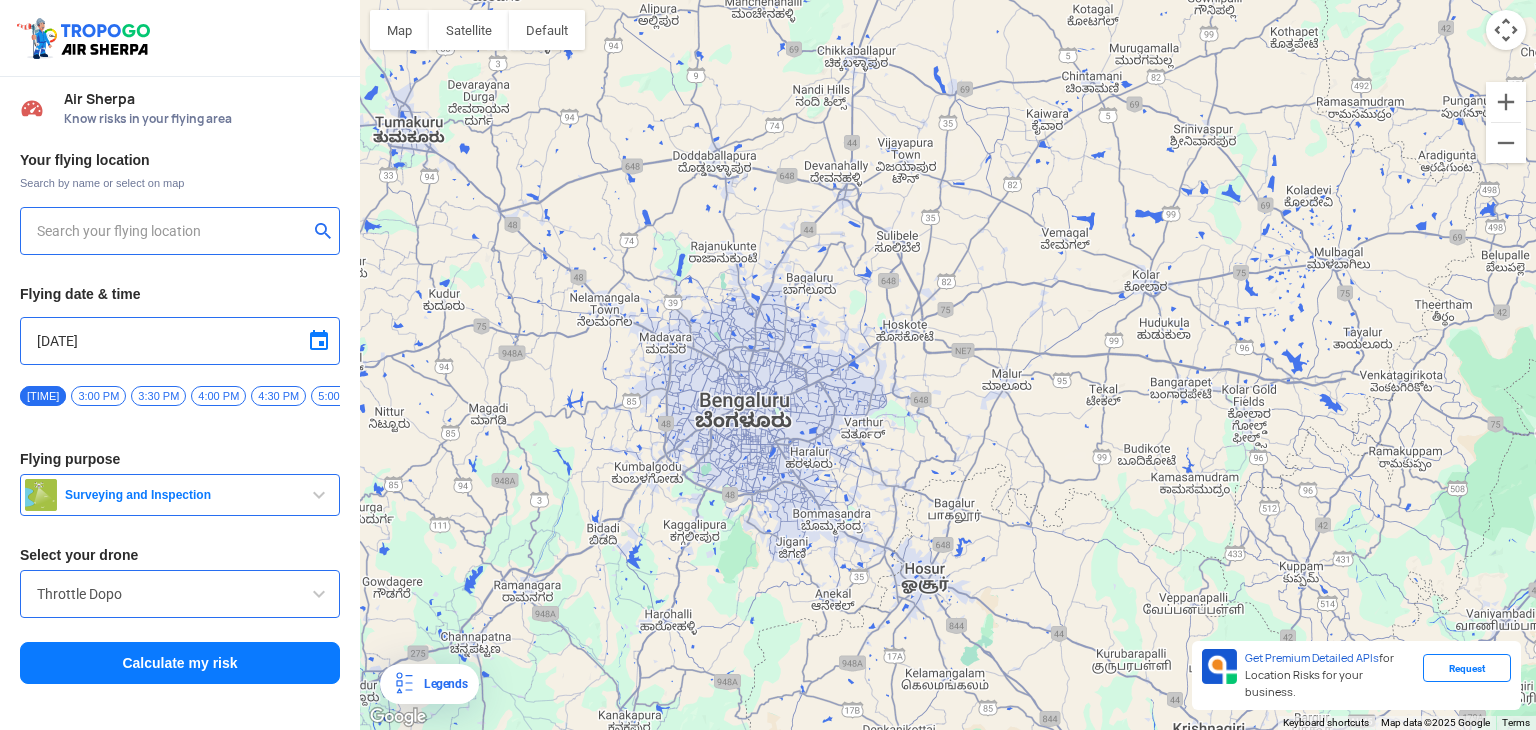 click on "Your flying location" at bounding box center [180, 160] 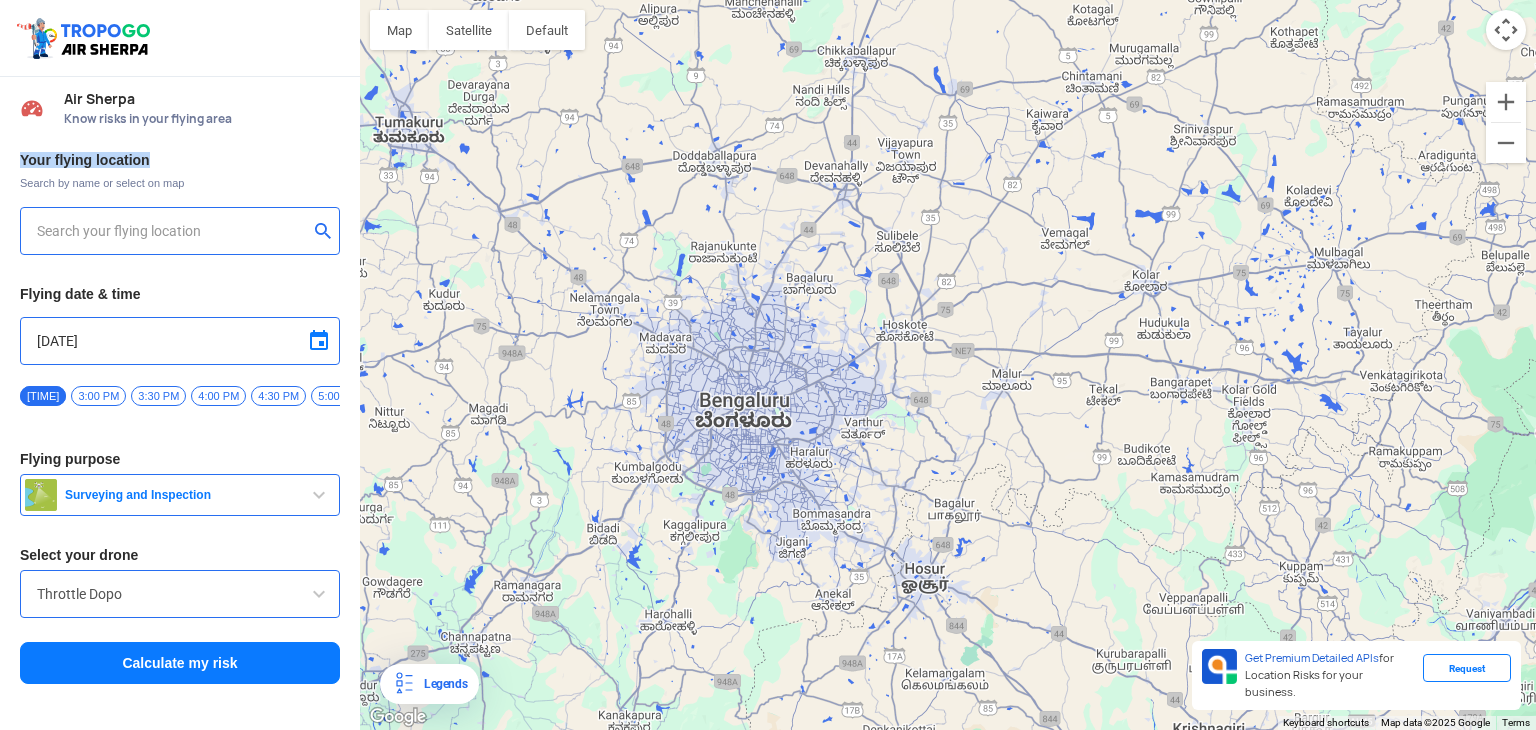 drag, startPoint x: 34, startPoint y: 163, endPoint x: 108, endPoint y: 154, distance: 74.54529 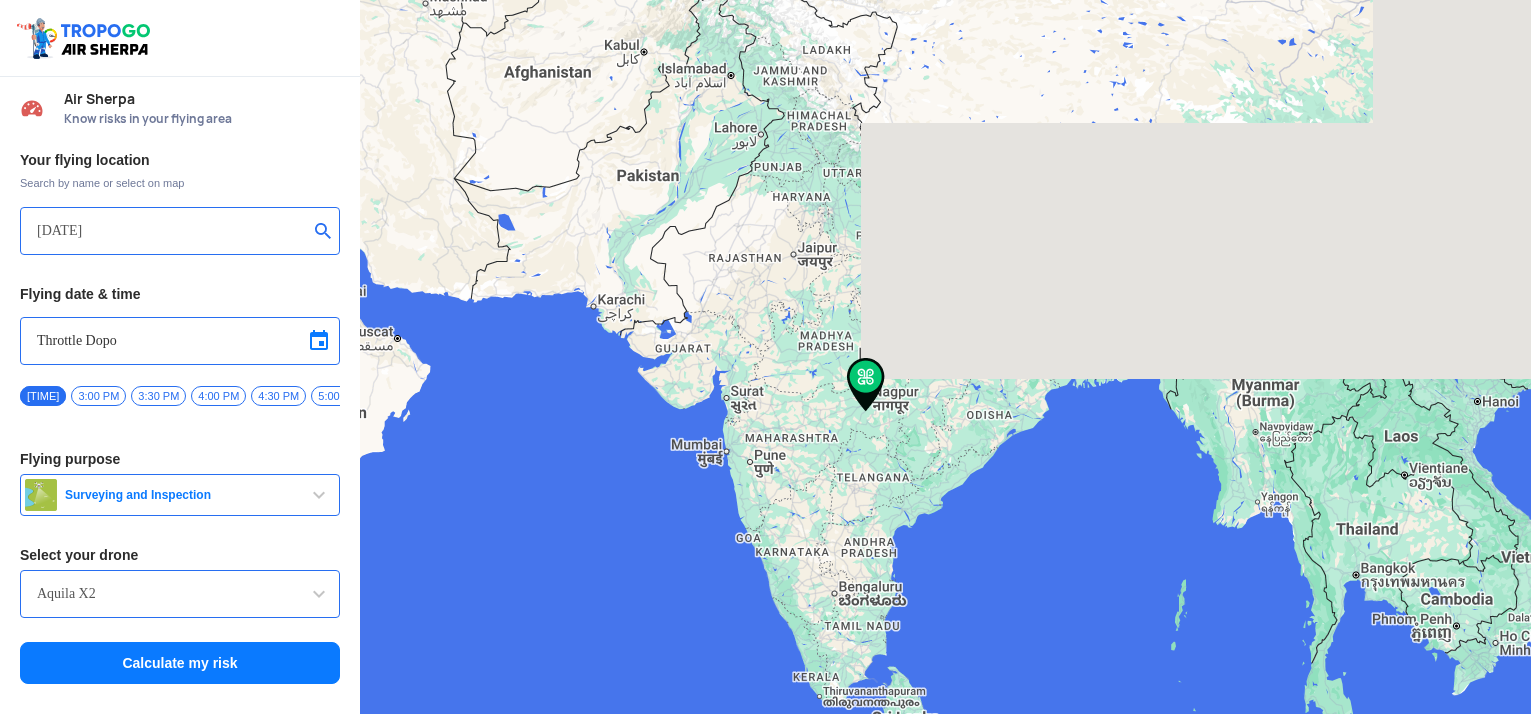 scroll, scrollTop: 0, scrollLeft: 0, axis: both 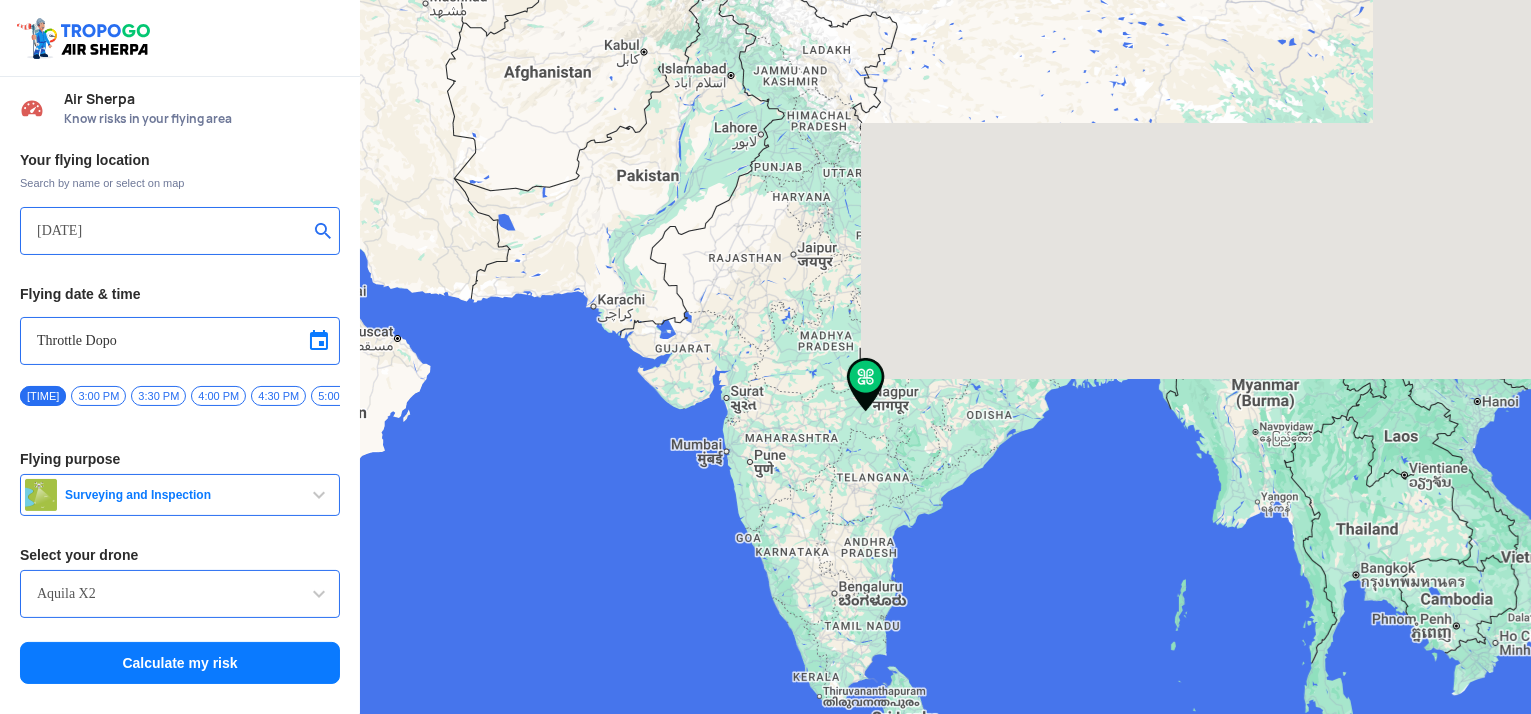 type on "[NUMBER], [STREET], [AREA], [AREA], [CITY], [STATE] [POSTAL_CODE], India" 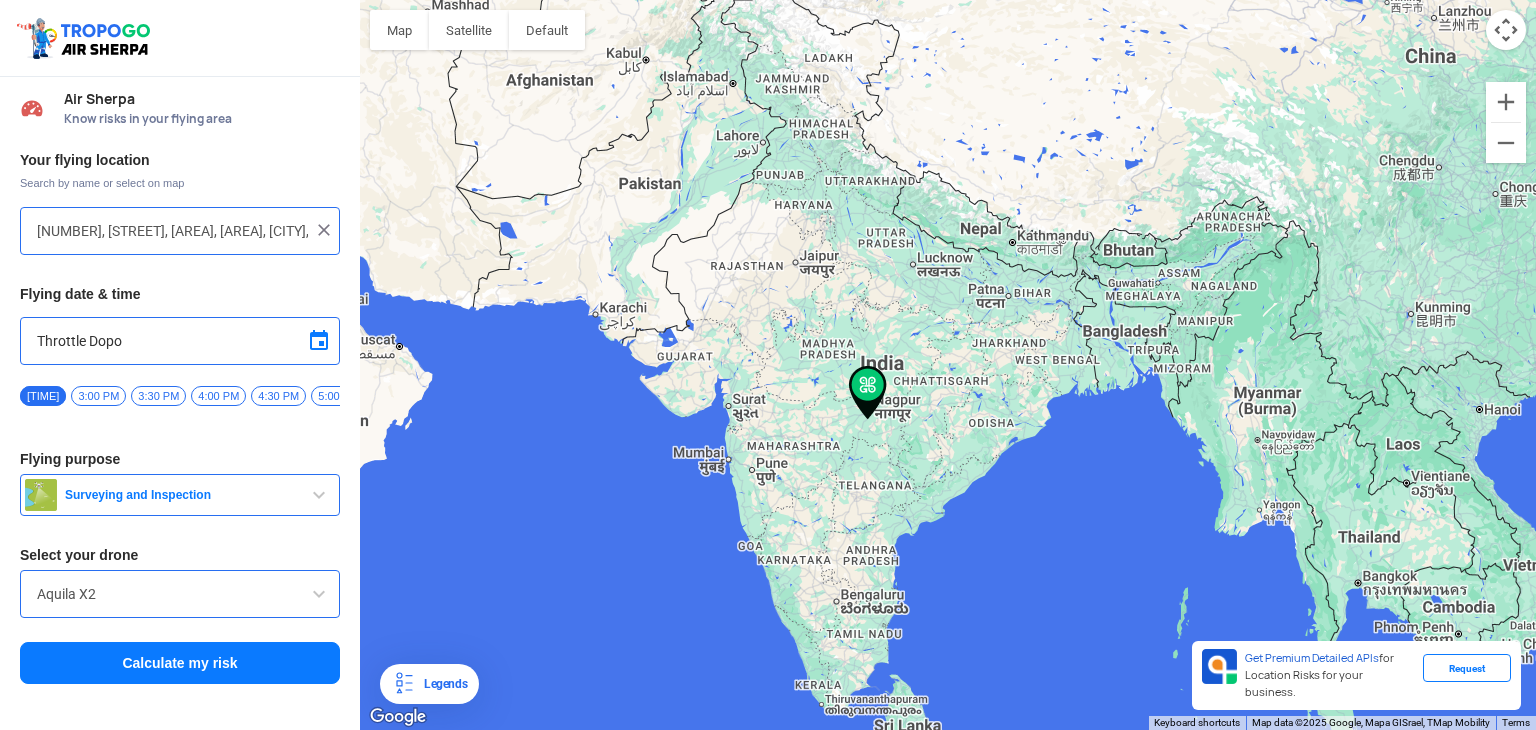 click 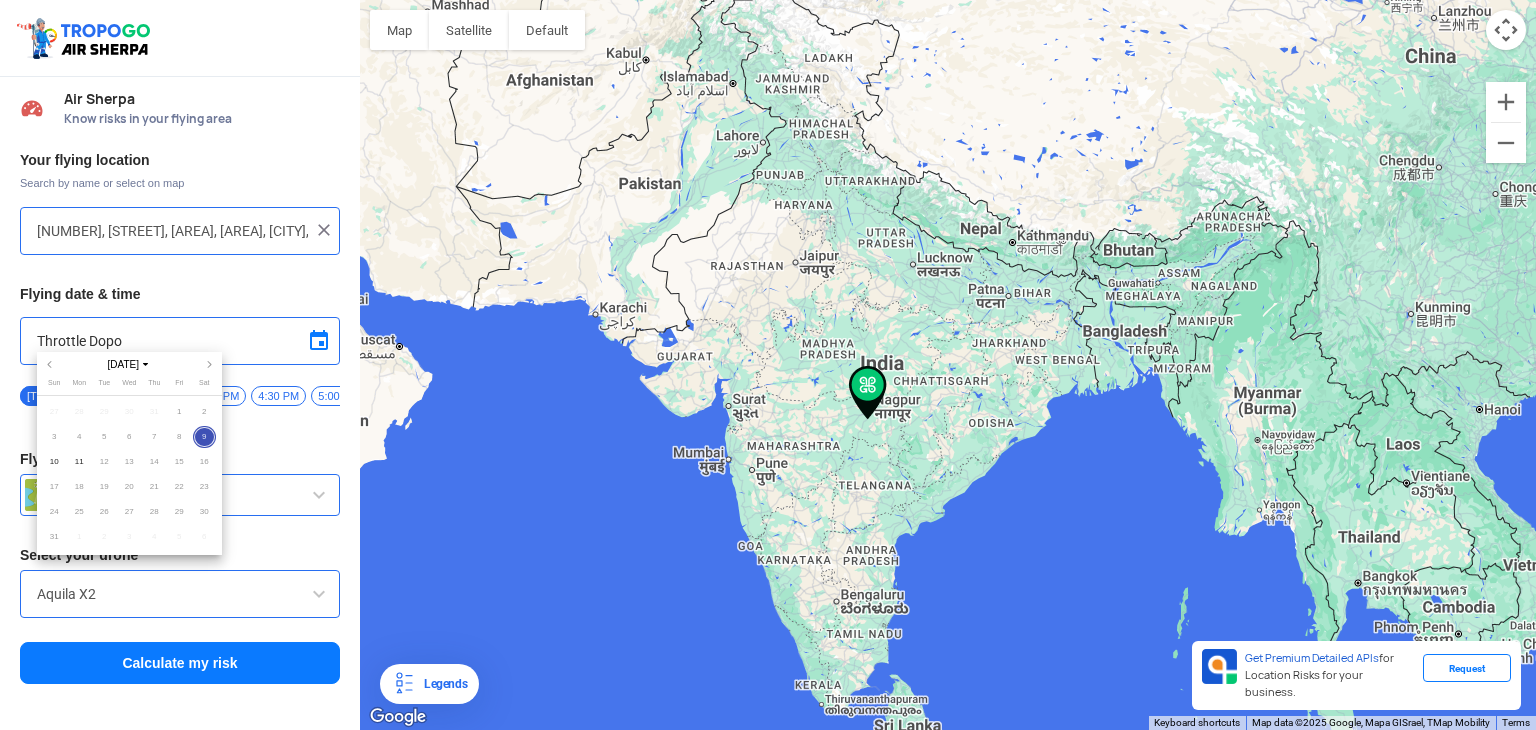 click at bounding box center [768, 365] 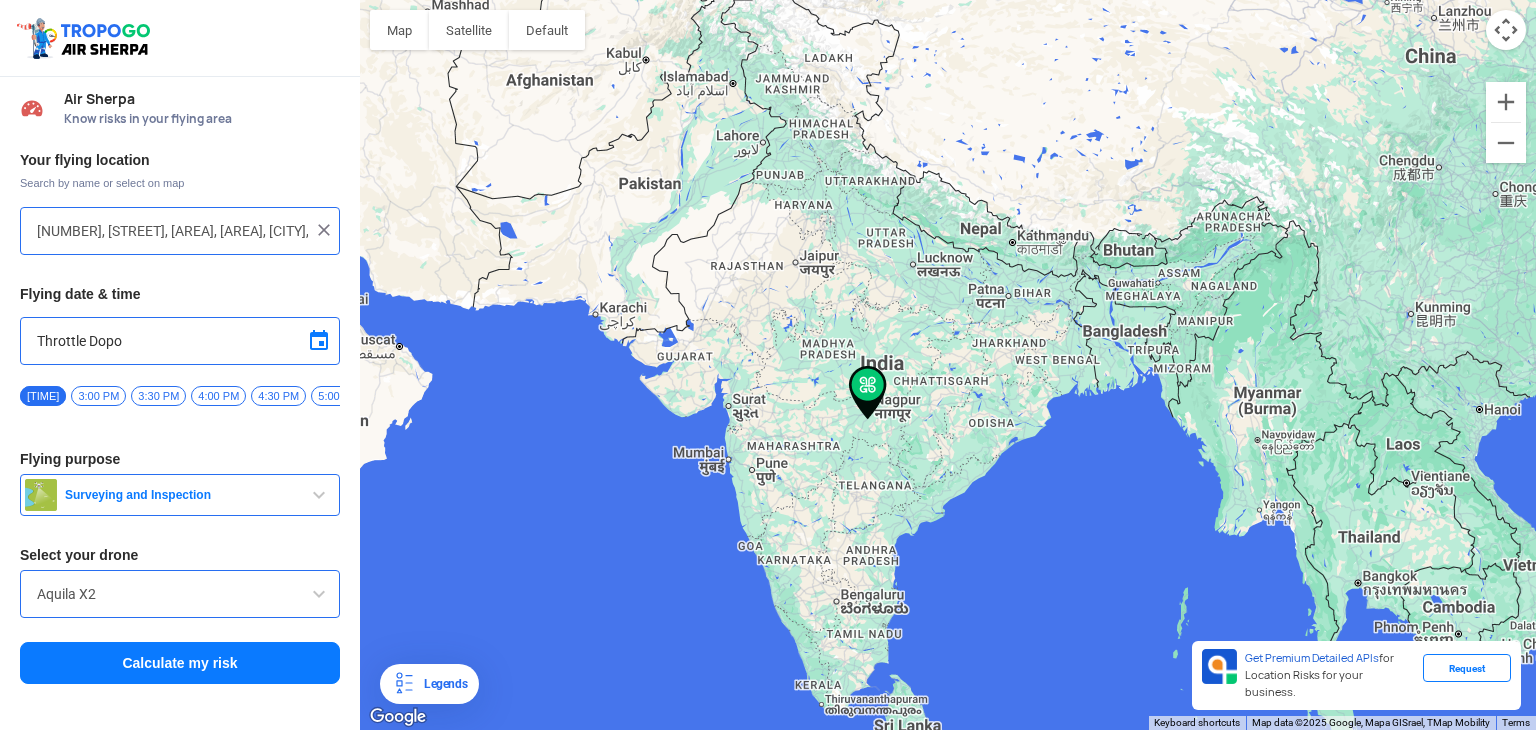 click on "Surveying and Inspection" at bounding box center (182, 495) 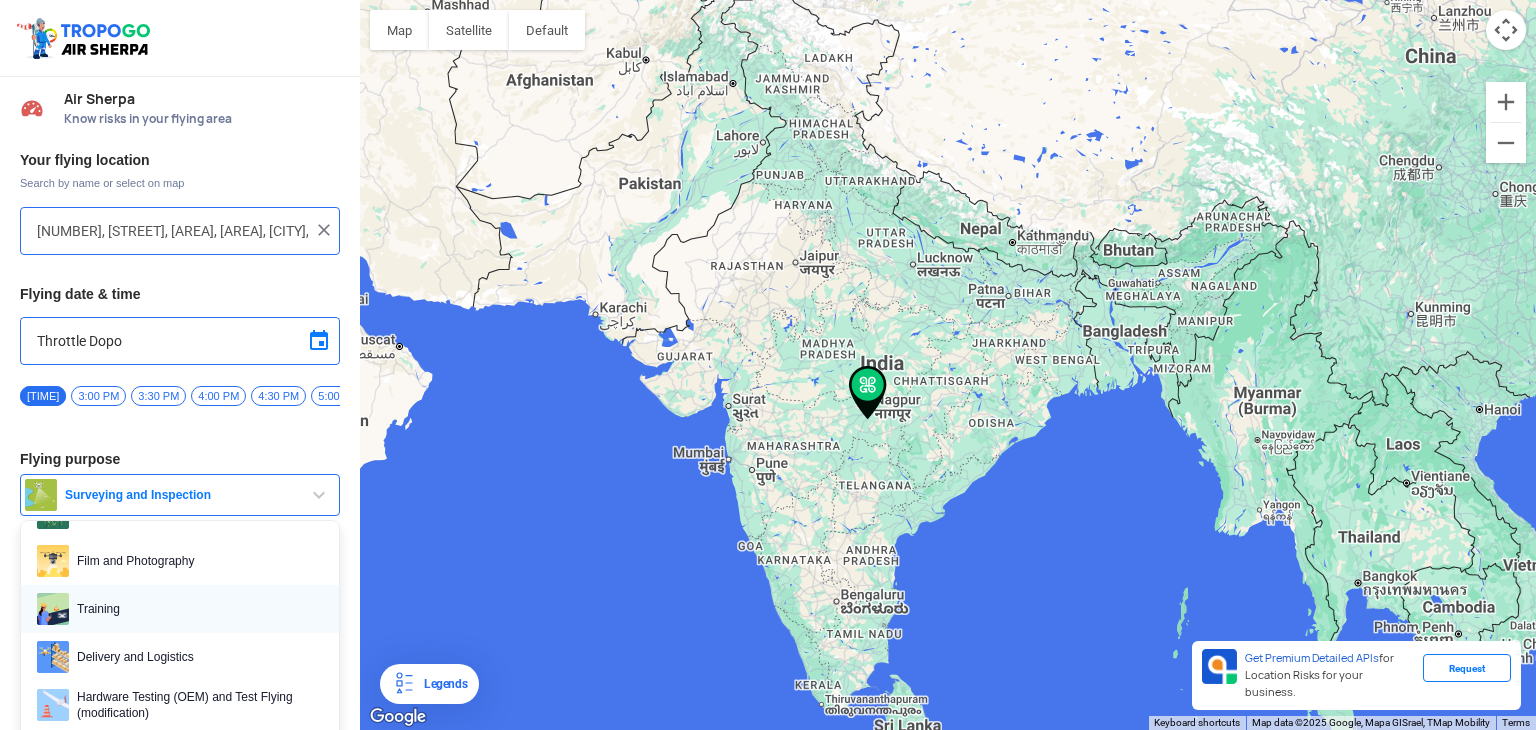 scroll, scrollTop: 100, scrollLeft: 0, axis: vertical 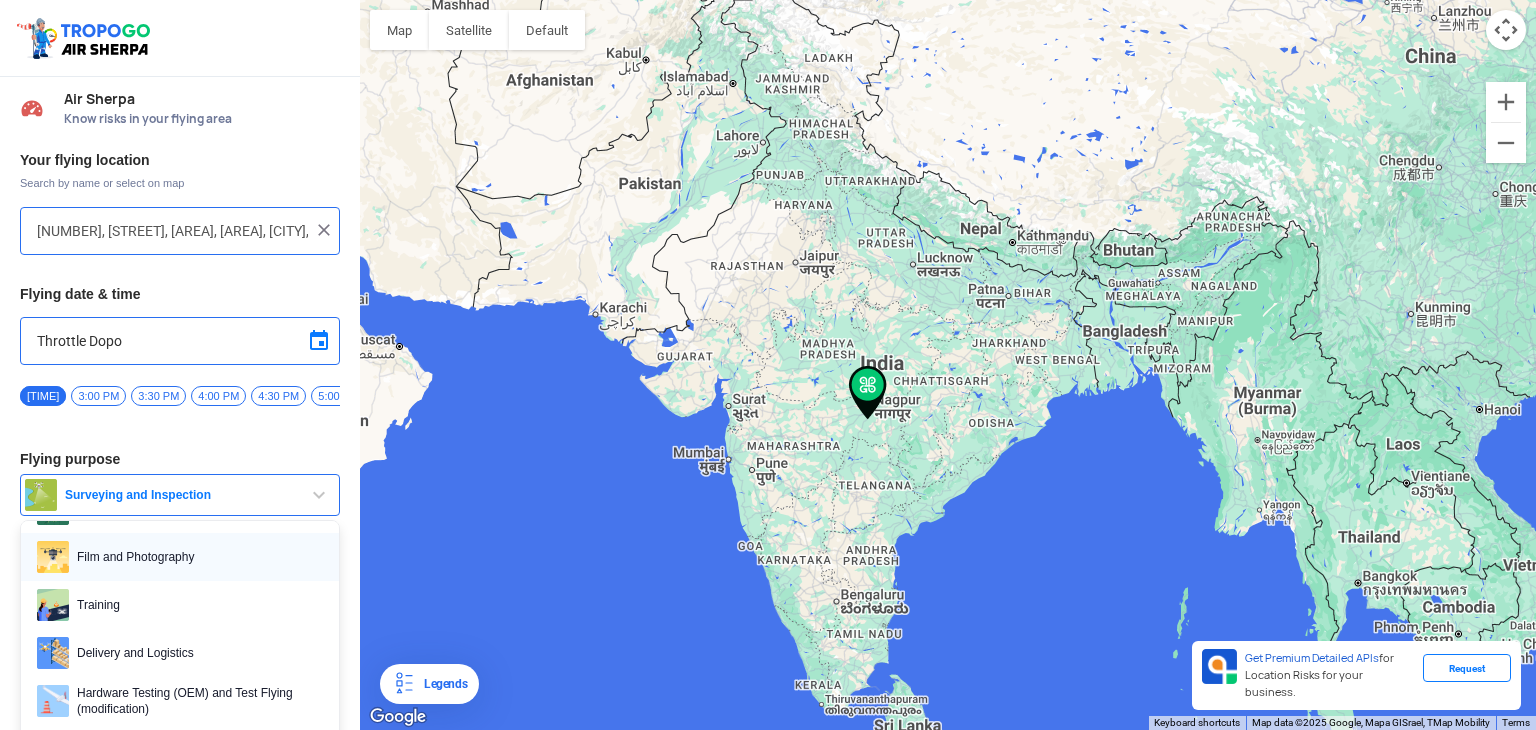 click on "Film and Photography" at bounding box center (196, 557) 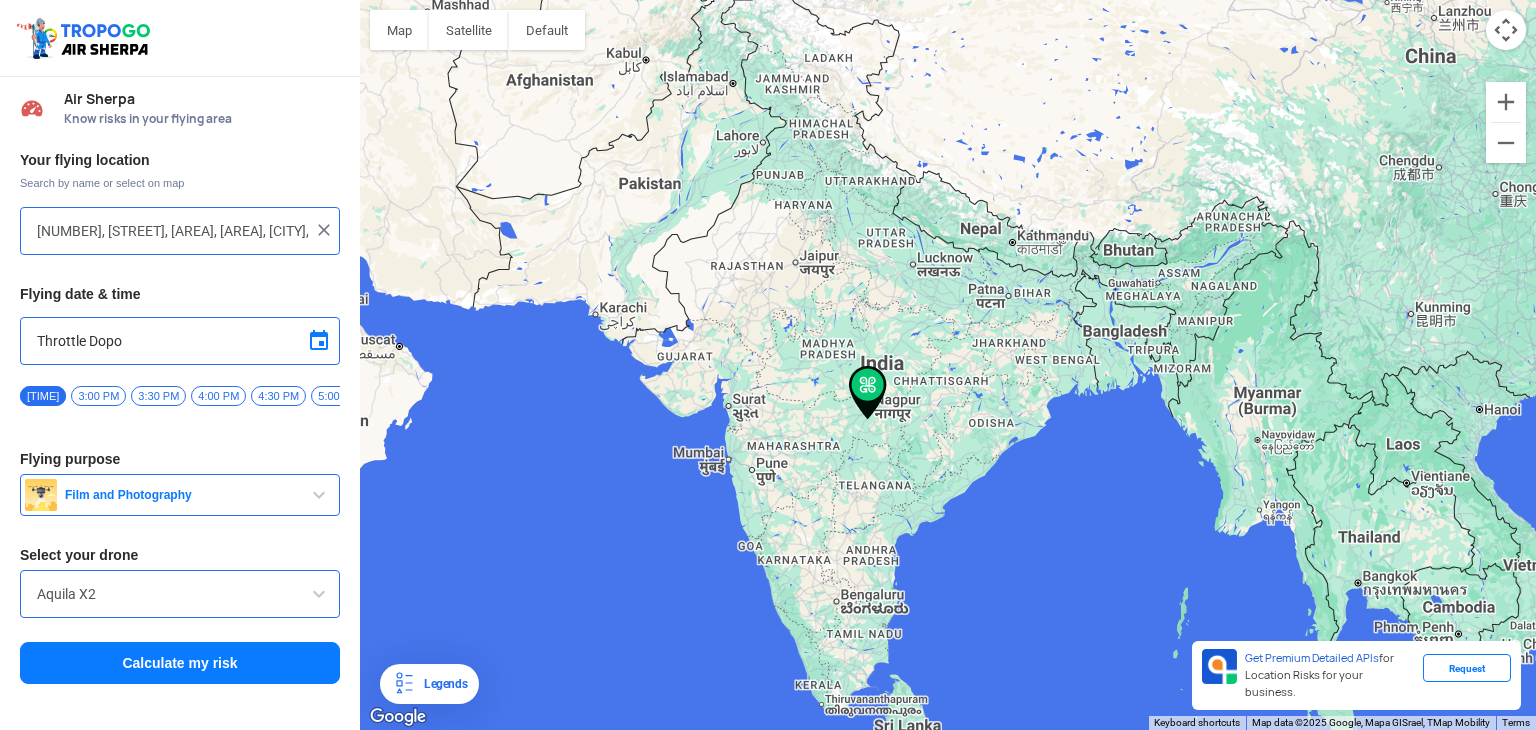 click on "Aquila X2" at bounding box center (180, 594) 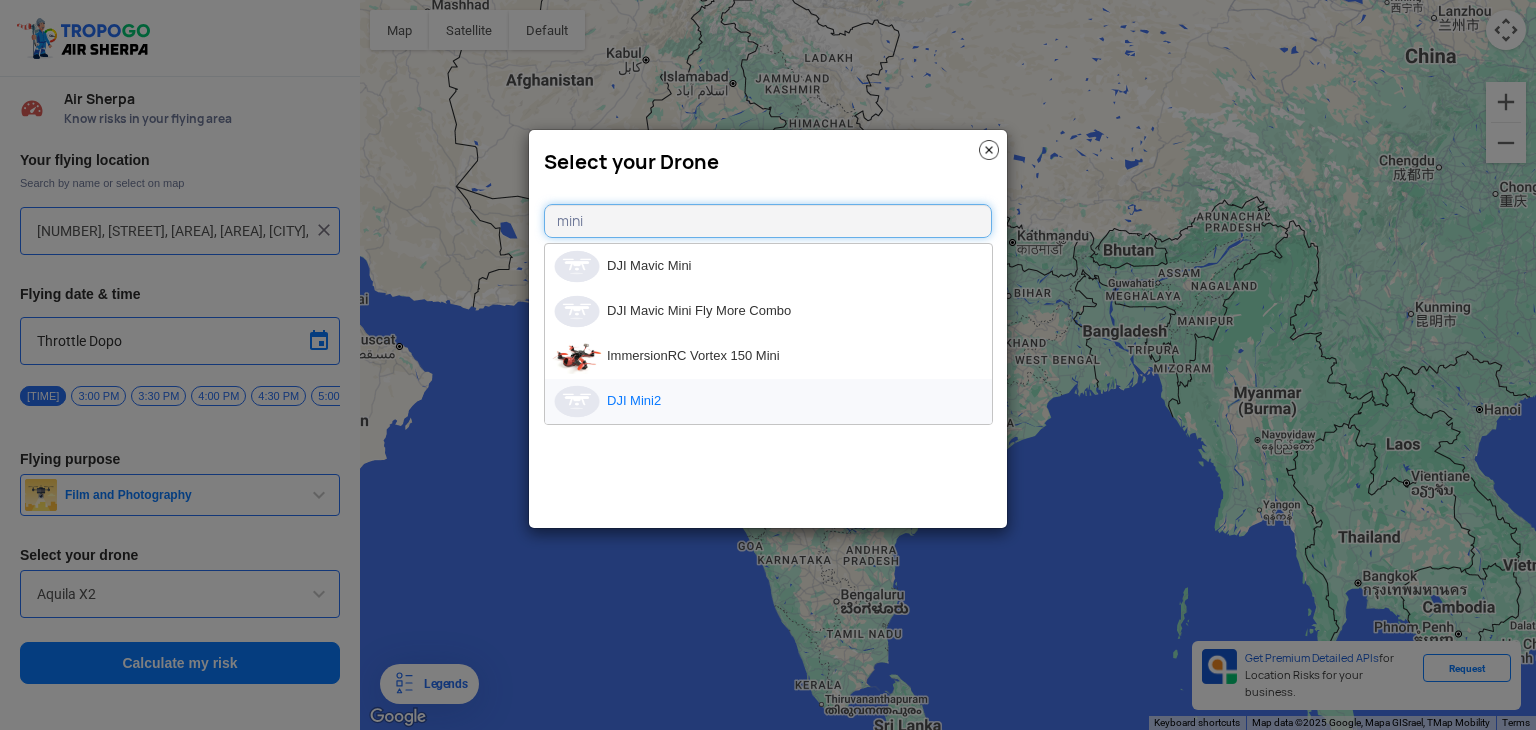 type on "mini" 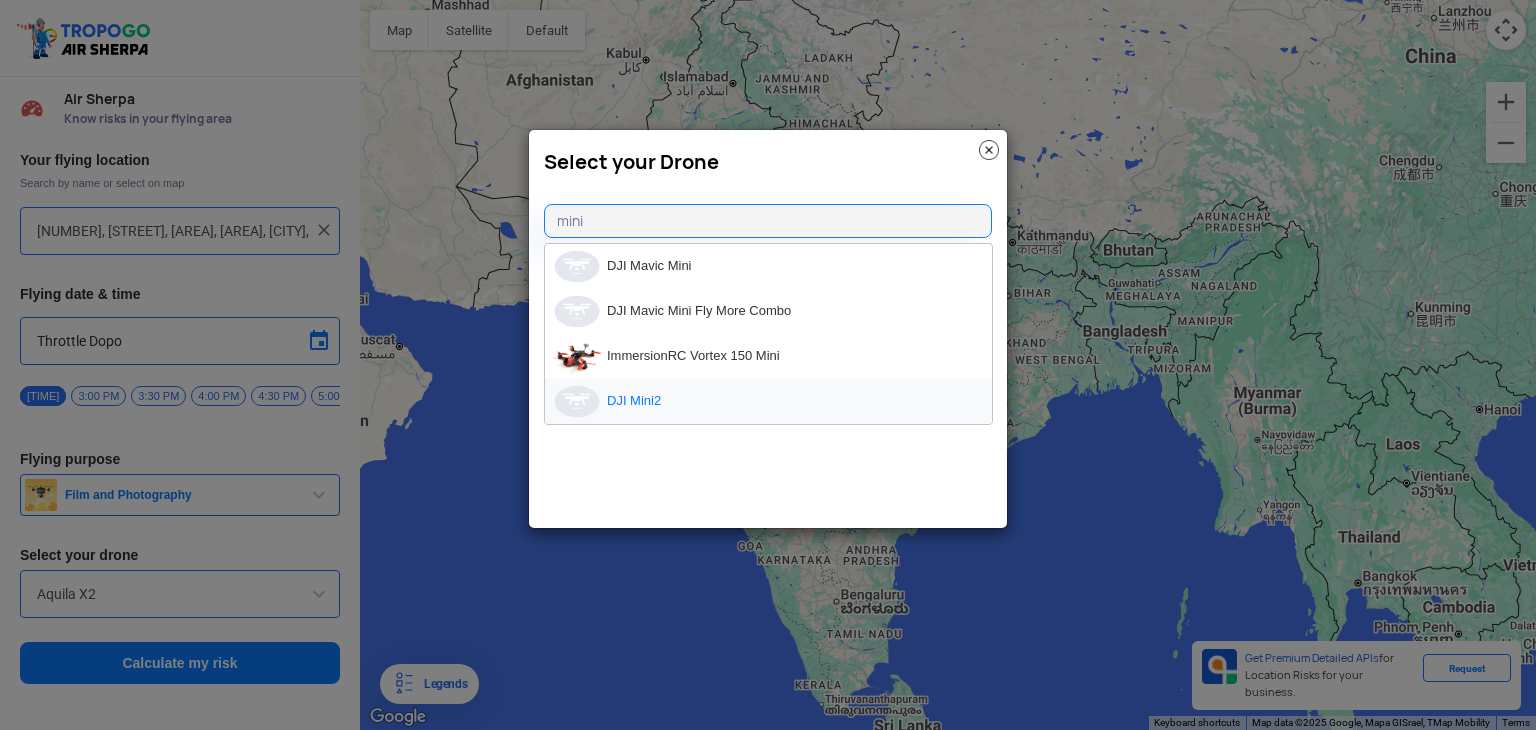 click on "DJI Mini2" 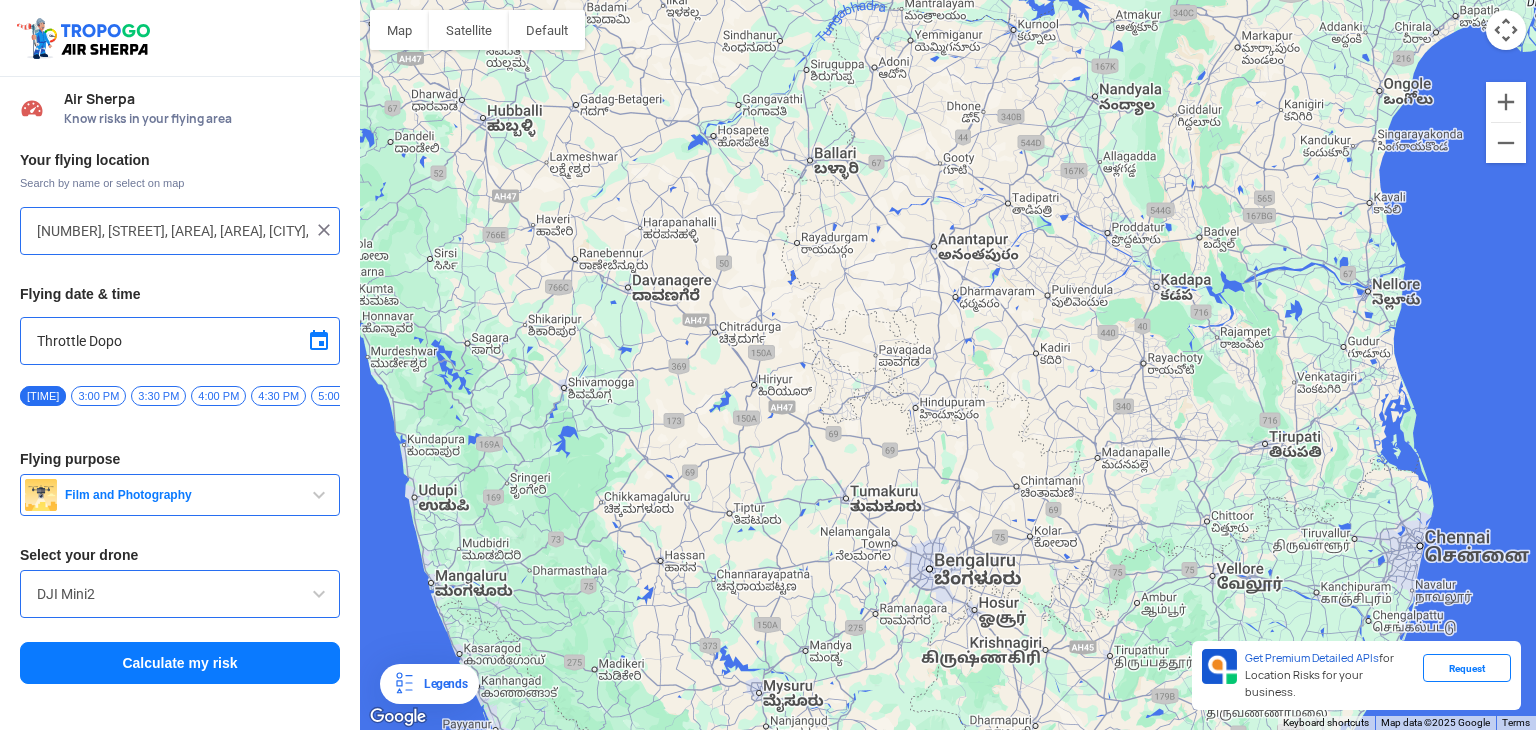 drag, startPoint x: 614, startPoint y: 549, endPoint x: 905, endPoint y: 589, distance: 293.73627 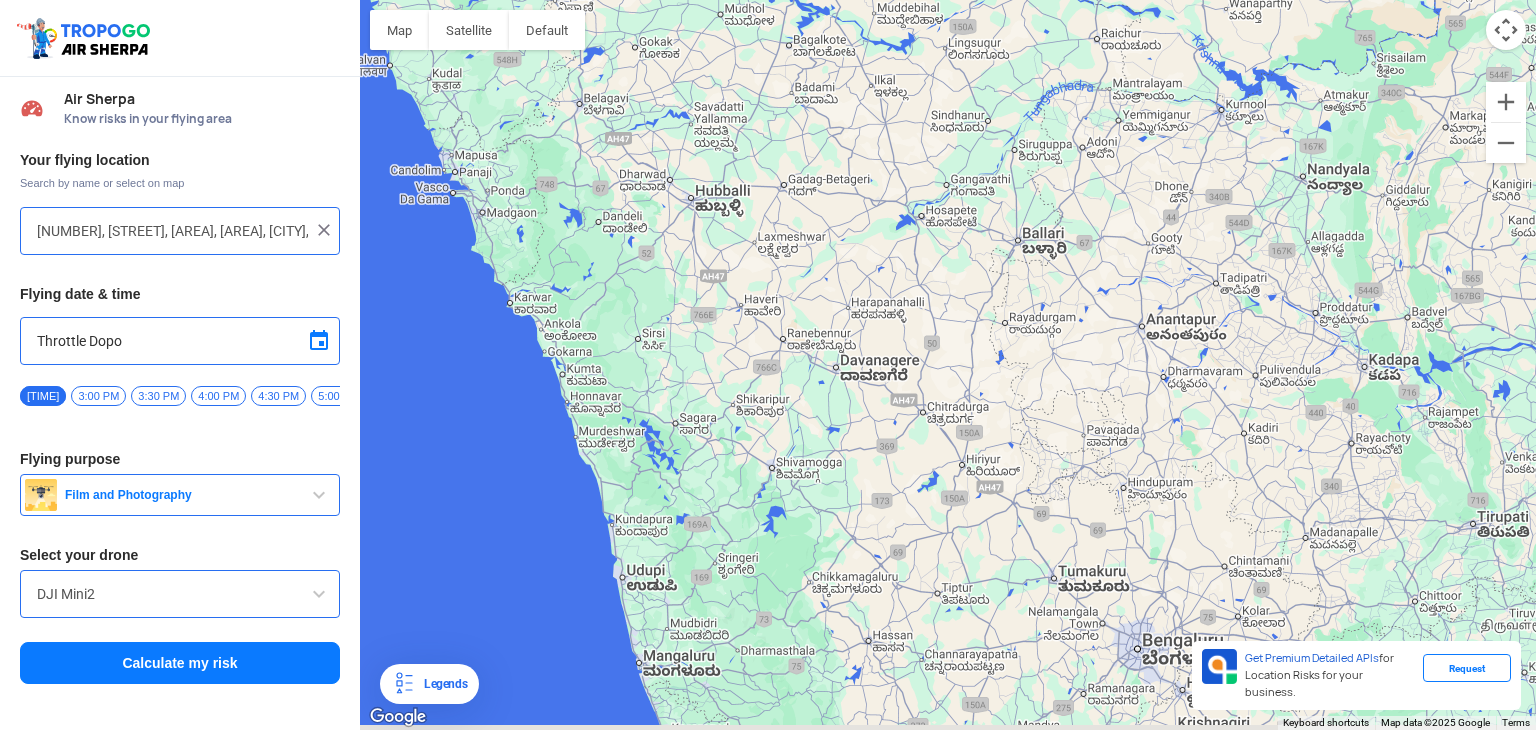 drag, startPoint x: 829, startPoint y: 558, endPoint x: 802, endPoint y: 405, distance: 155.36409 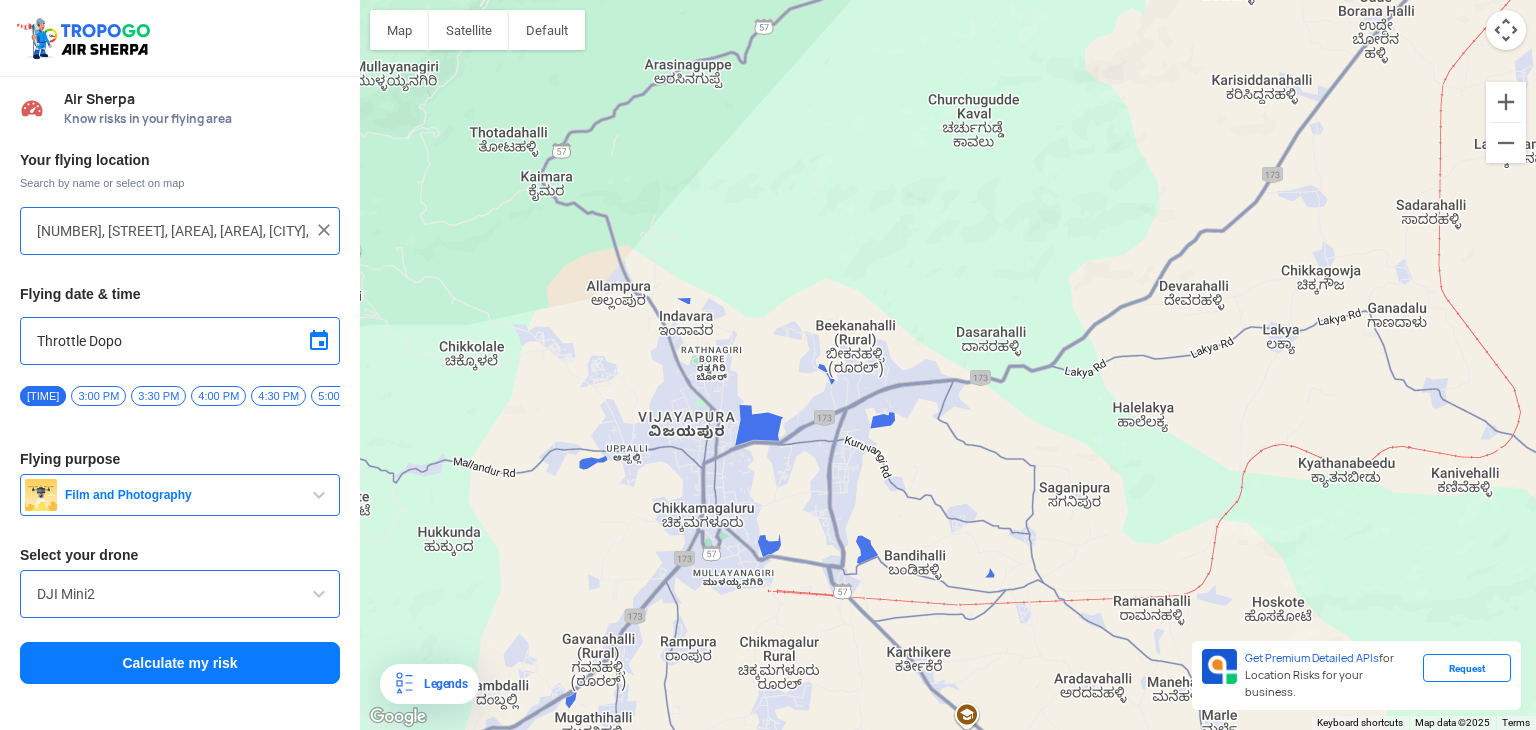click on "To navigate, press the arrow keys." 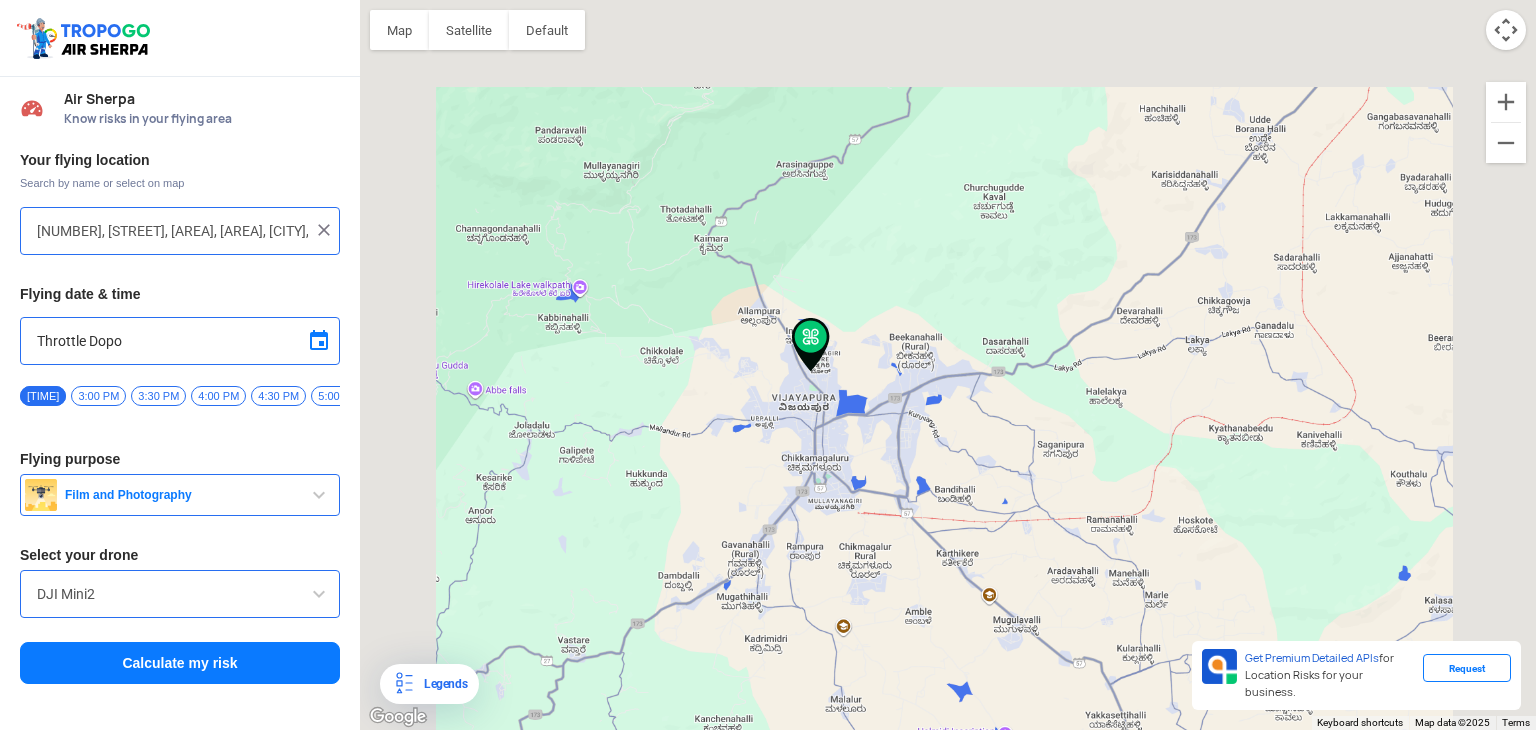 type on "[AREA], [CITY], [STATE] [POSTAL_CODE], India" 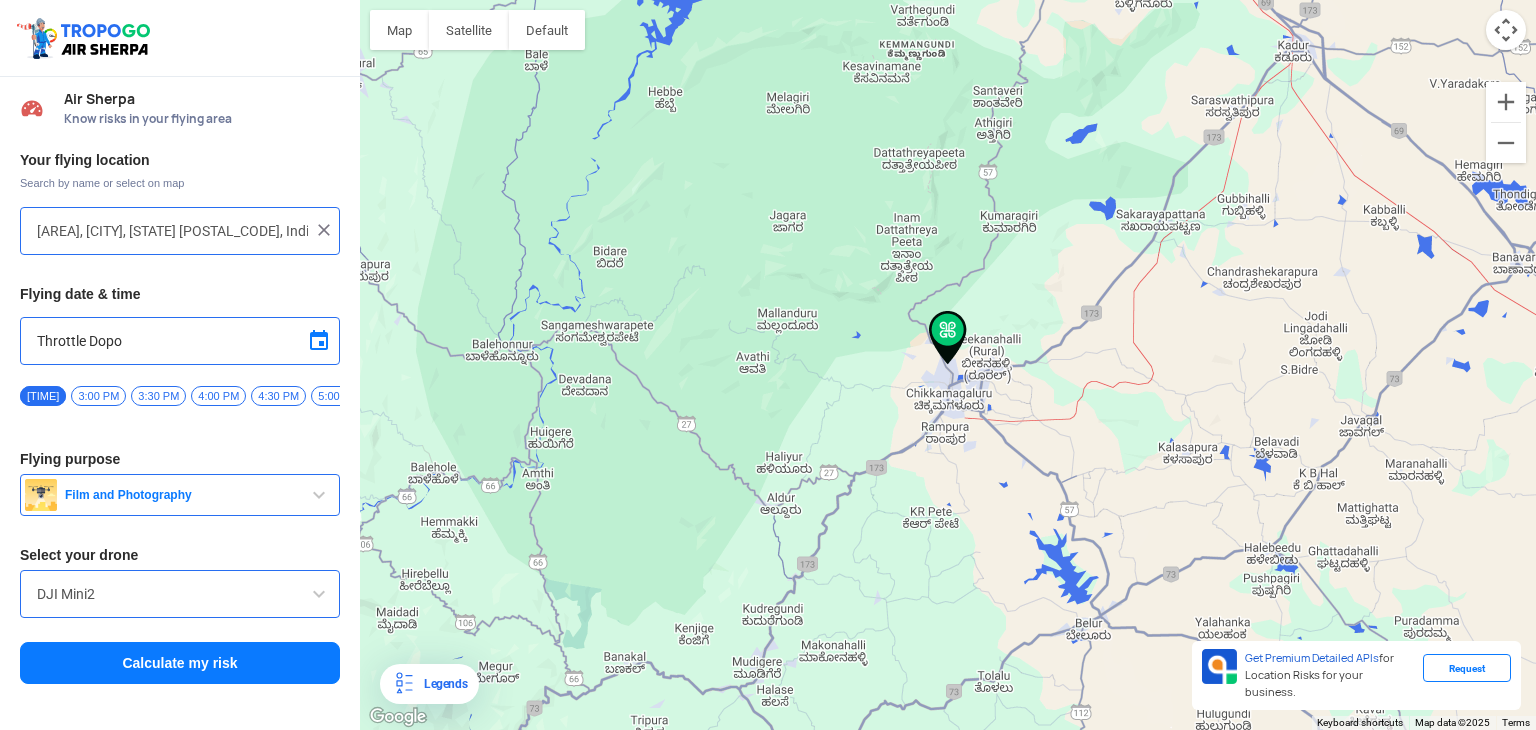 click on "Calculate my risk" at bounding box center (180, 663) 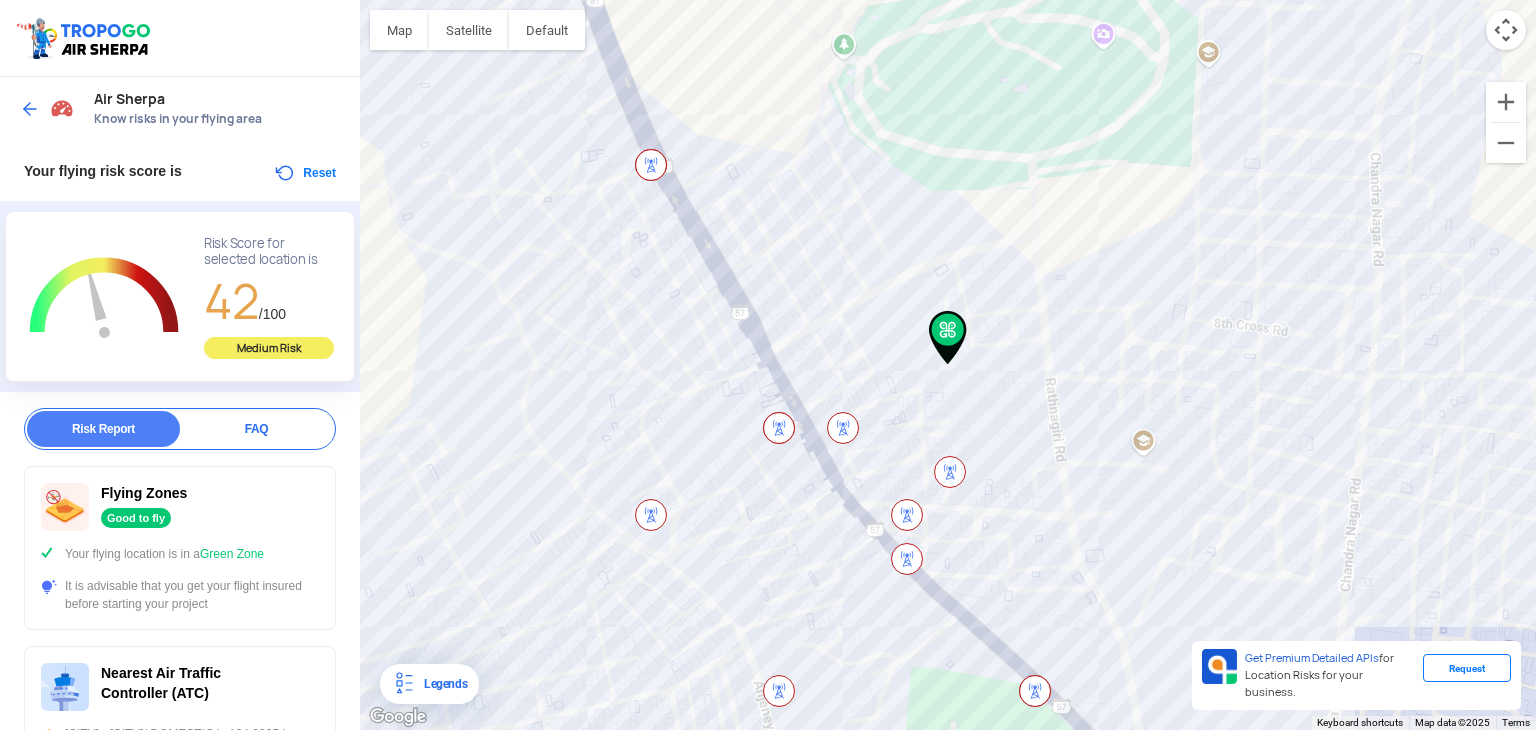 click 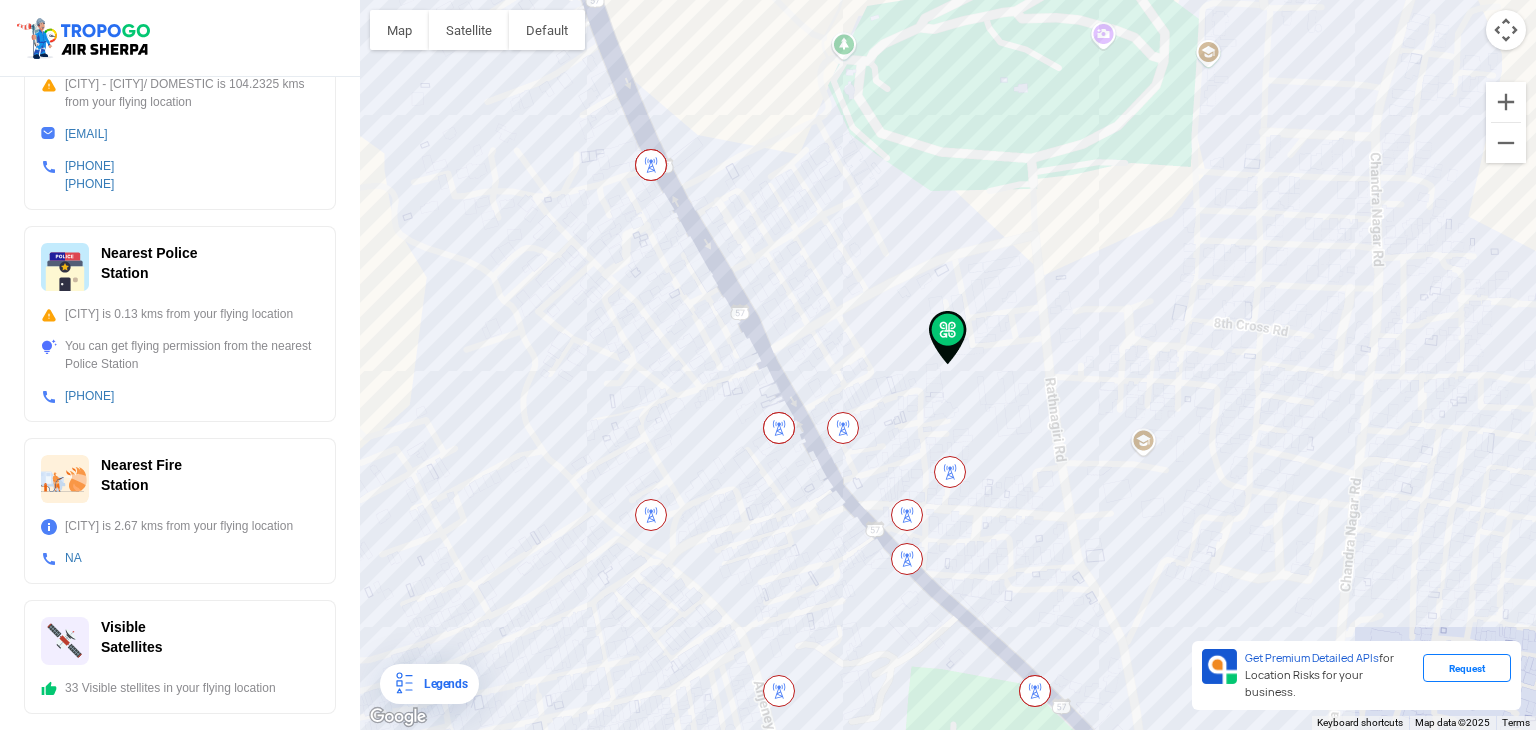 scroll, scrollTop: 684, scrollLeft: 0, axis: vertical 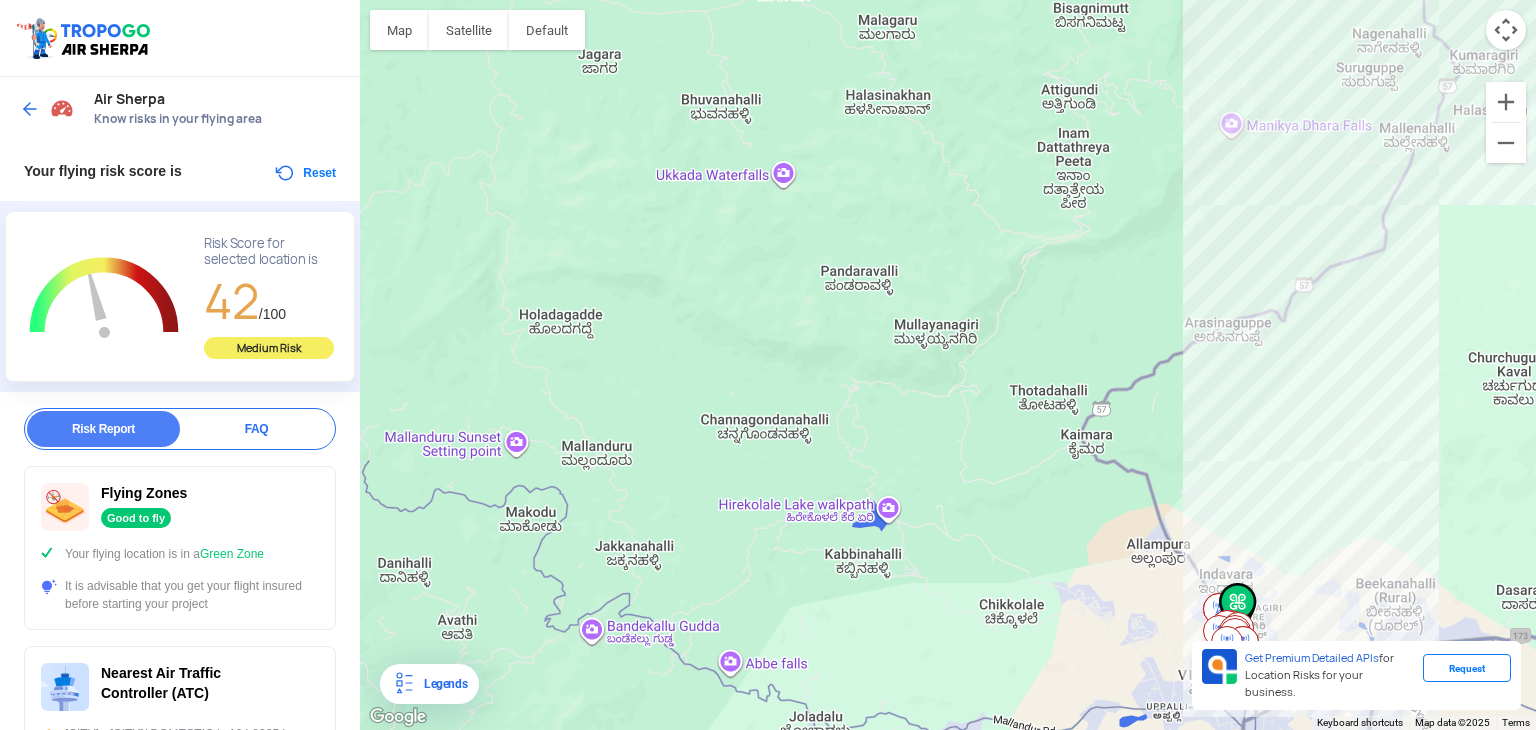 click on "To navigate, press the arrow keys." 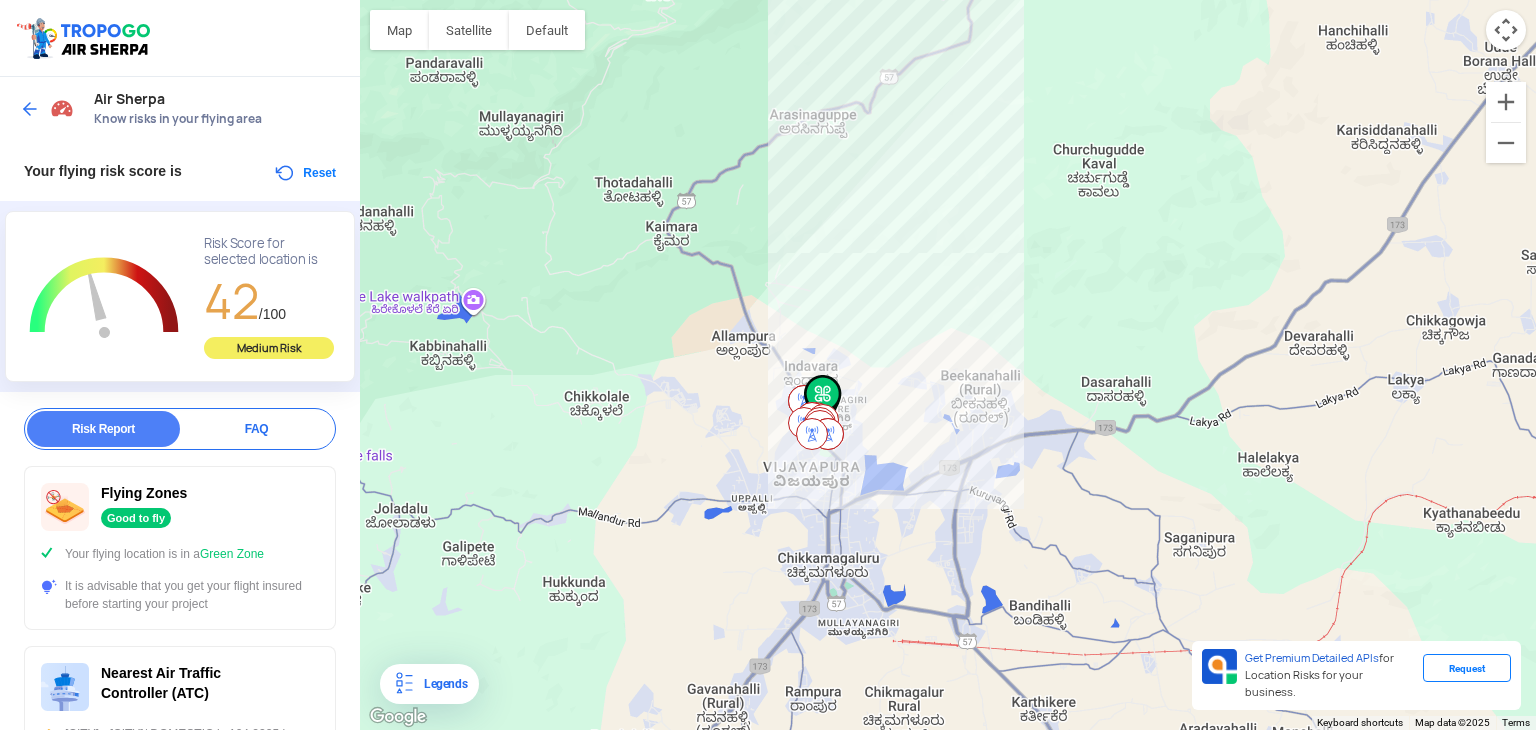 drag, startPoint x: 1347, startPoint y: 613, endPoint x: 938, endPoint y: 405, distance: 458.85184 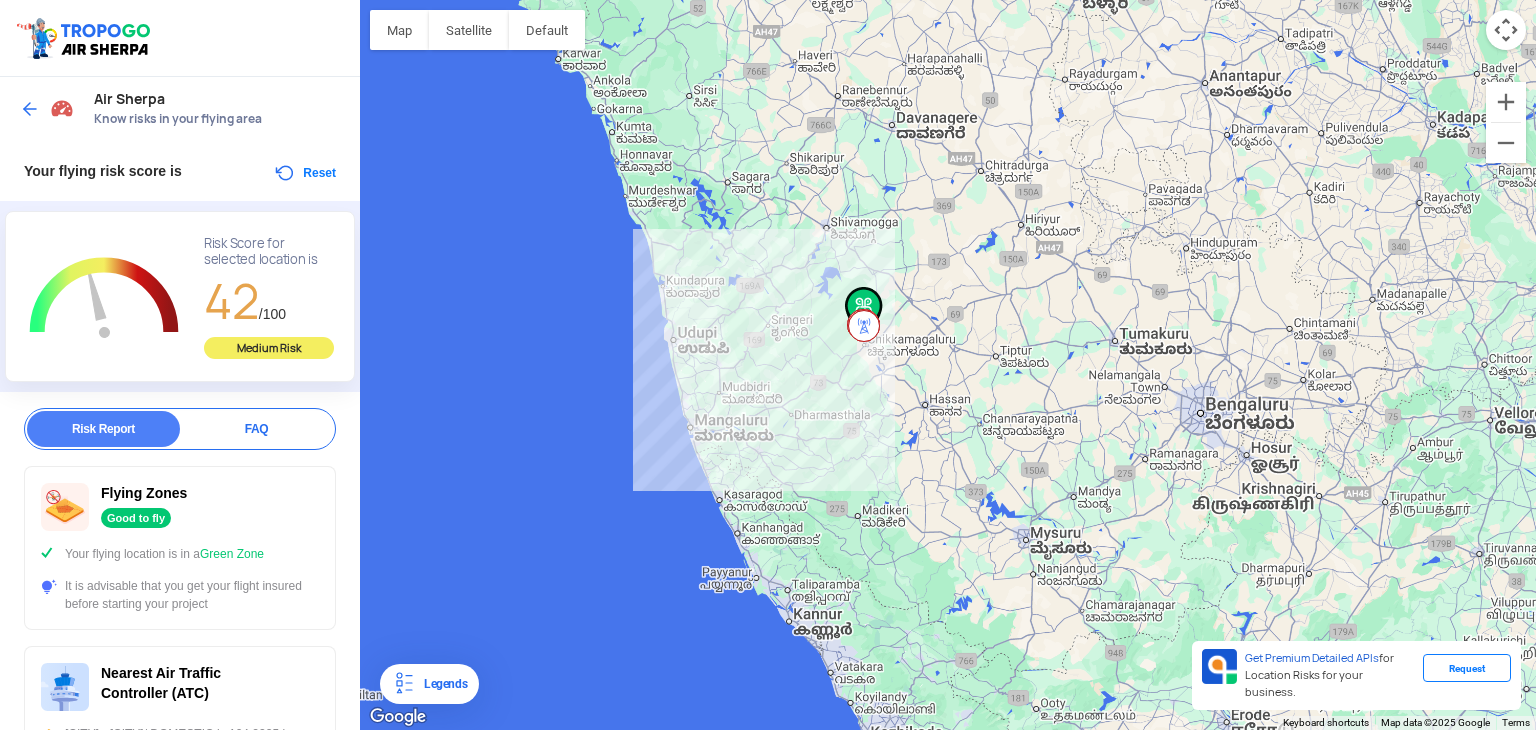 drag, startPoint x: 1163, startPoint y: 625, endPoint x: 772, endPoint y: 277, distance: 523.4358 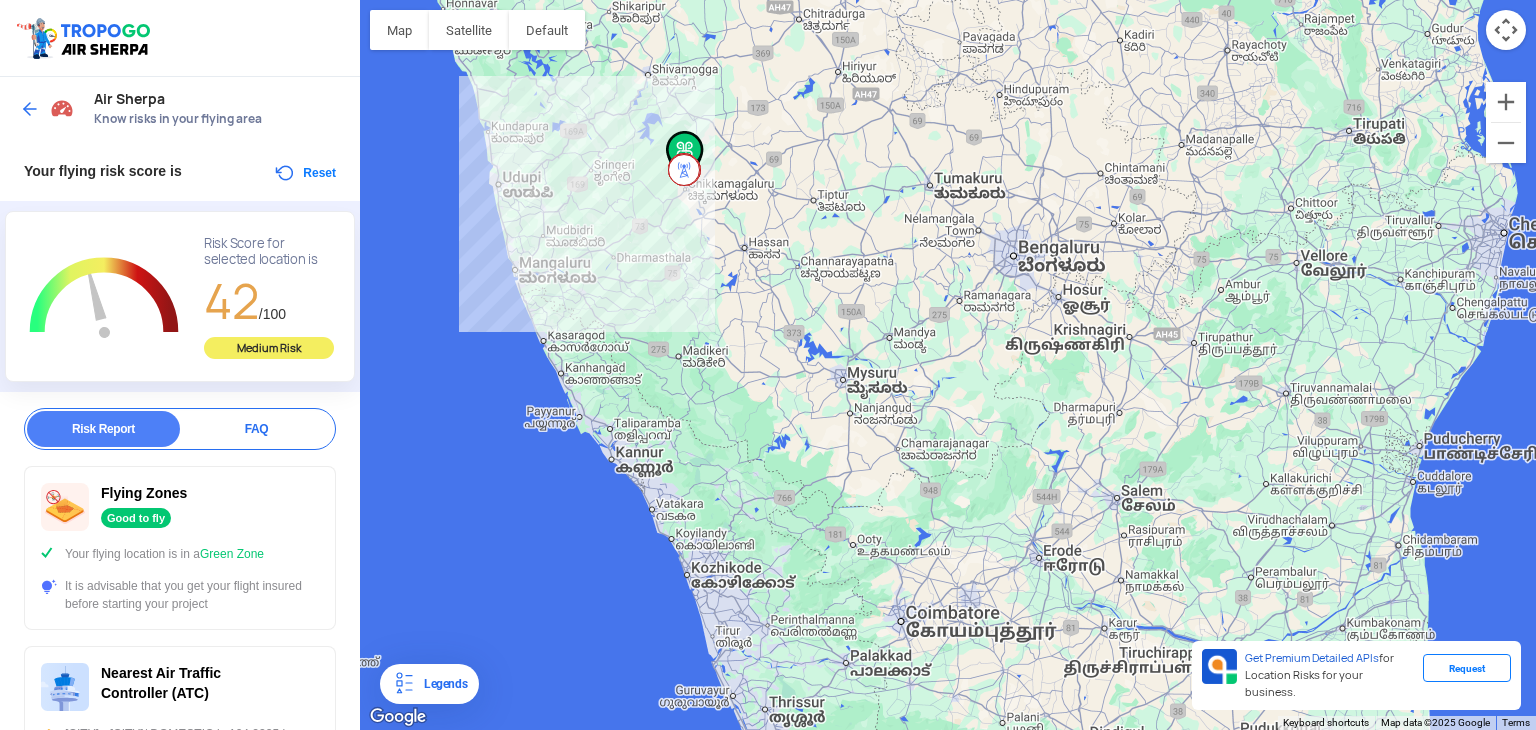 click on "Reset" at bounding box center [304, 173] 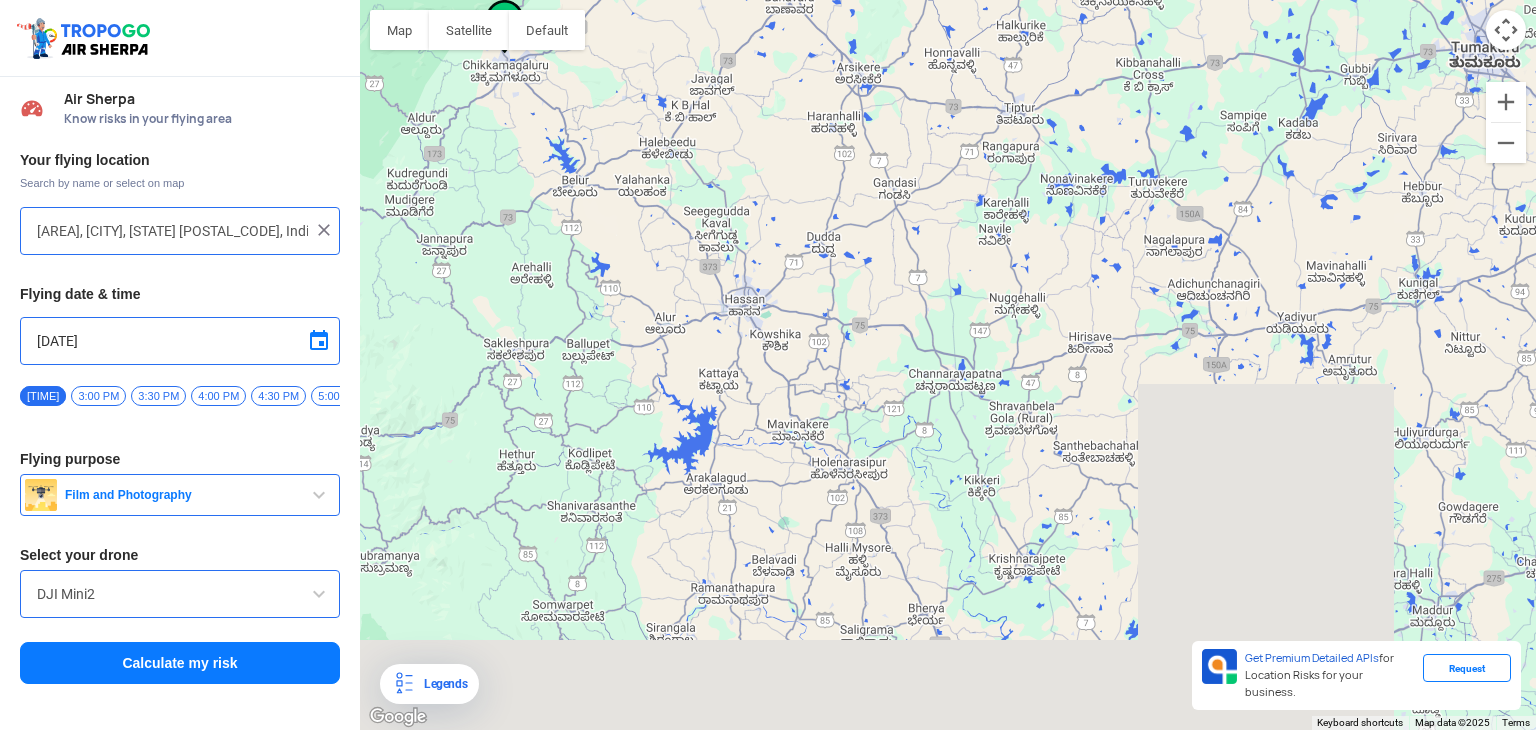 drag, startPoint x: 960, startPoint y: 410, endPoint x: 648, endPoint y: 202, distance: 374.97733 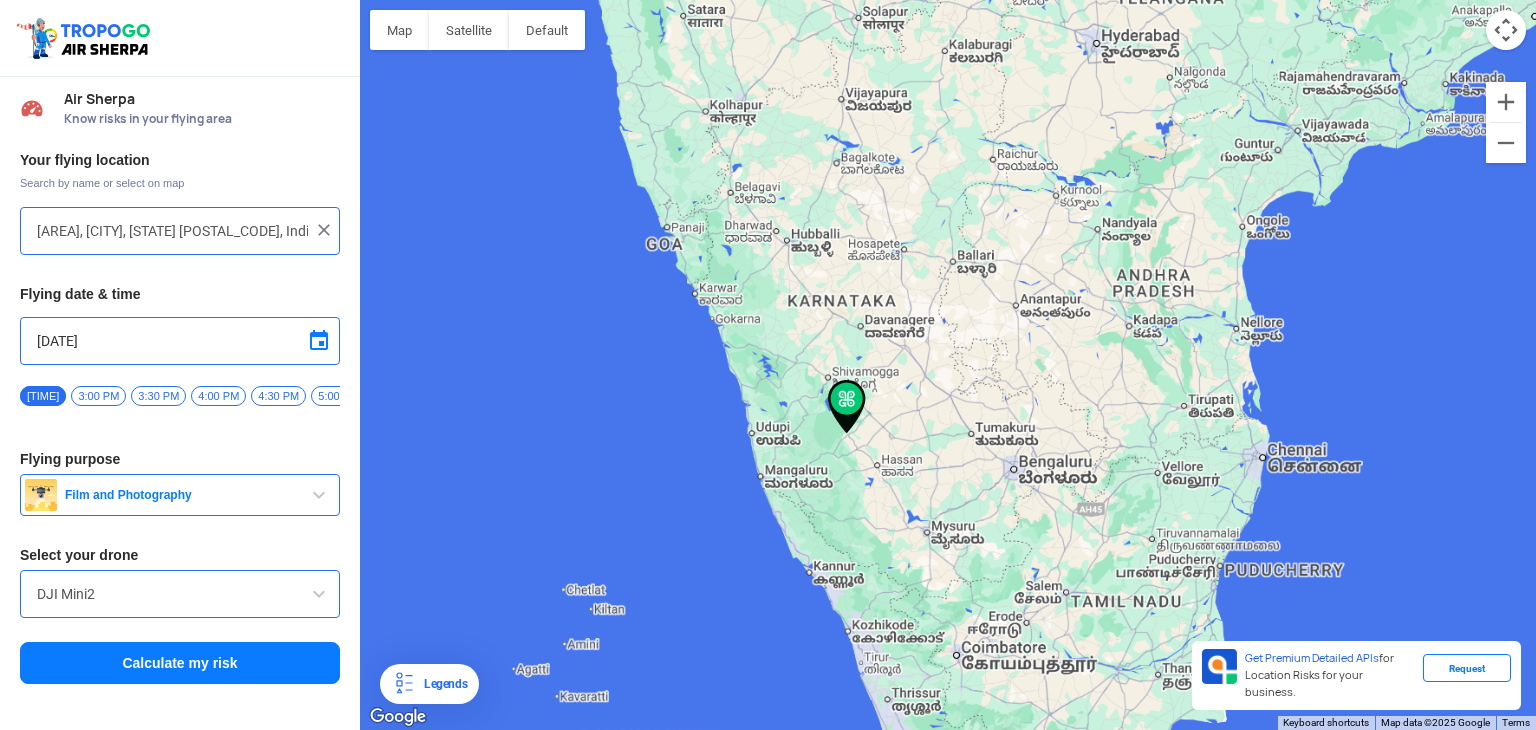 drag, startPoint x: 1017, startPoint y: 557, endPoint x: 979, endPoint y: 546, distance: 39.56008 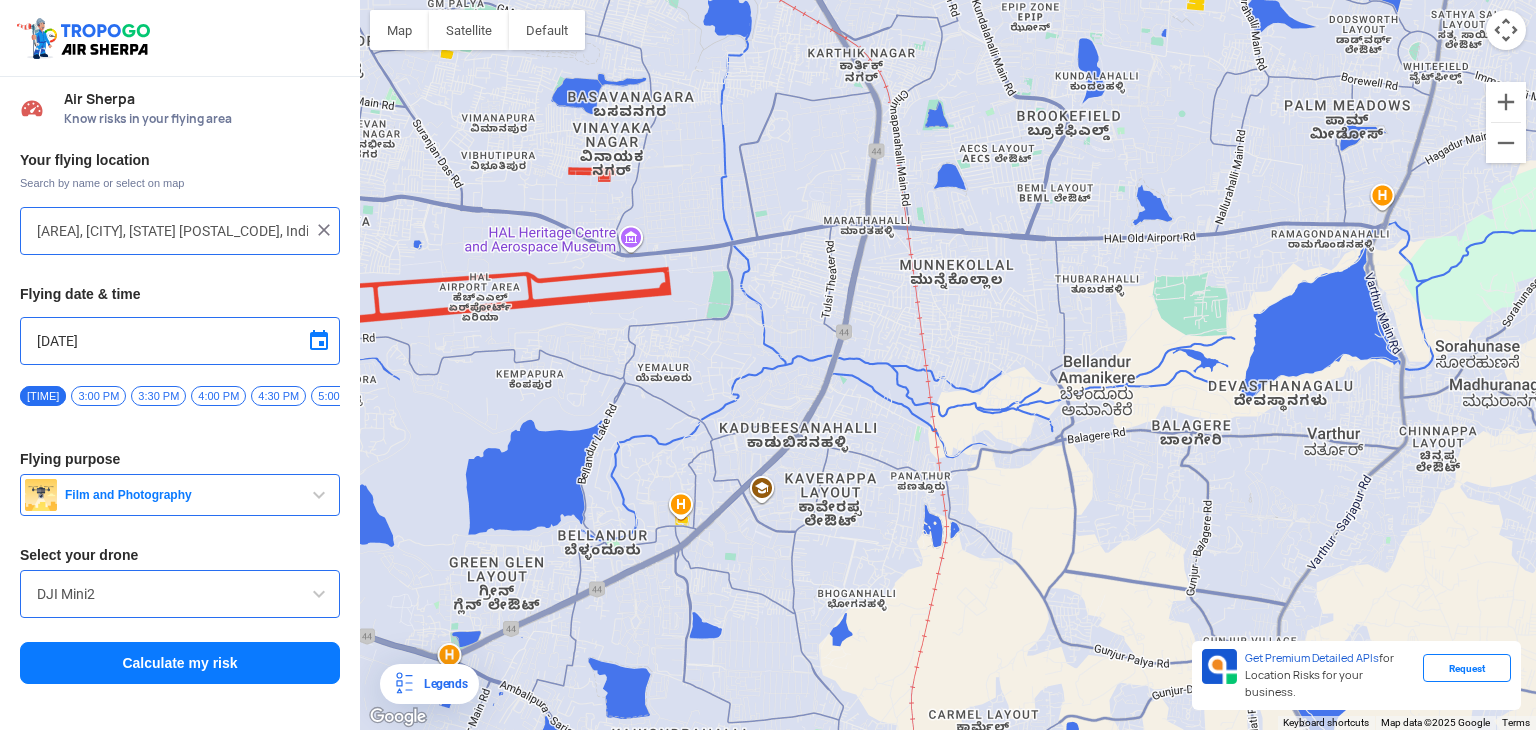 drag, startPoint x: 996, startPoint y: 271, endPoint x: 772, endPoint y: 463, distance: 295.02542 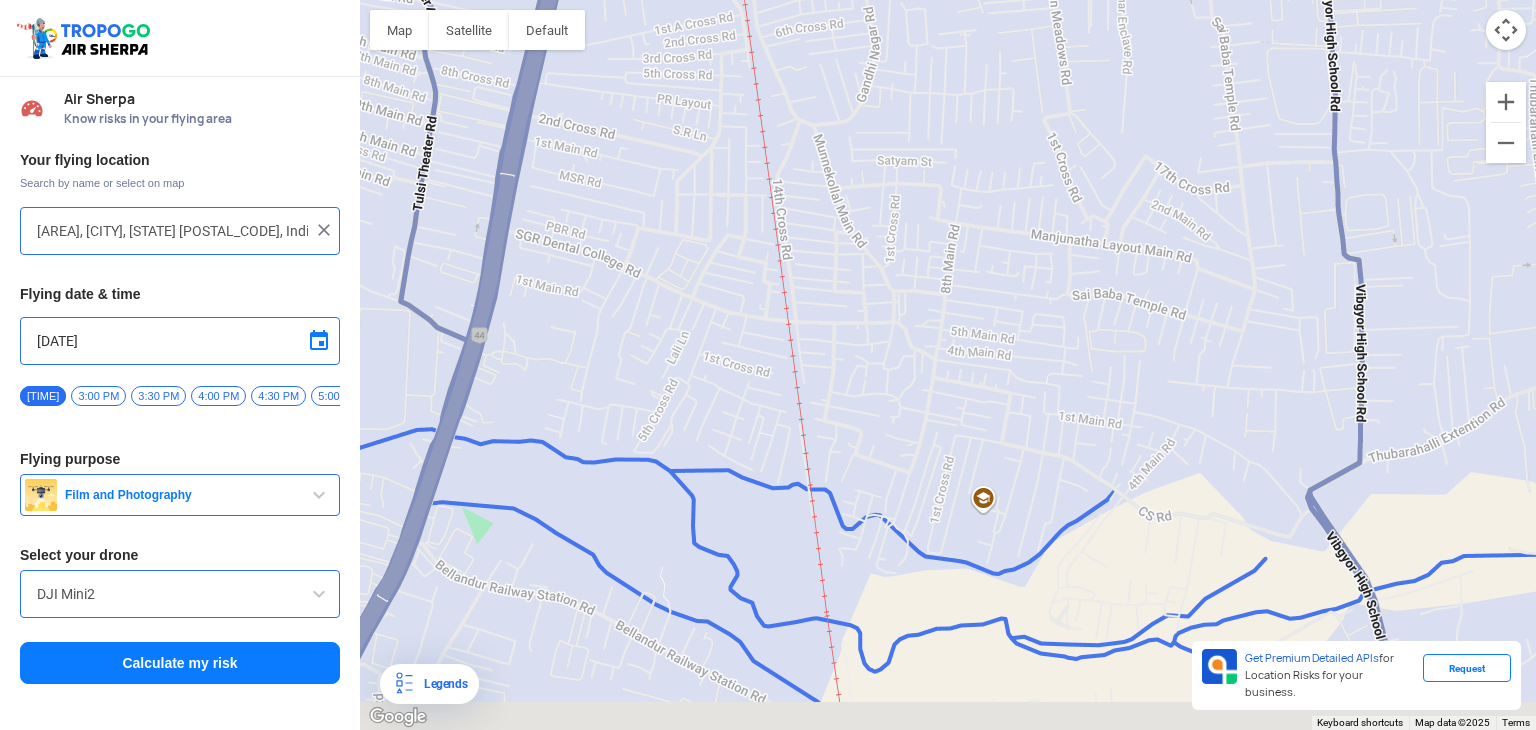 drag, startPoint x: 914, startPoint y: 566, endPoint x: 904, endPoint y: 214, distance: 352.14203 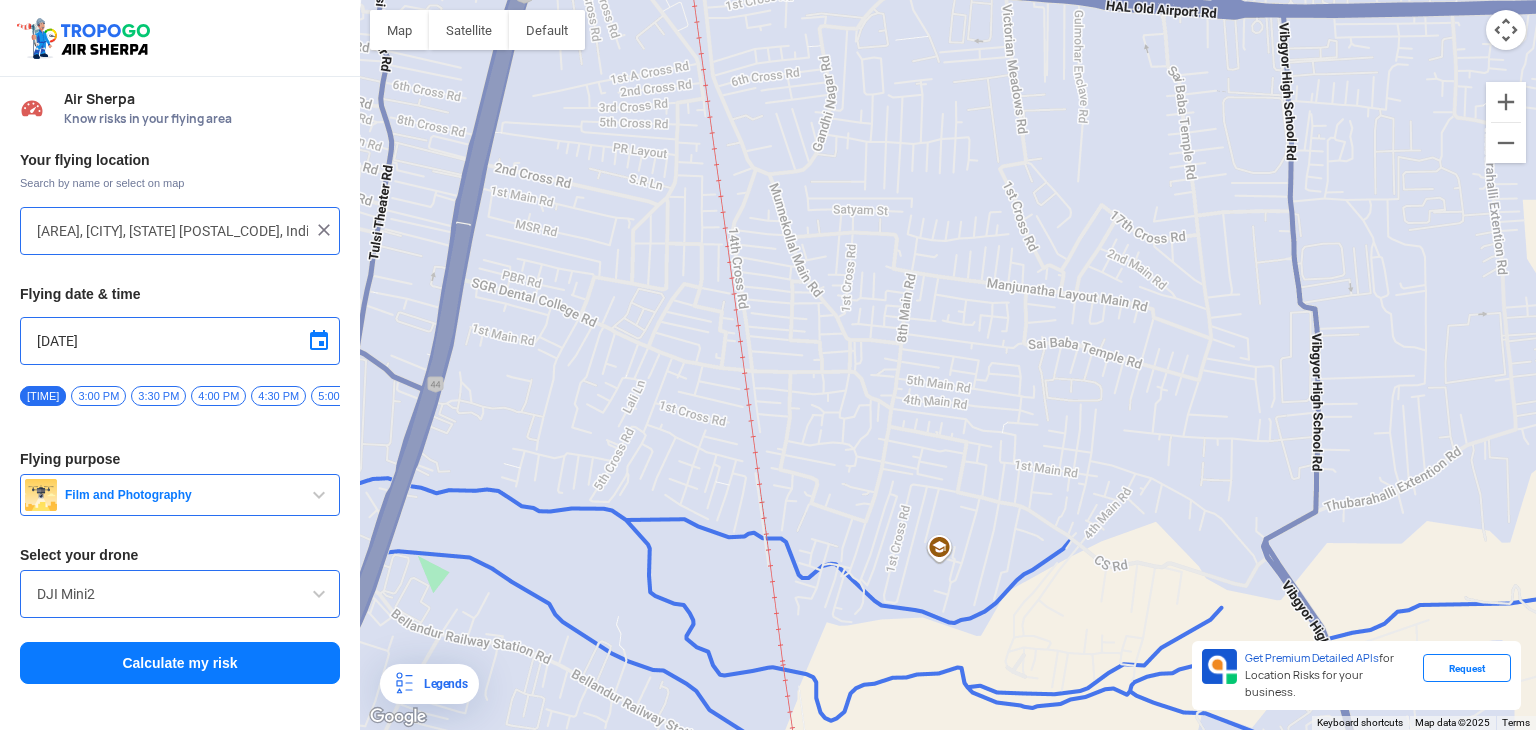 drag, startPoint x: 1094, startPoint y: 424, endPoint x: 1034, endPoint y: 449, distance: 65 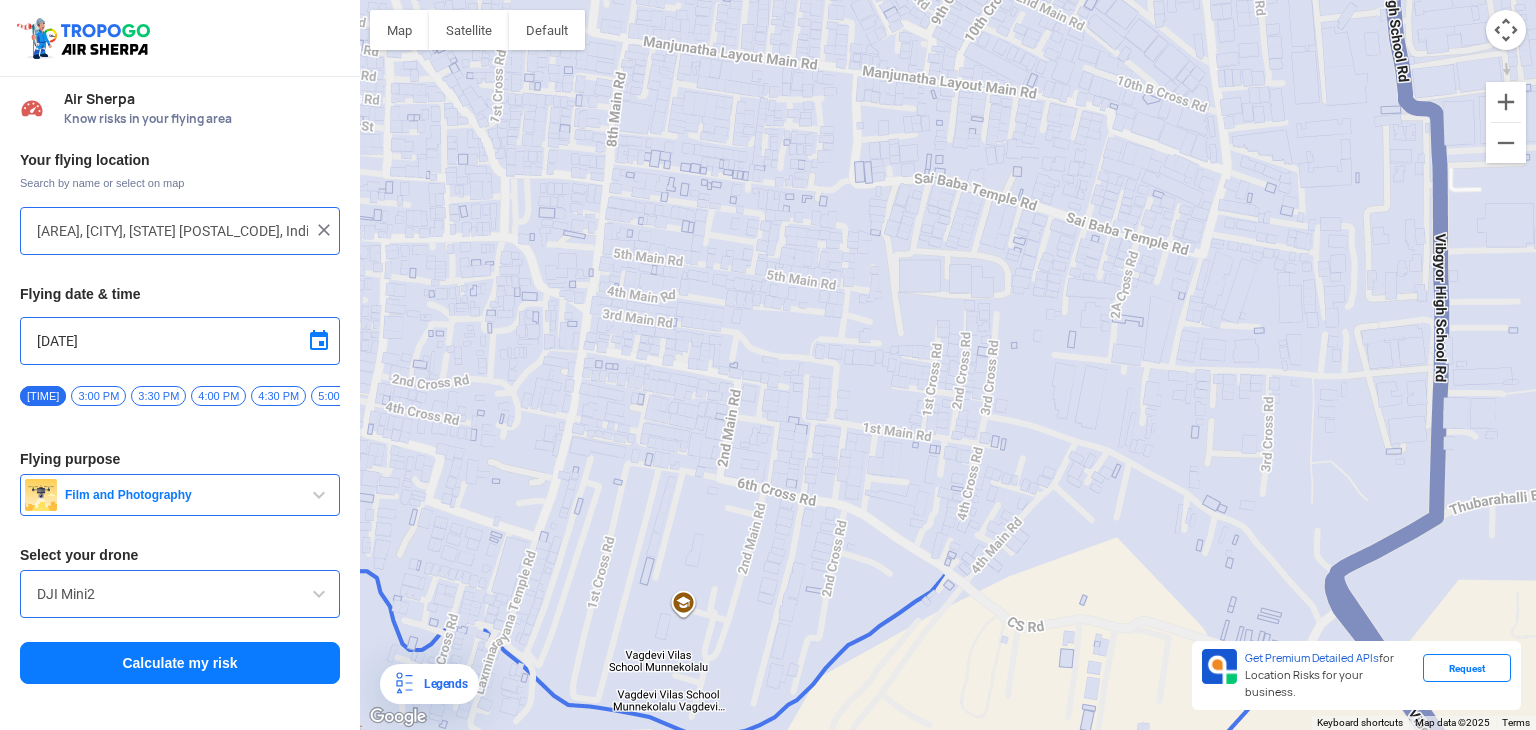 drag, startPoint x: 1016, startPoint y: 481, endPoint x: 797, endPoint y: 371, distance: 245.07346 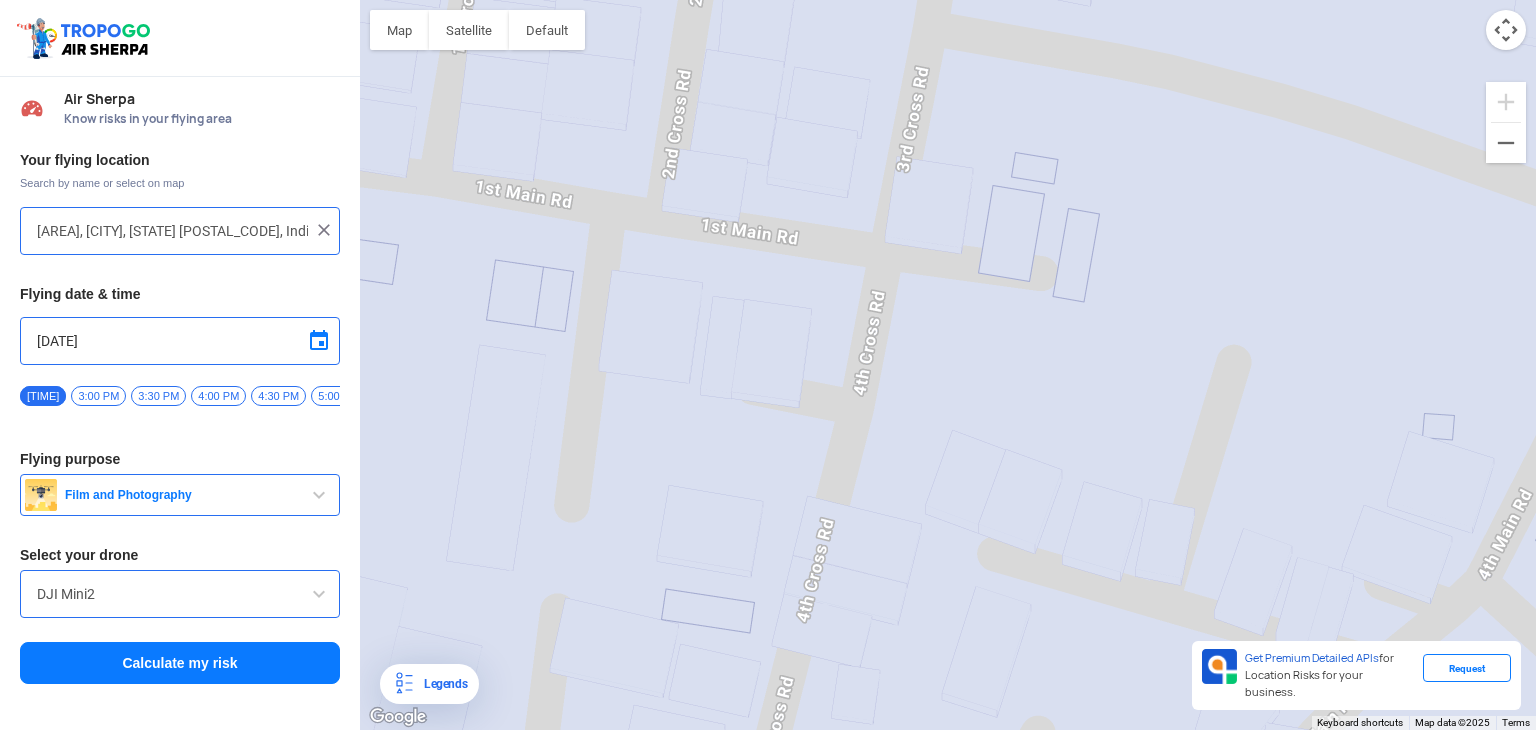 click on "To navigate, press the arrow keys." 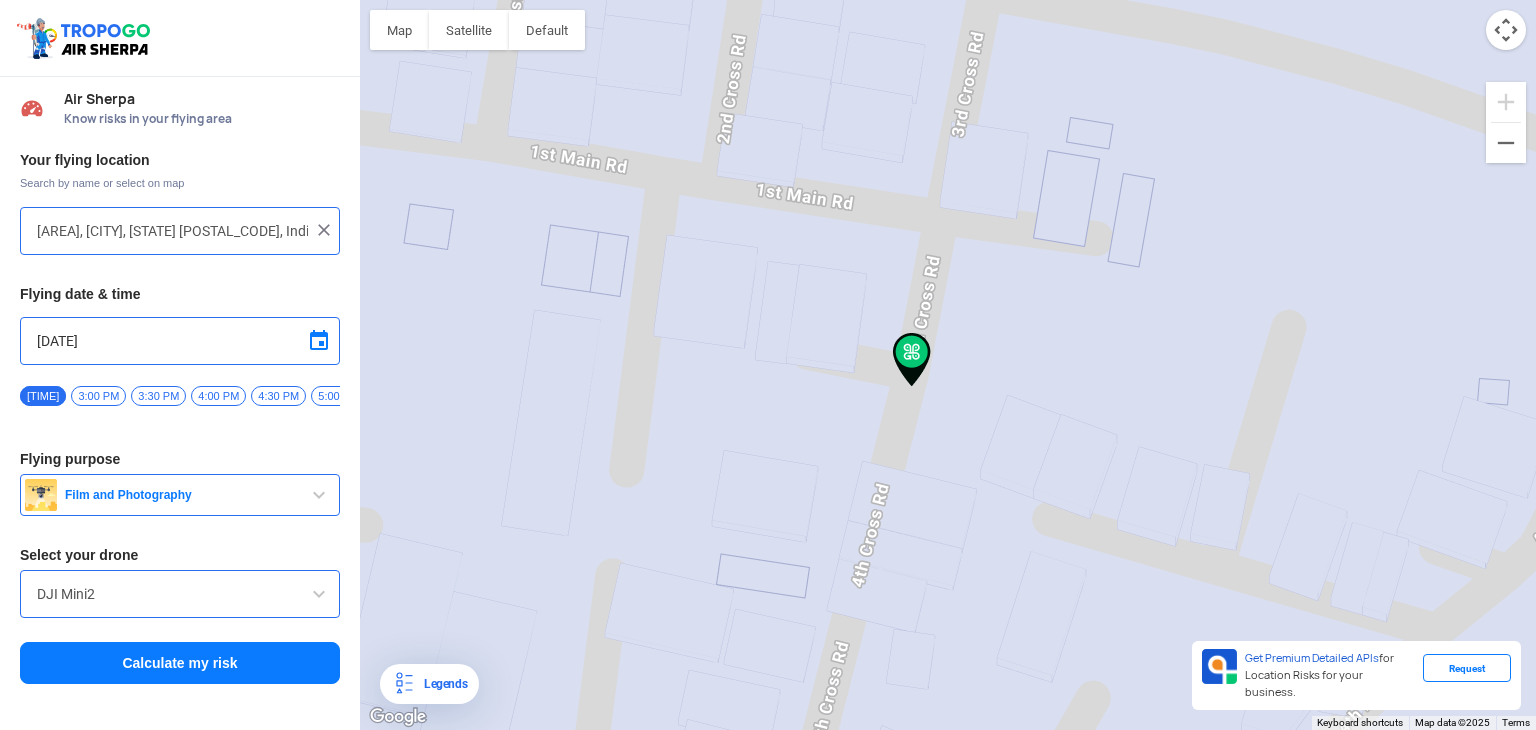 type on "[NUMBER], [CROSS_STREET] [AREA], [AREA], [AREA], [CITY], [STATE] [POSTAL_CODE], India" 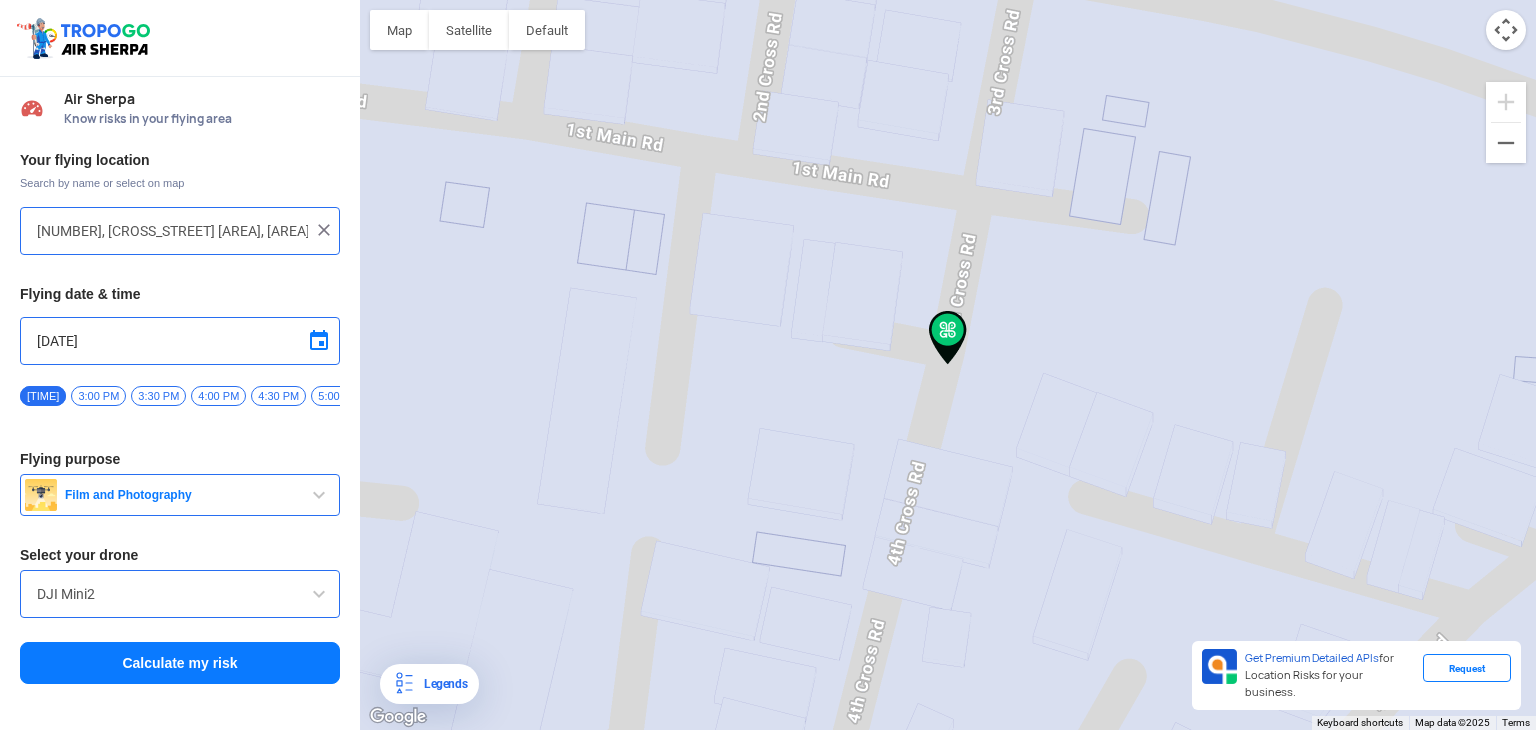 click on "Calculate my risk" at bounding box center (180, 663) 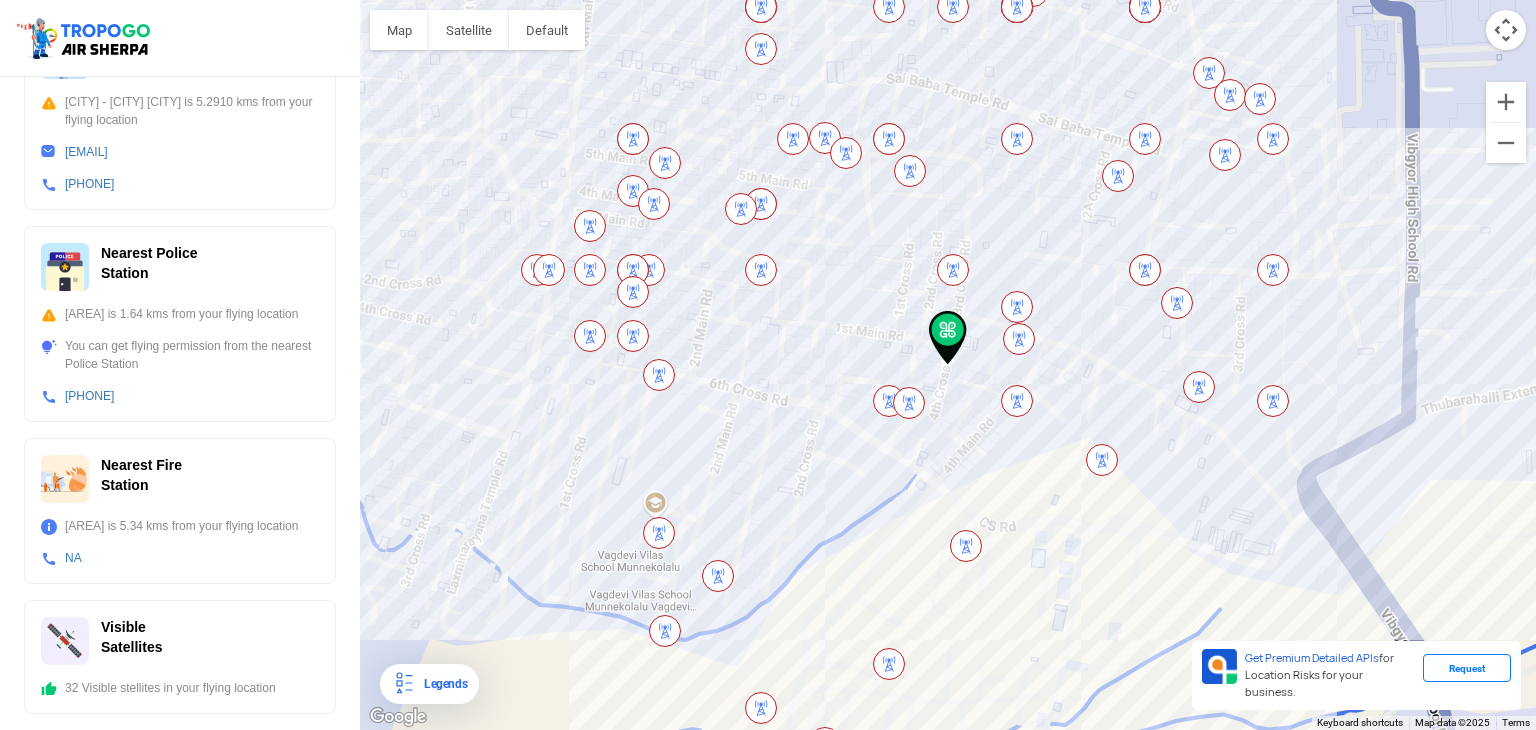 scroll, scrollTop: 684, scrollLeft: 0, axis: vertical 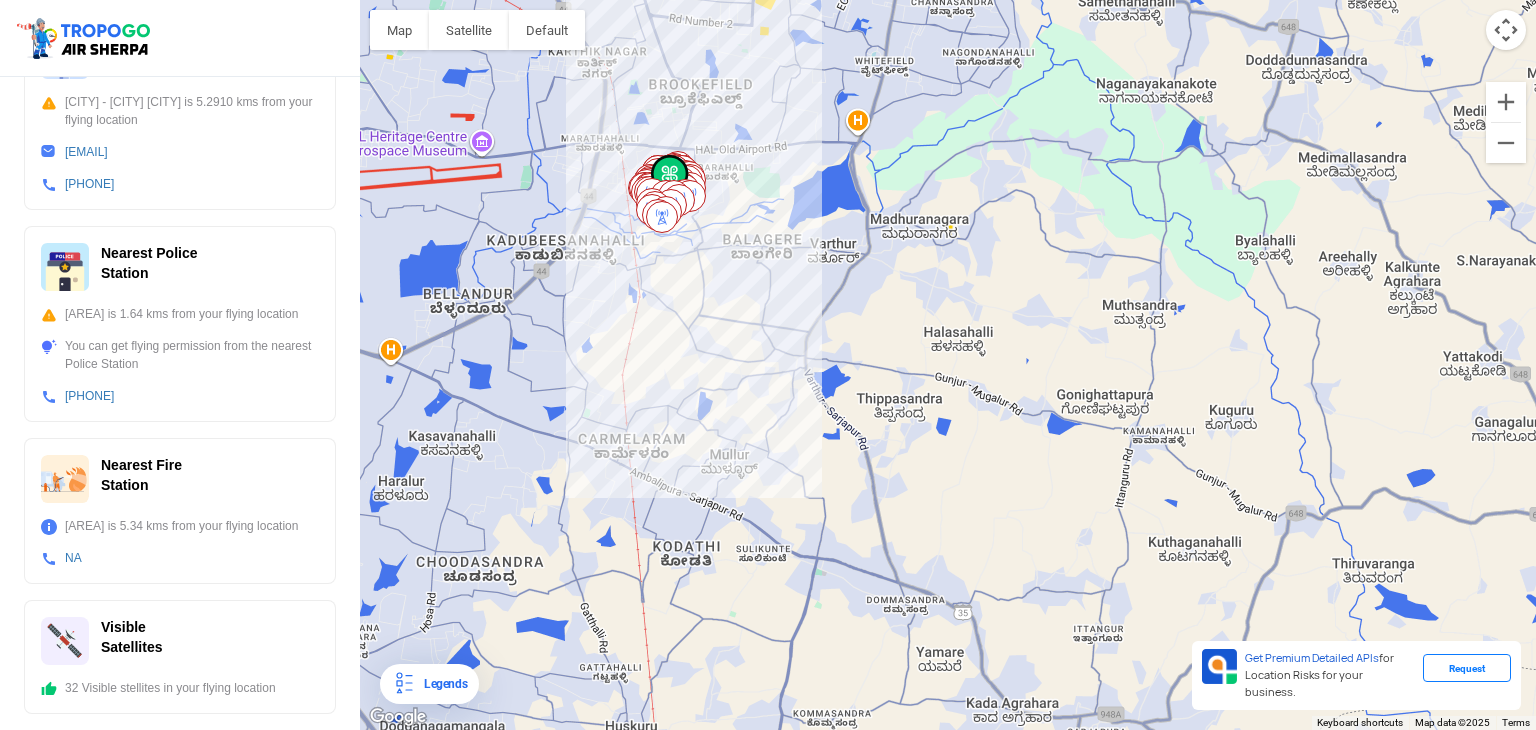 drag, startPoint x: 776, startPoint y: 607, endPoint x: 861, endPoint y: 213, distance: 403.0645 